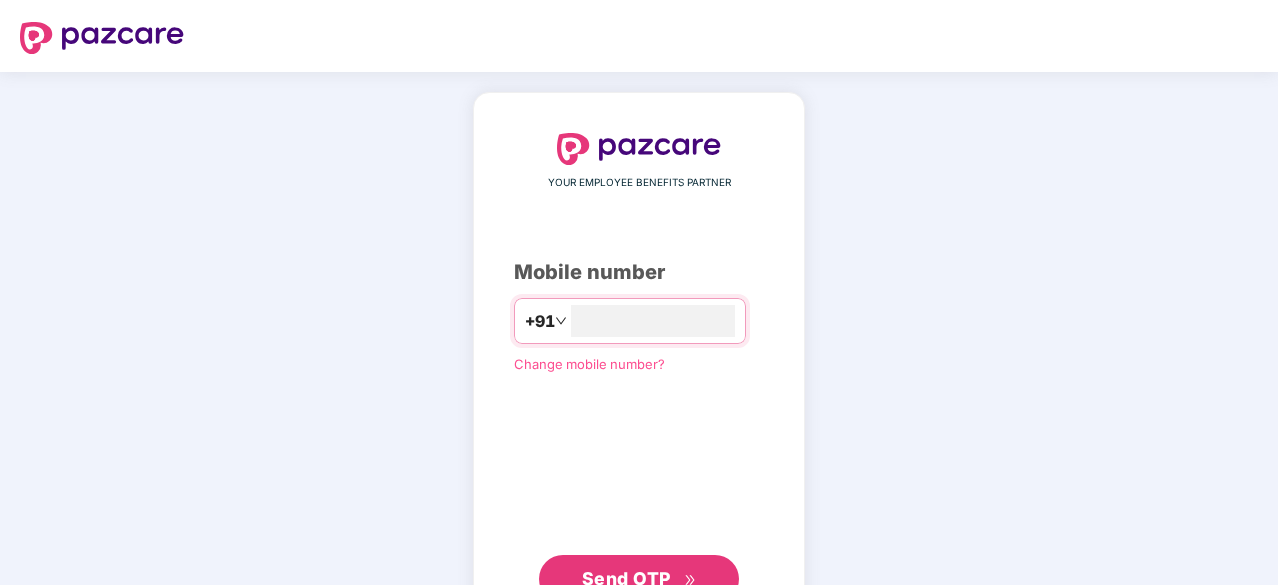 scroll, scrollTop: 0, scrollLeft: 0, axis: both 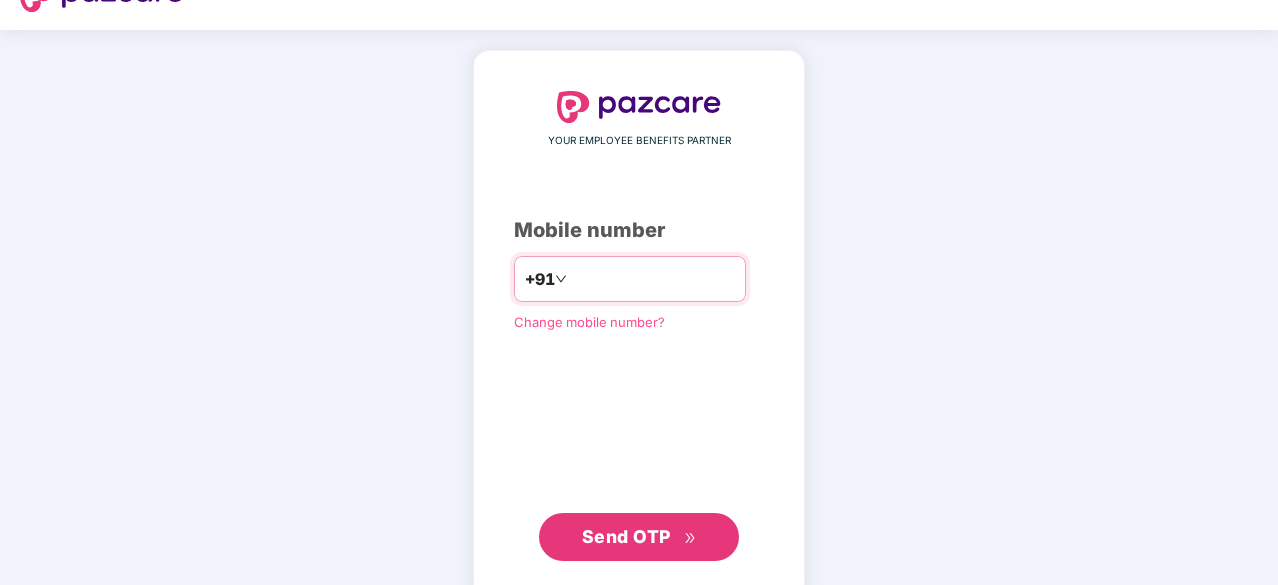 type on "**********" 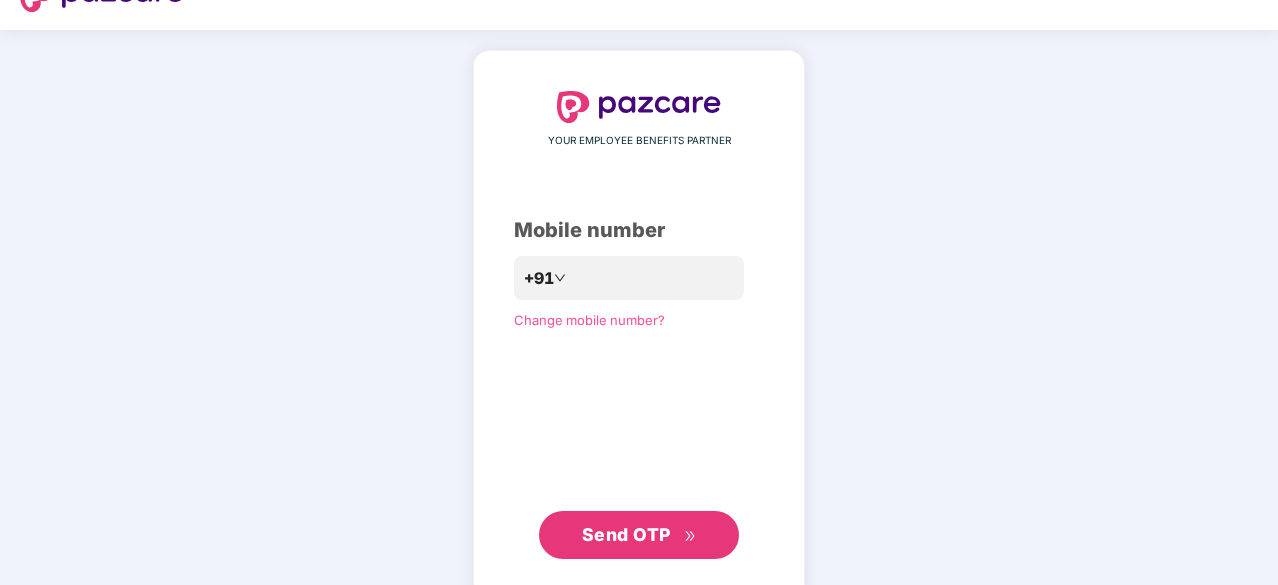 click on "Send OTP" at bounding box center [626, 534] 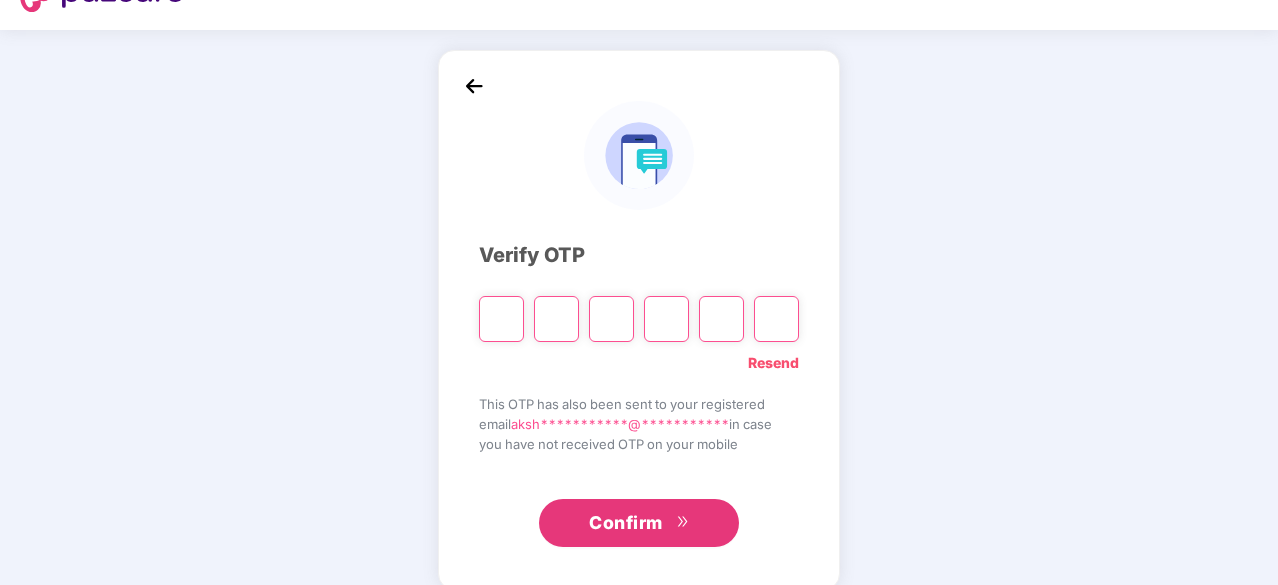 type on "*" 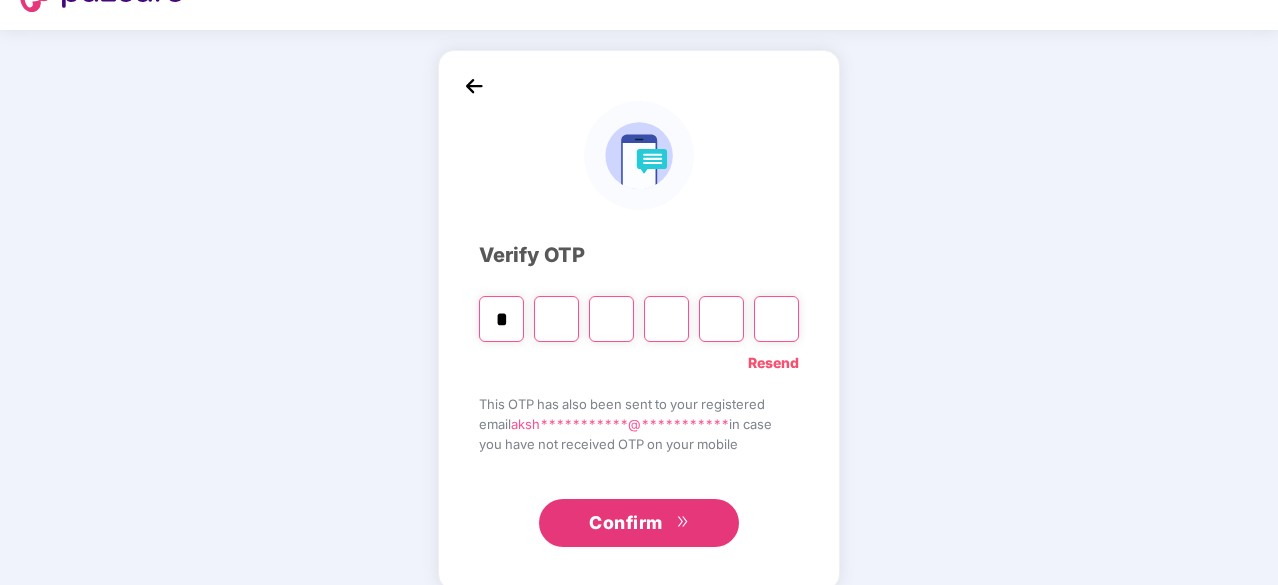 type on "*" 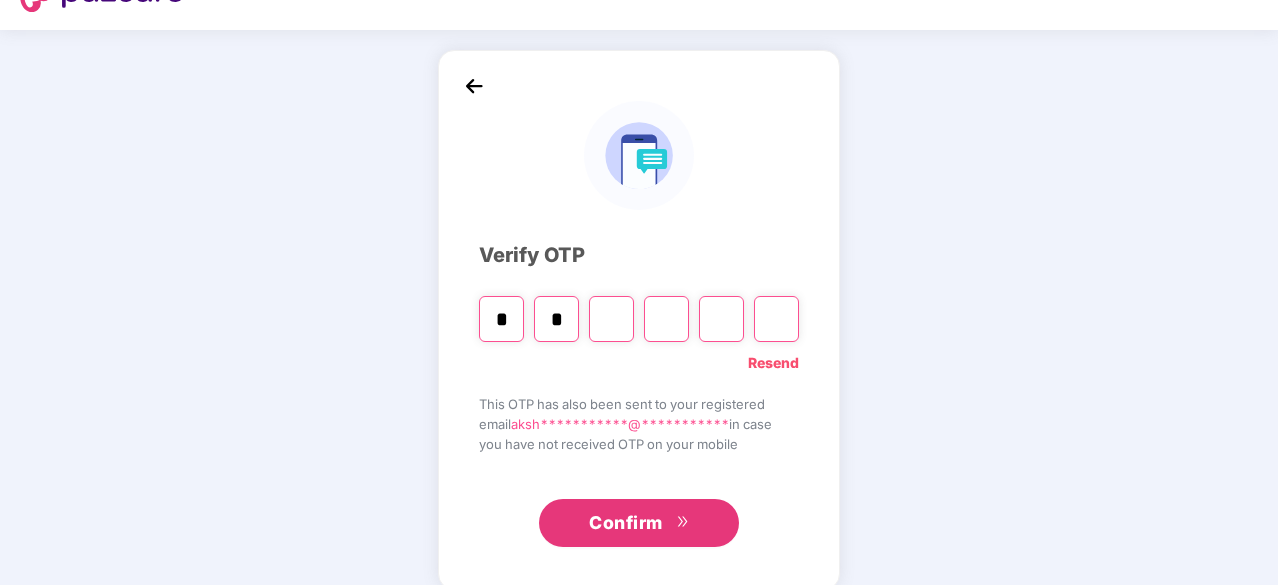 type on "*" 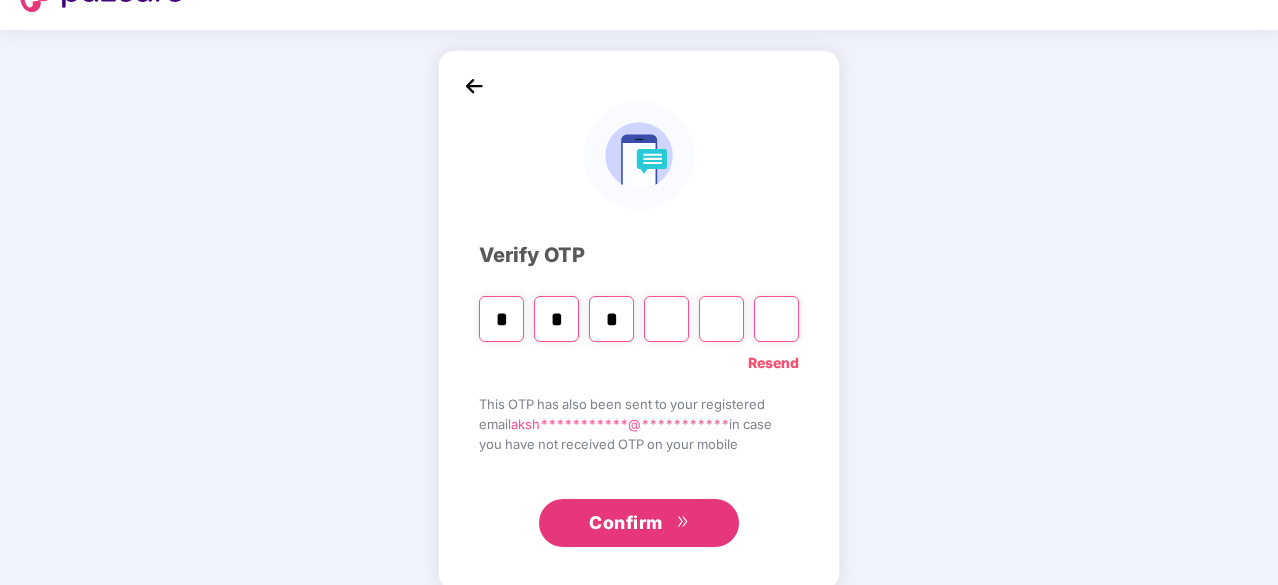 type on "*" 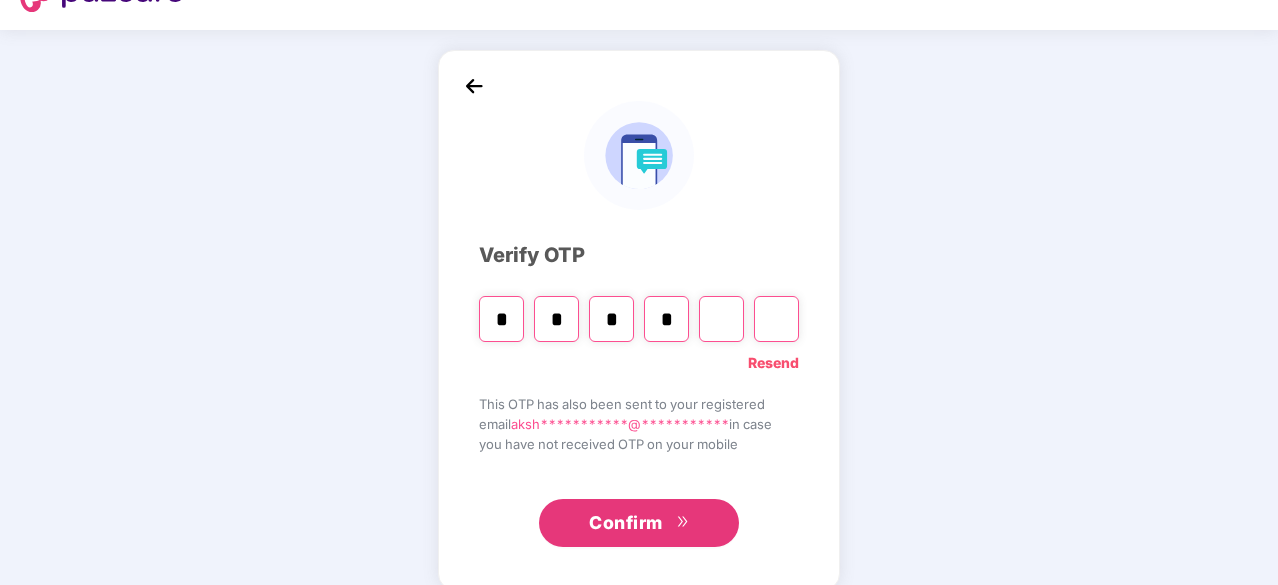 type 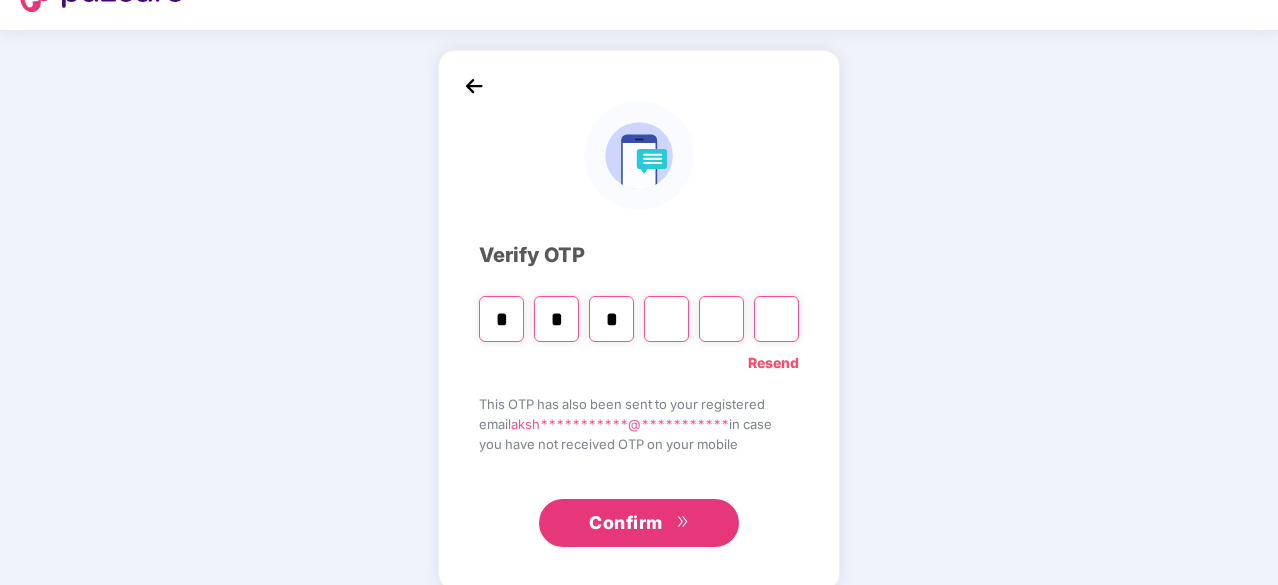 type on "*" 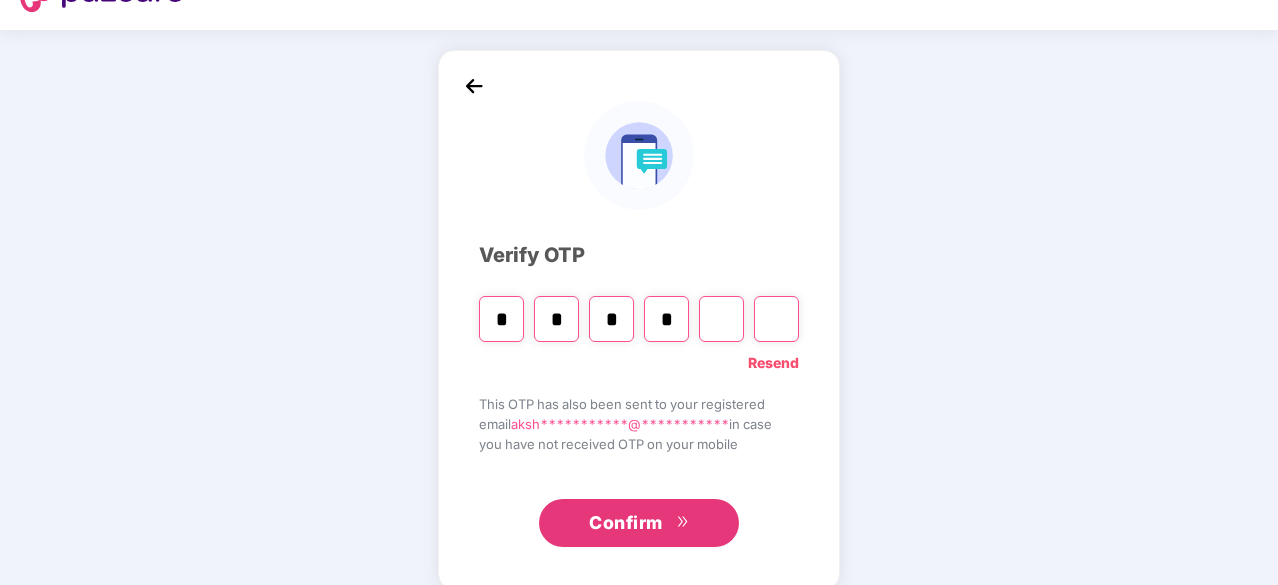 type on "*" 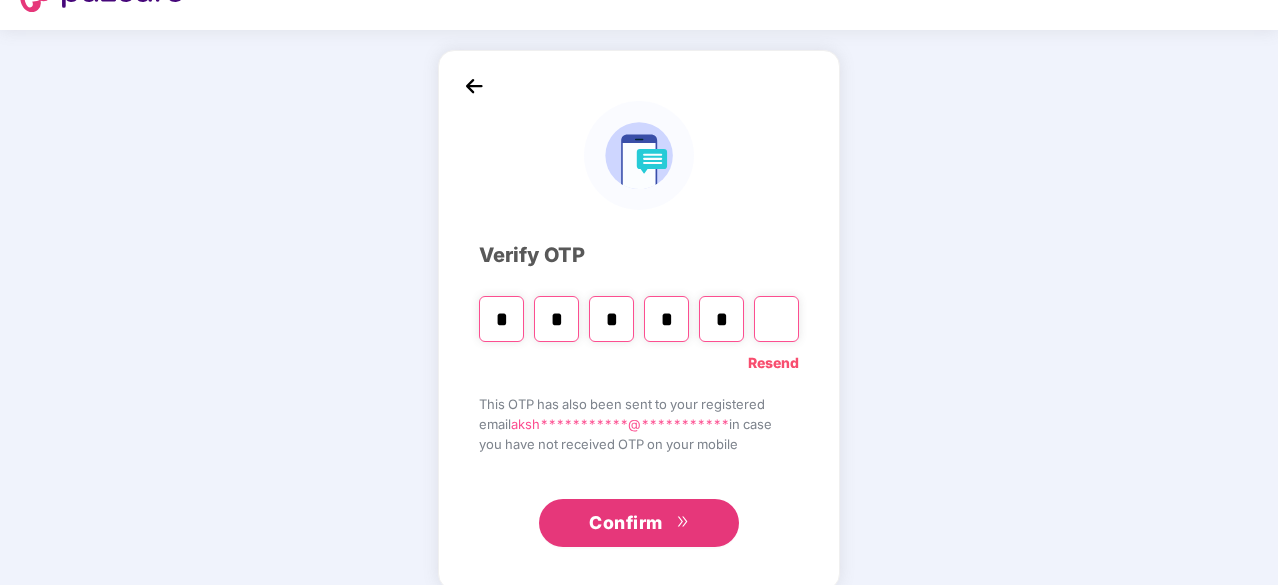 type on "*" 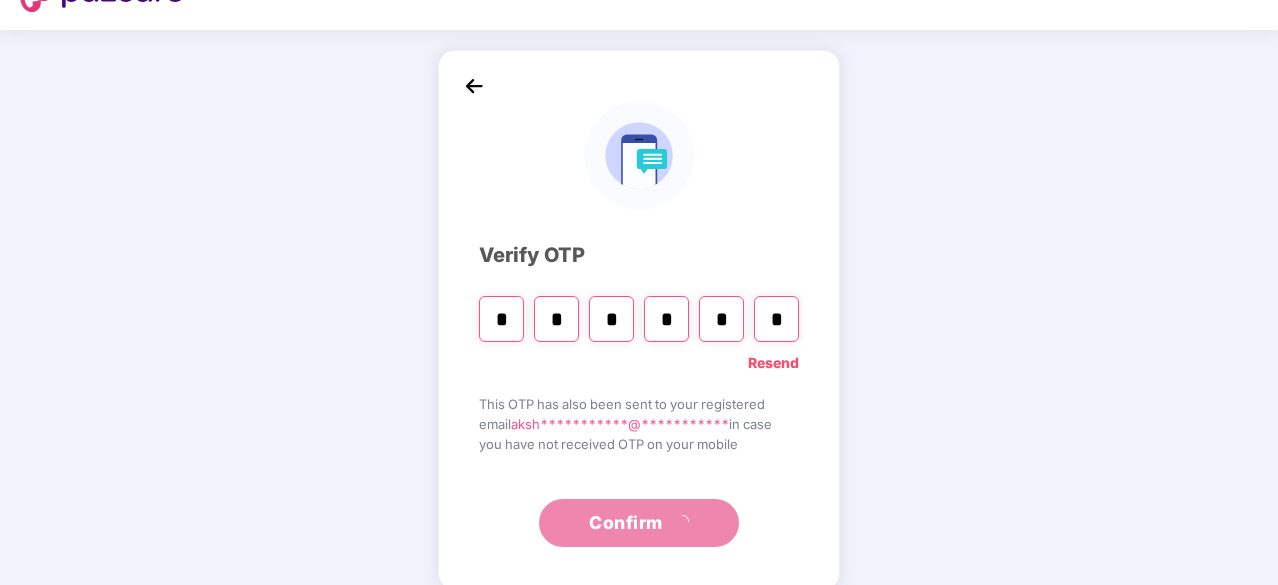 scroll, scrollTop: 0, scrollLeft: 0, axis: both 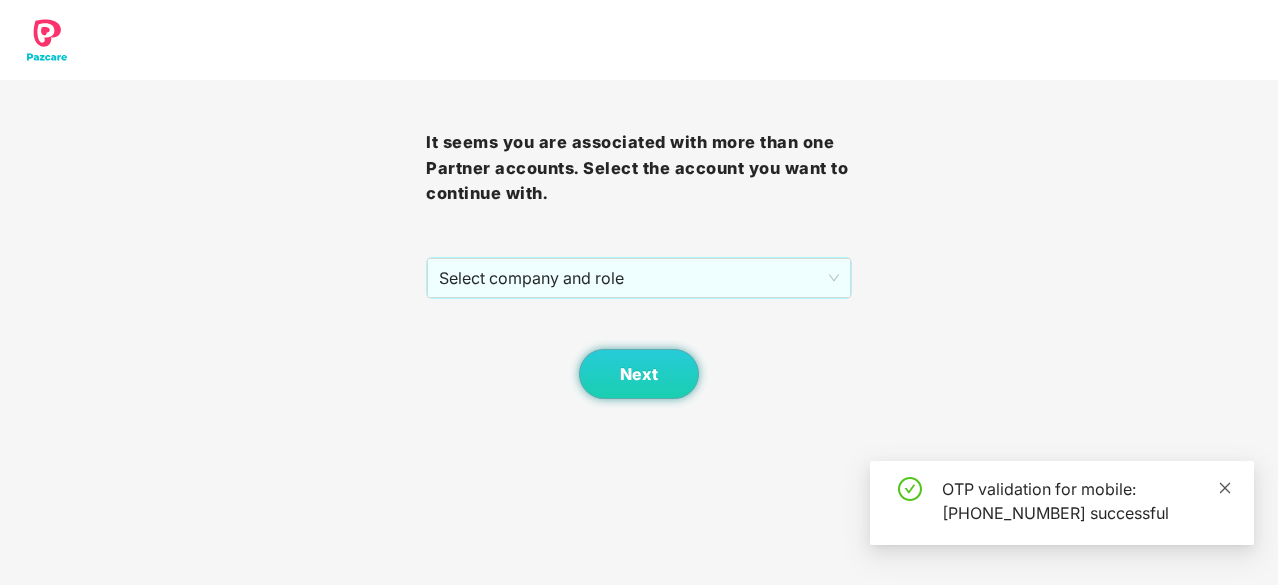 click 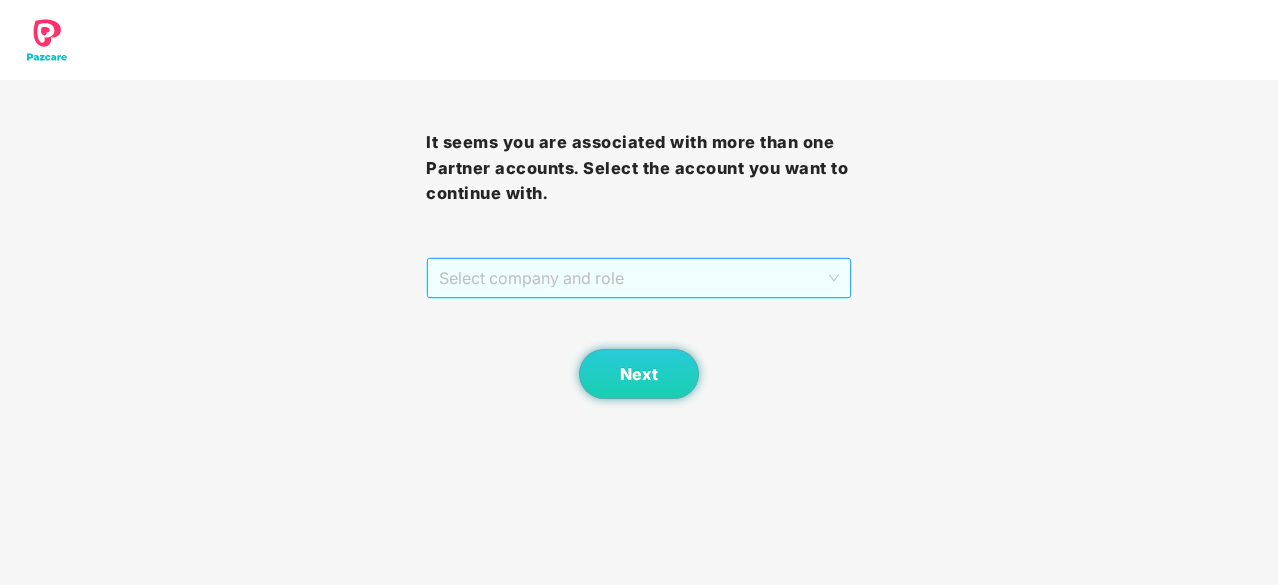 click on "Select company and role" at bounding box center [639, 278] 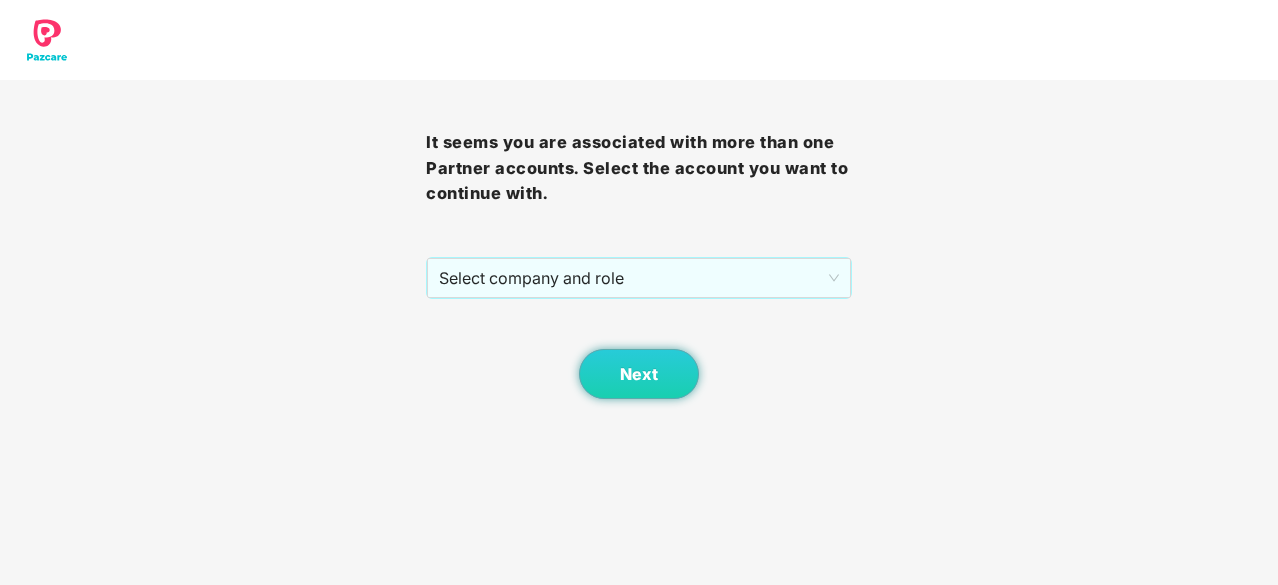 click on "It seems you are associated with more than one Partner accounts. Select the account you want to continue with. Select company and role Next 15c389f1-9d70-4452-985b-82231bfd2e9c#CUSTOMER_SUPPORT 15c389f1-9d70-4452-985b-82231bfd2e9c#CLAIMS_ADMIN Pazcare - CUSTOMER_SUPPORT Pazcare - CLAIMS_ADMIN" at bounding box center [639, 292] 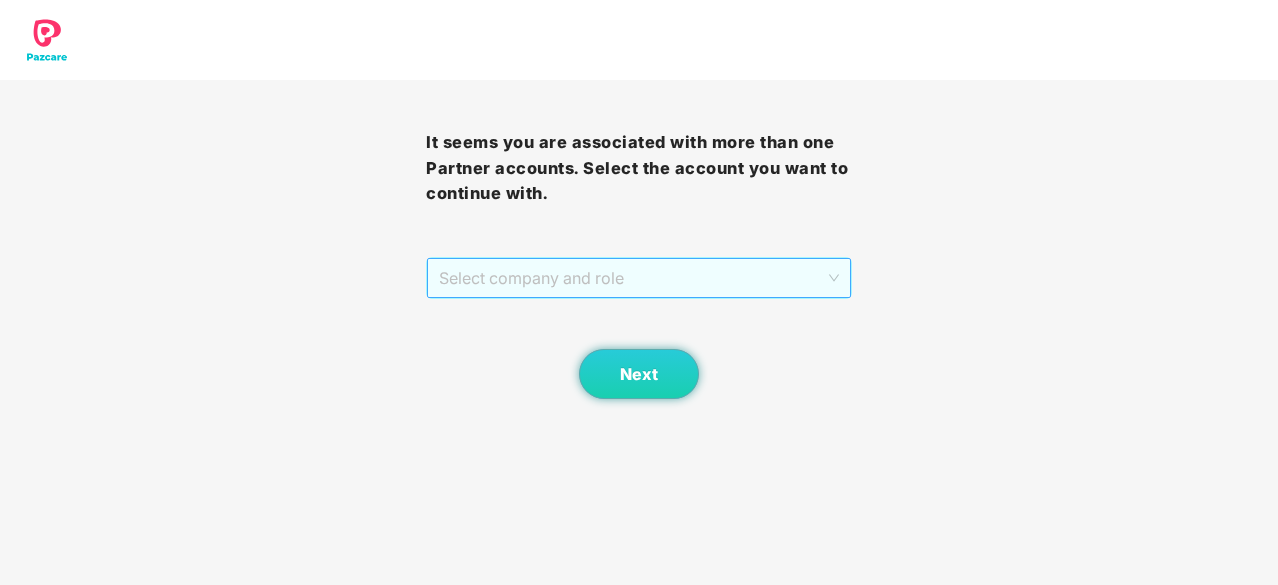 click on "Select company and role" at bounding box center (639, 278) 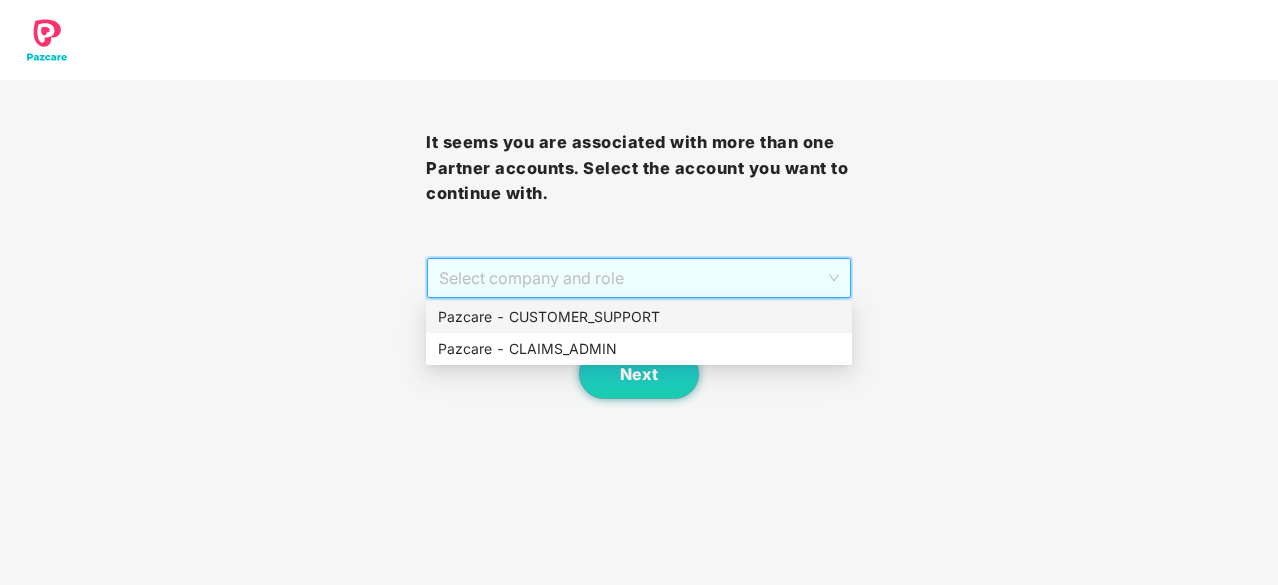click on "Pazcare - CUSTOMER_SUPPORT" at bounding box center (639, 317) 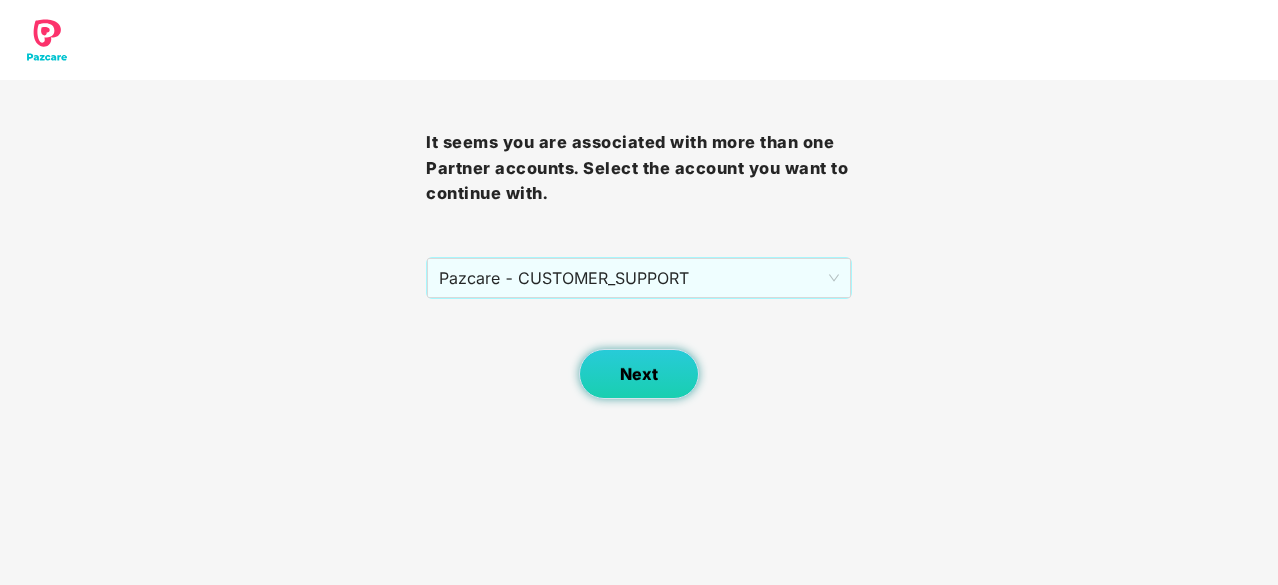 click on "Next" at bounding box center [639, 374] 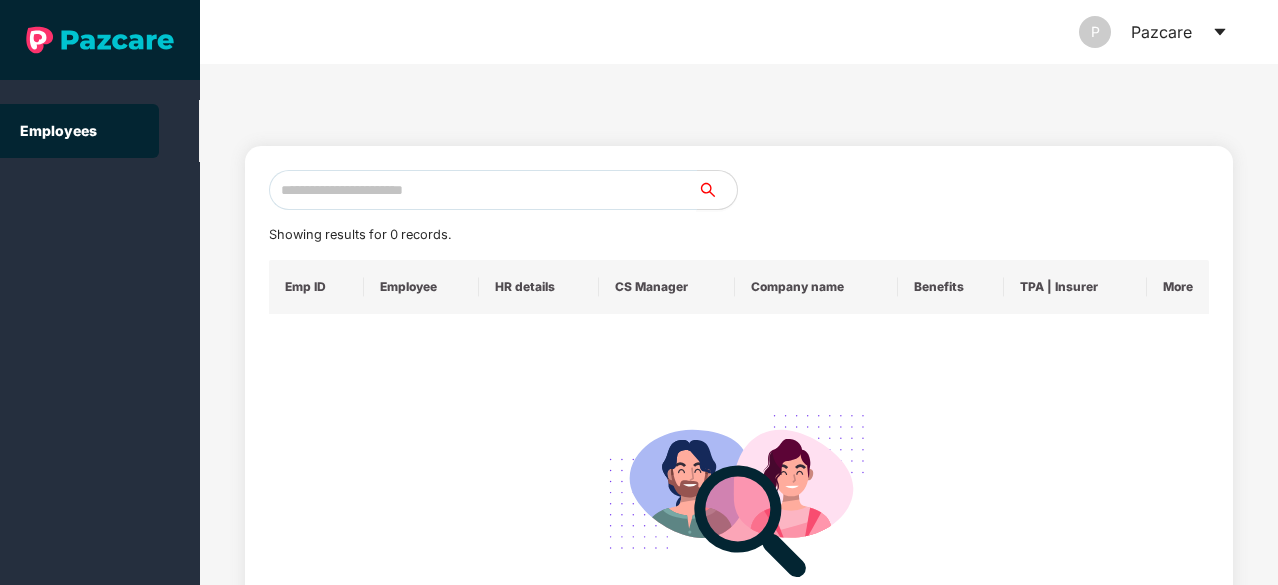 click at bounding box center (483, 190) 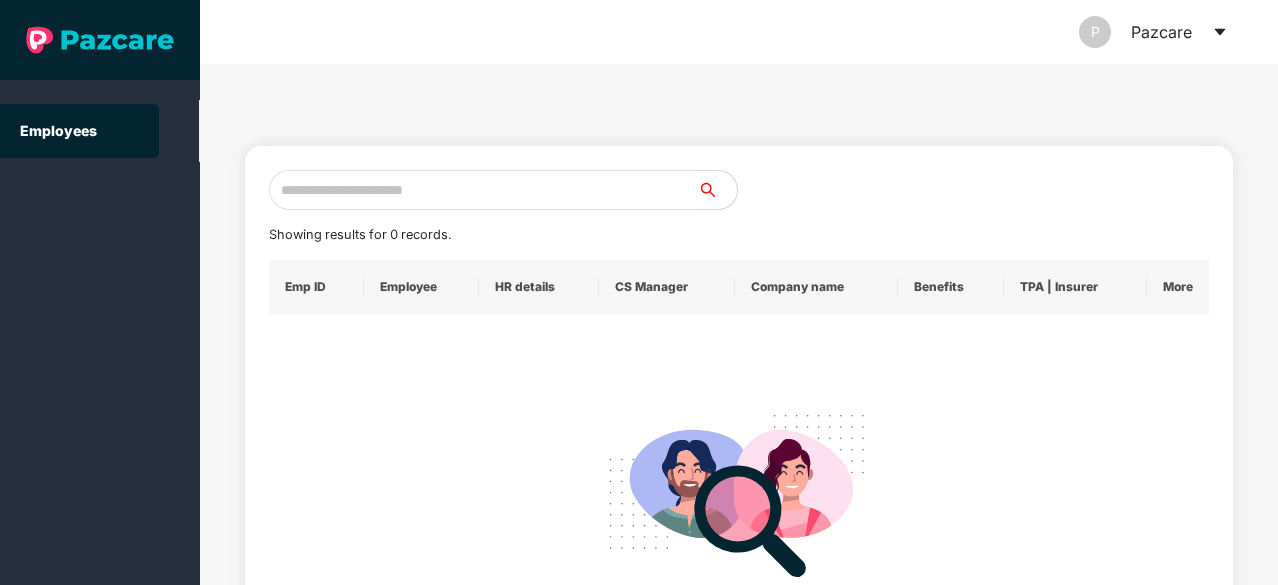 paste on "**********" 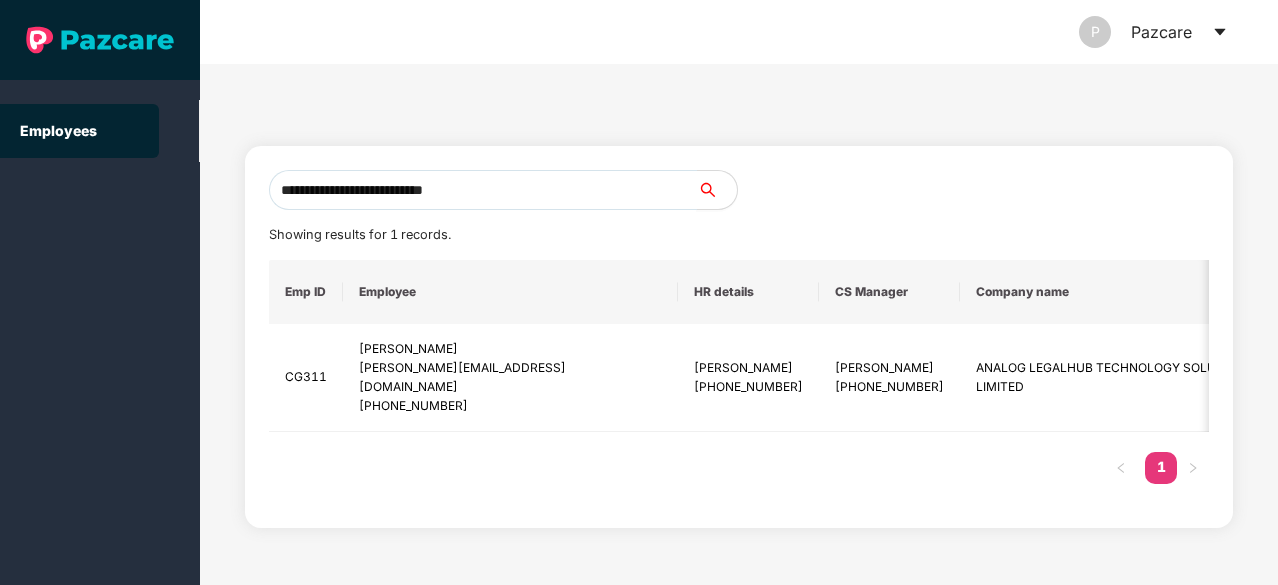type on "**********" 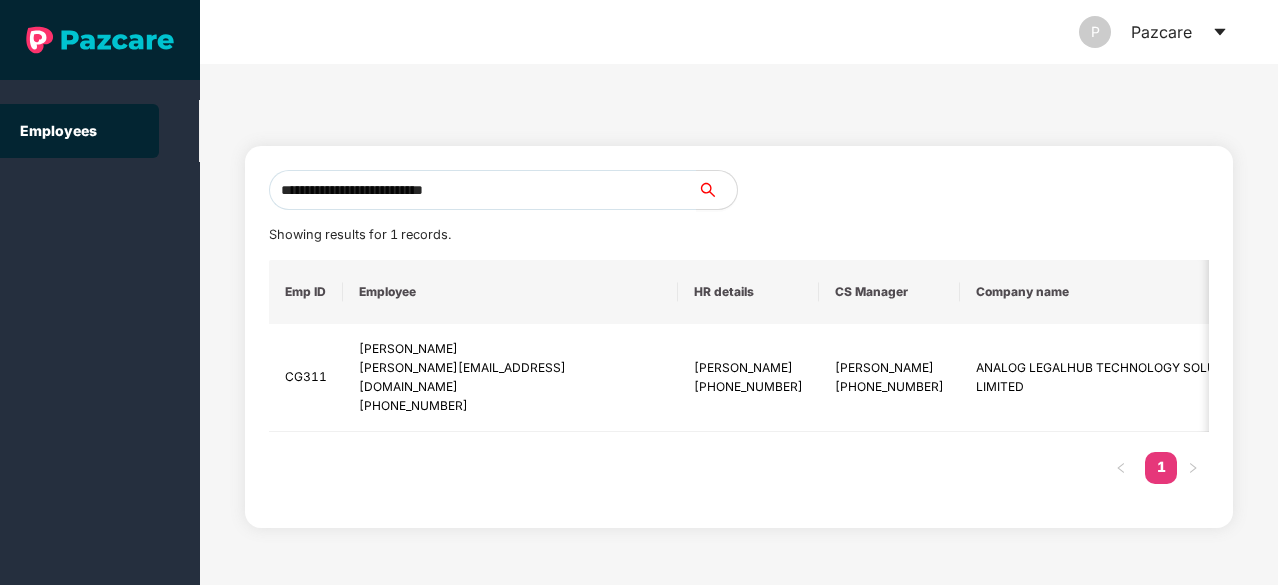 click on "Employees" at bounding box center [58, 130] 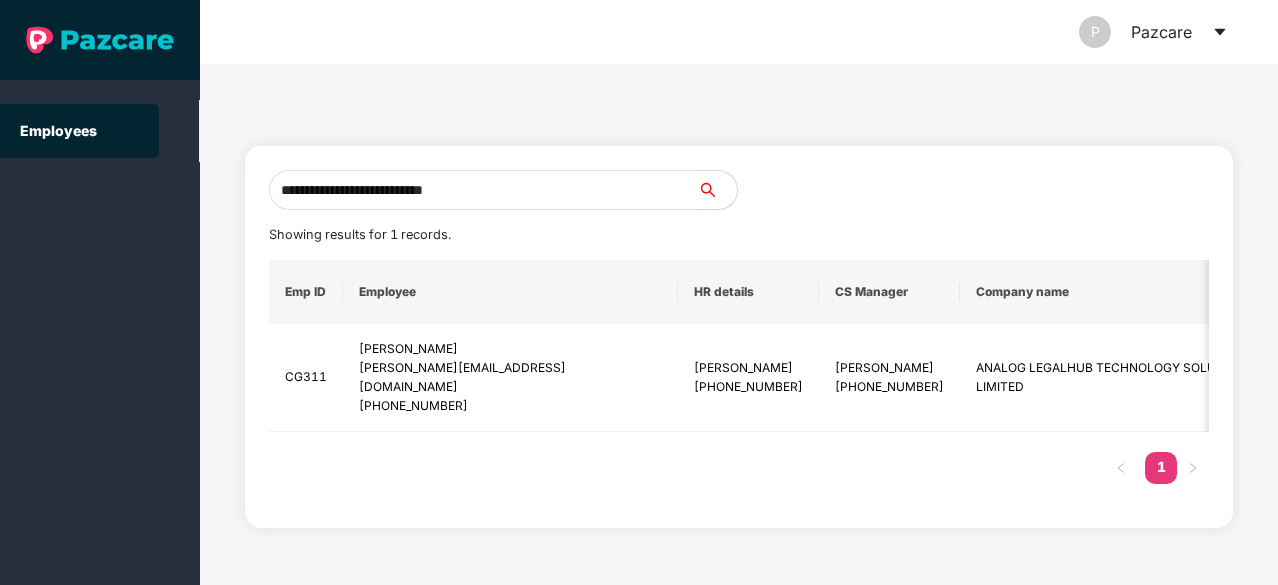 click on "P Pazcare" at bounding box center (1153, 32) 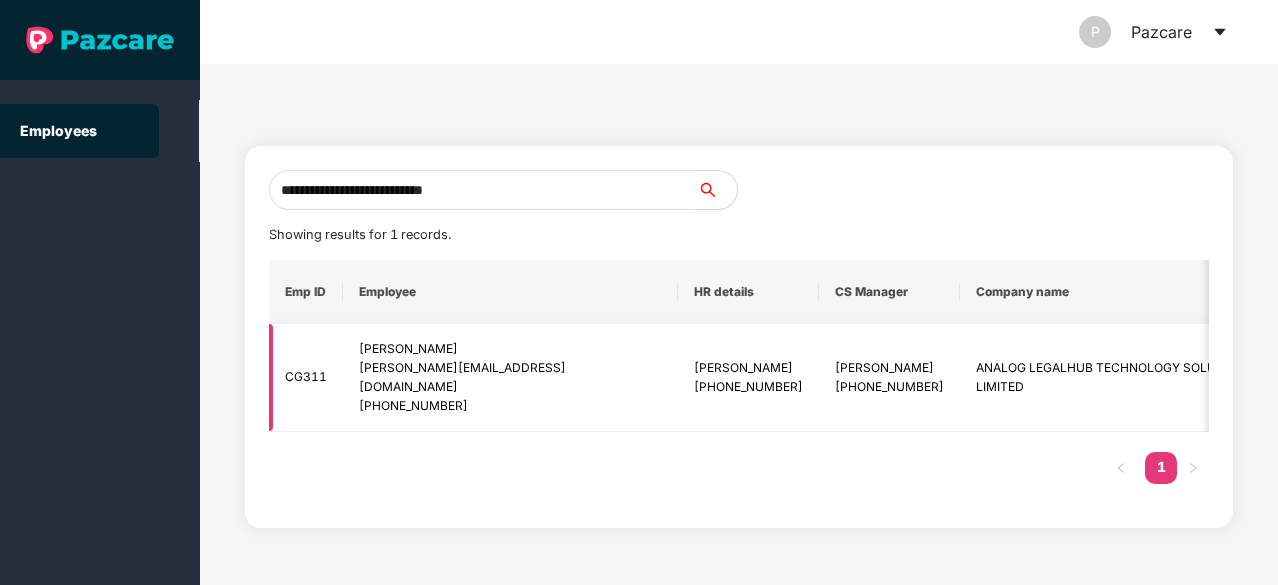 click on "[PHONE_NUMBER]" at bounding box center (511, 406) 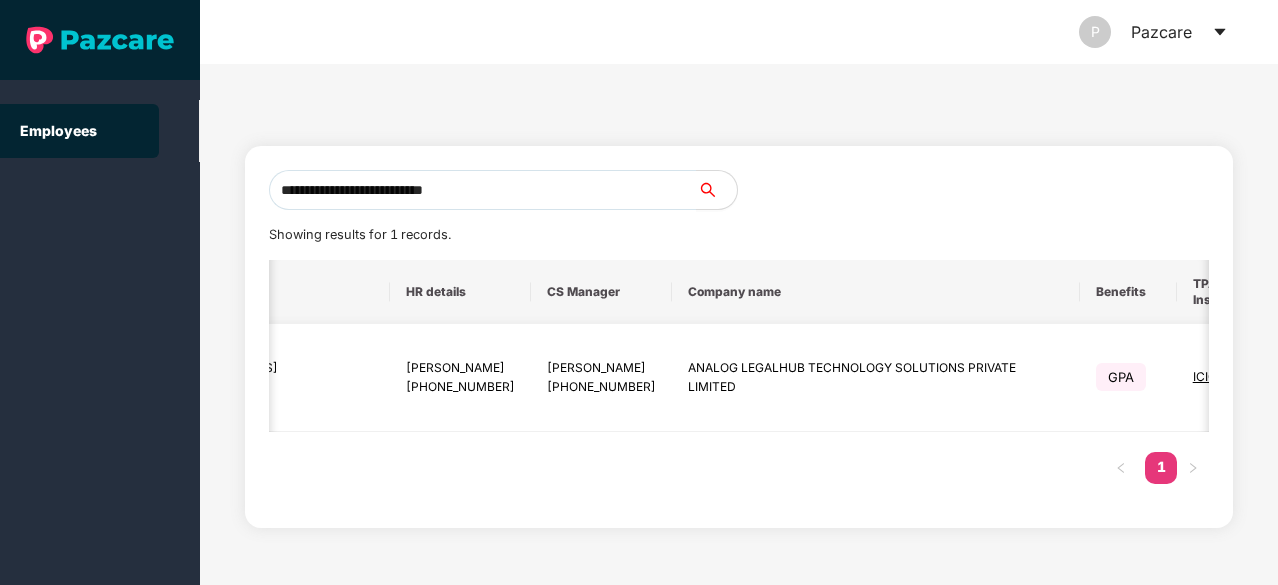 scroll, scrollTop: 0, scrollLeft: 292, axis: horizontal 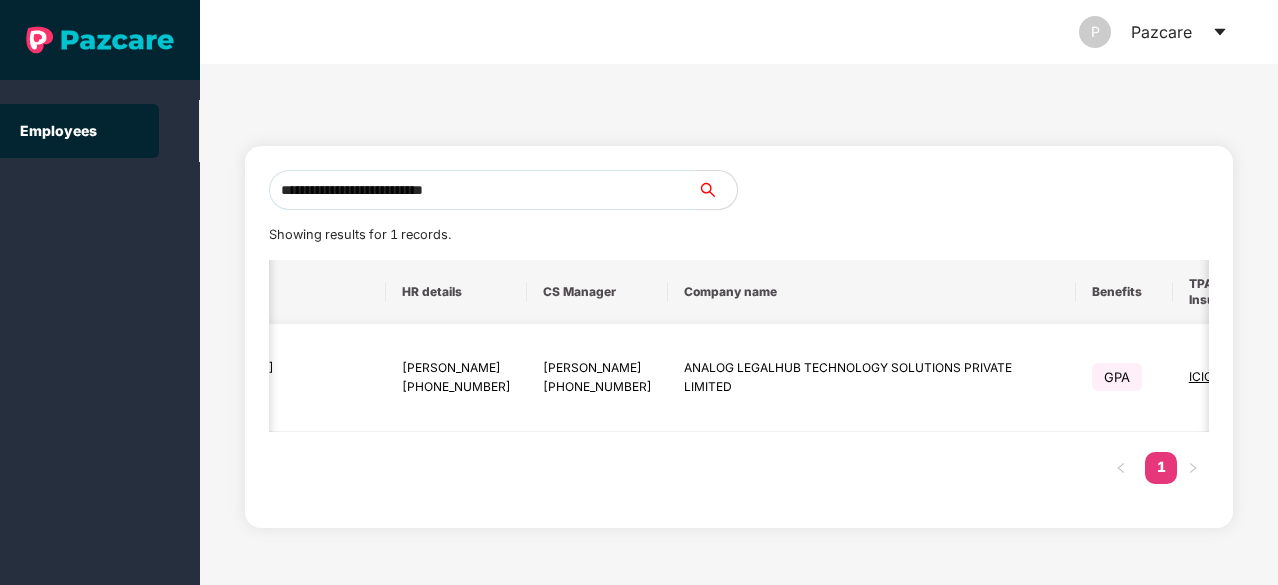 click on "ICICI" at bounding box center (1202, 376) 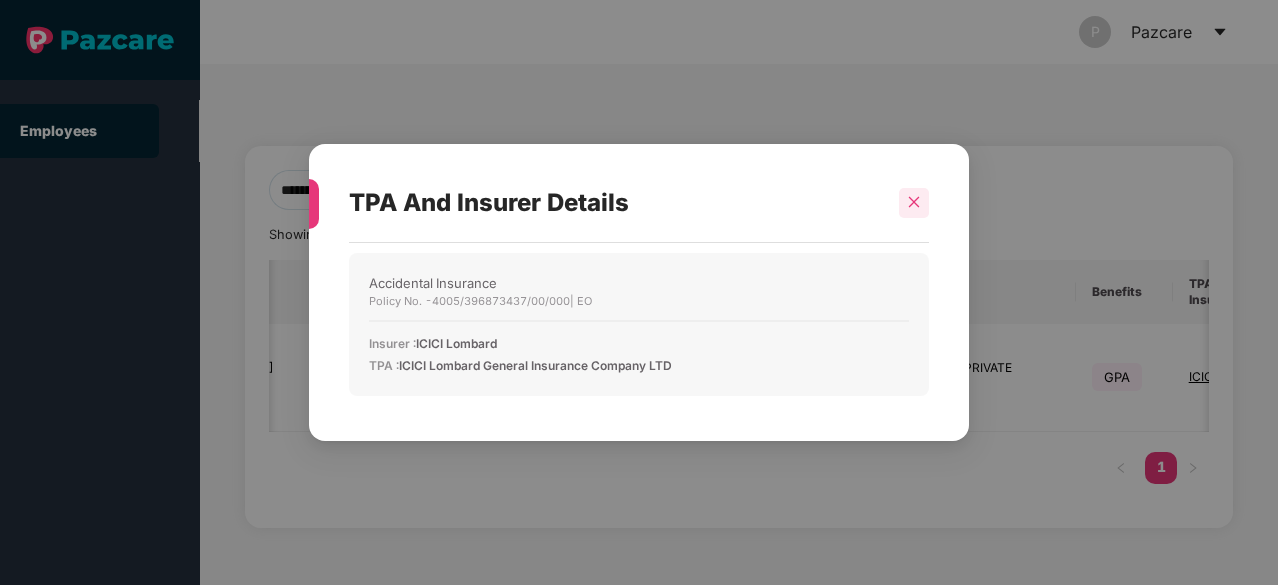 click at bounding box center (914, 203) 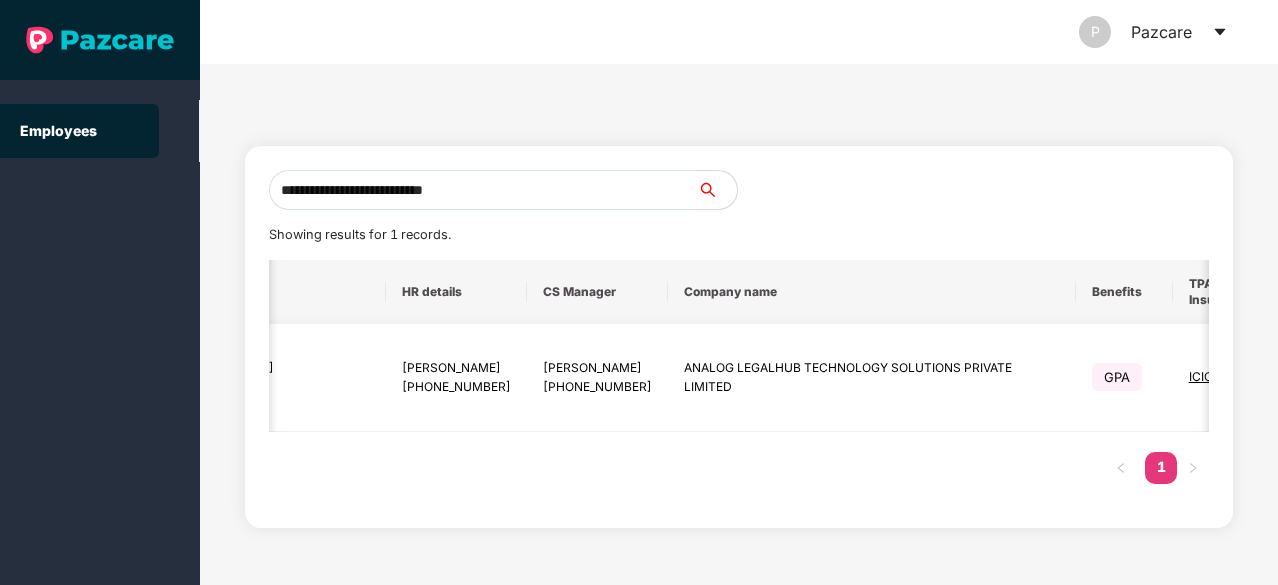 click at bounding box center [1321, 378] 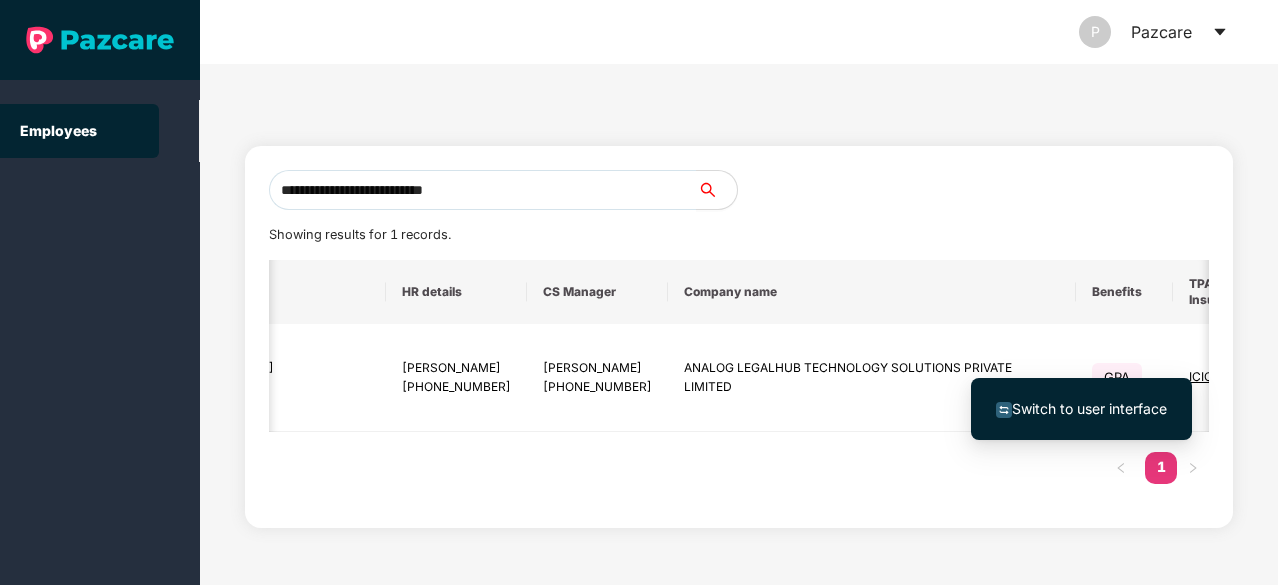 click on "Switch to user interface" at bounding box center [1089, 408] 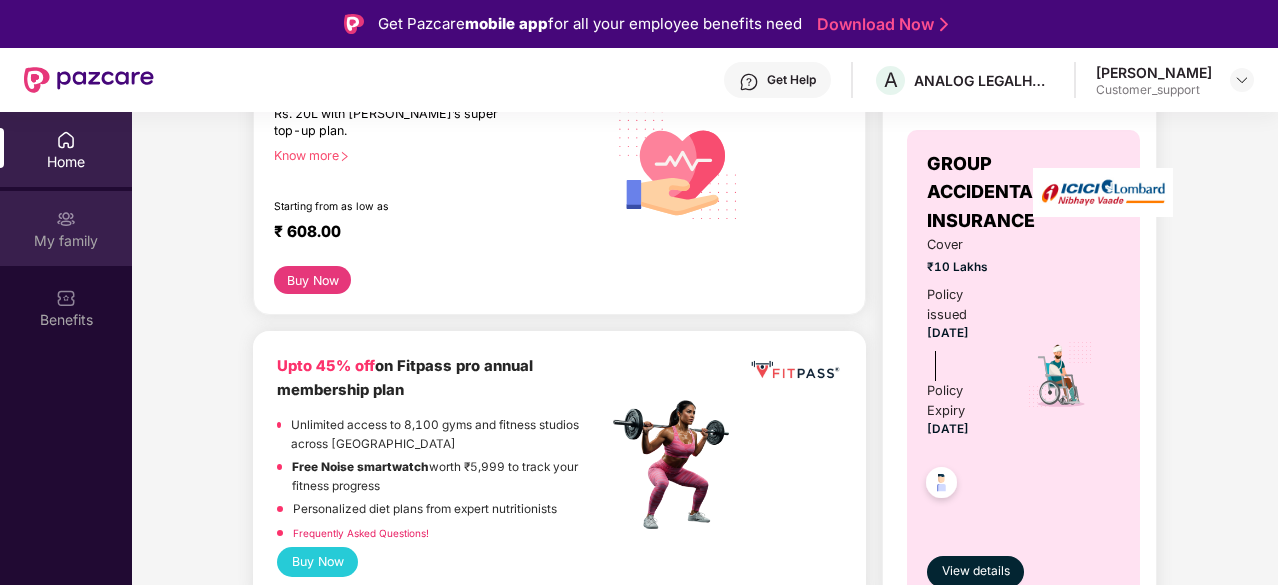 scroll, scrollTop: 168, scrollLeft: 0, axis: vertical 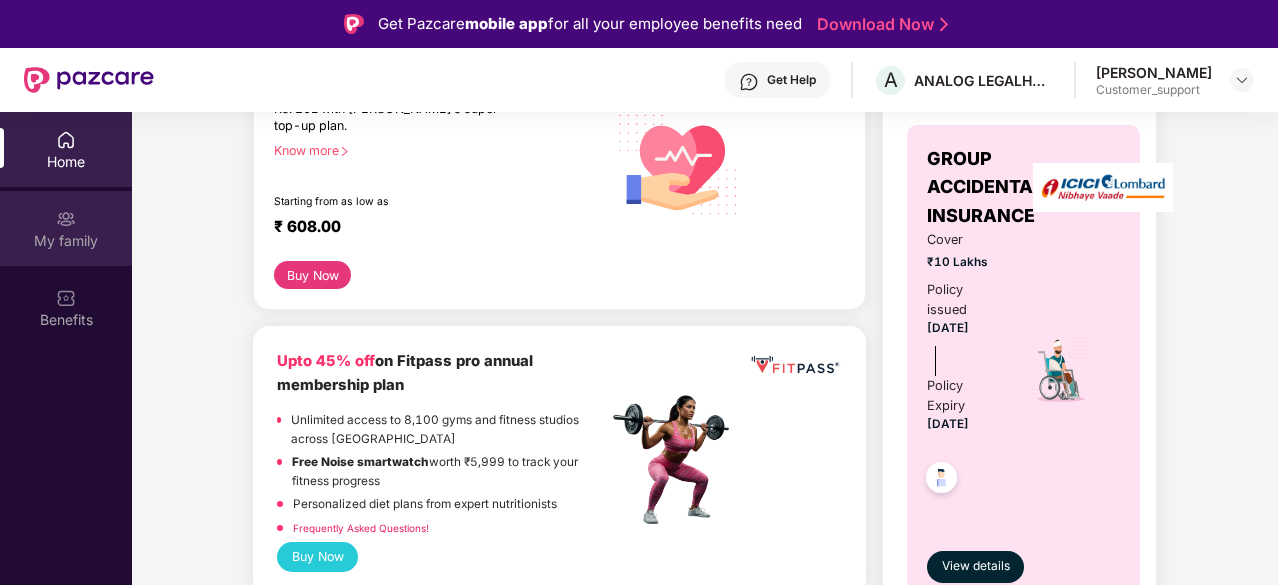 click on "My family" at bounding box center [66, 228] 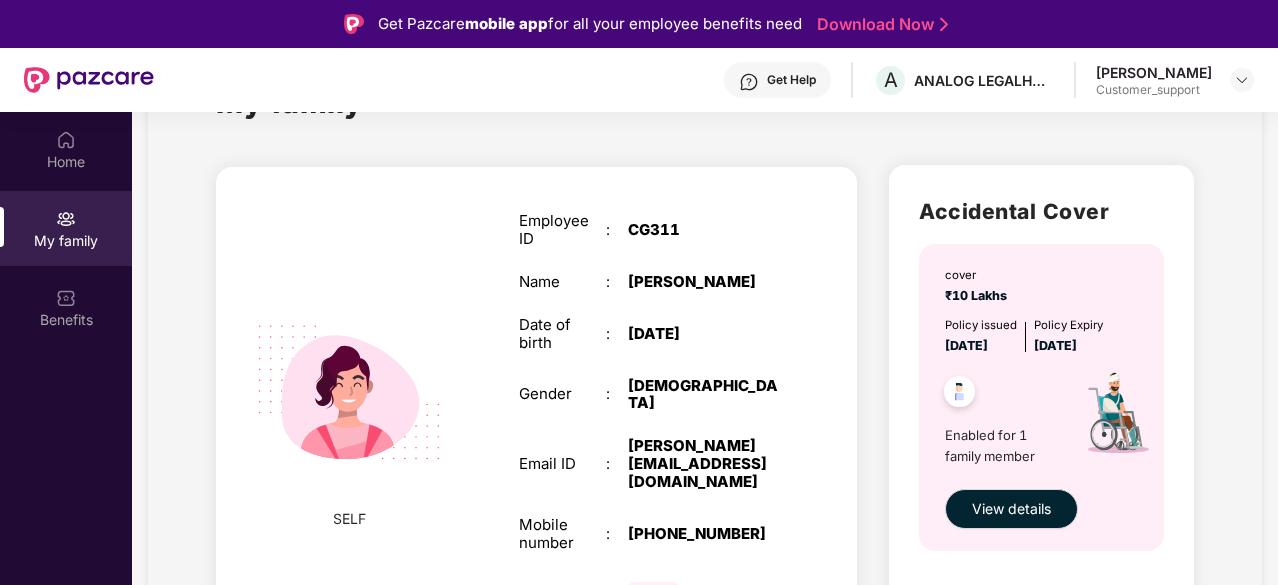 scroll, scrollTop: 95, scrollLeft: 0, axis: vertical 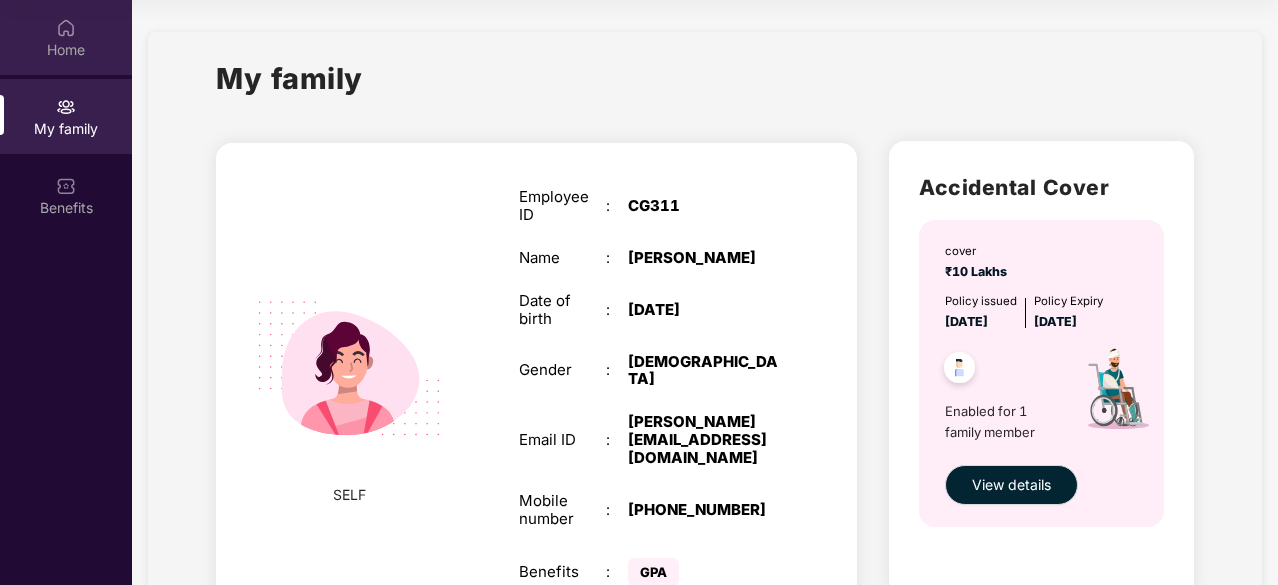 click on "Home" at bounding box center [66, 50] 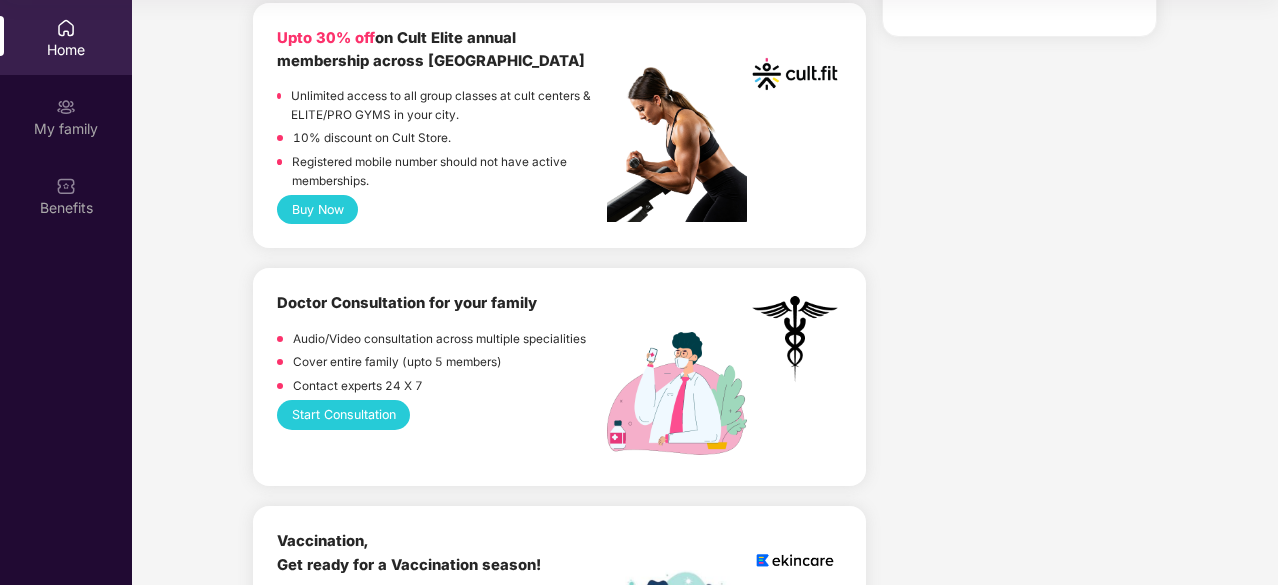 scroll, scrollTop: 670, scrollLeft: 0, axis: vertical 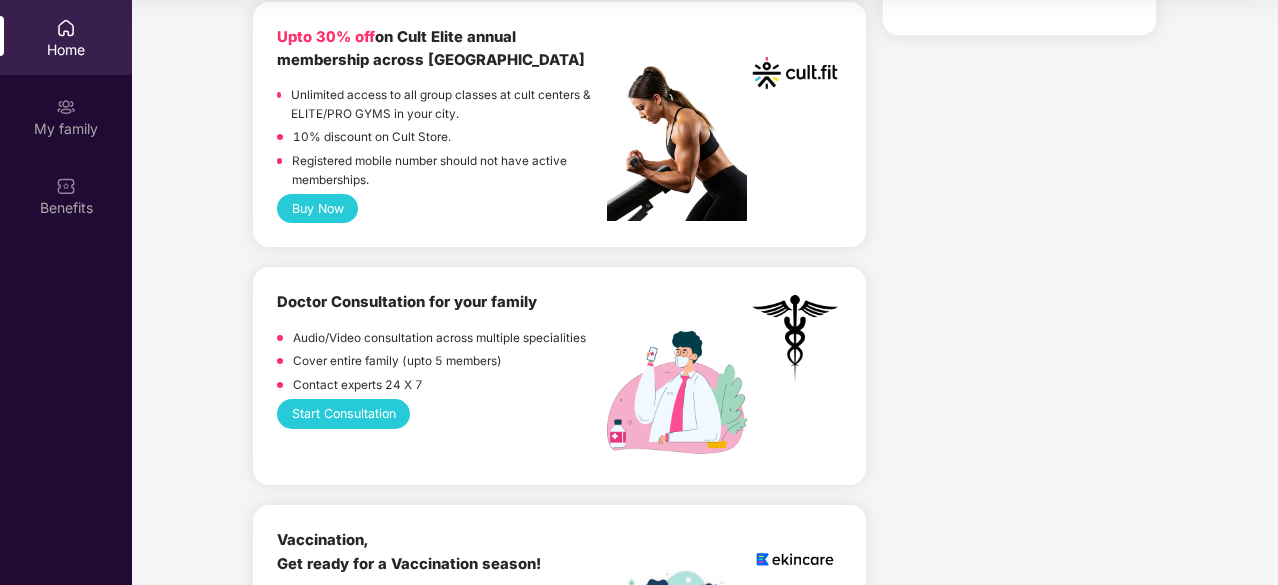 click on "Buy Now" at bounding box center (317, 208) 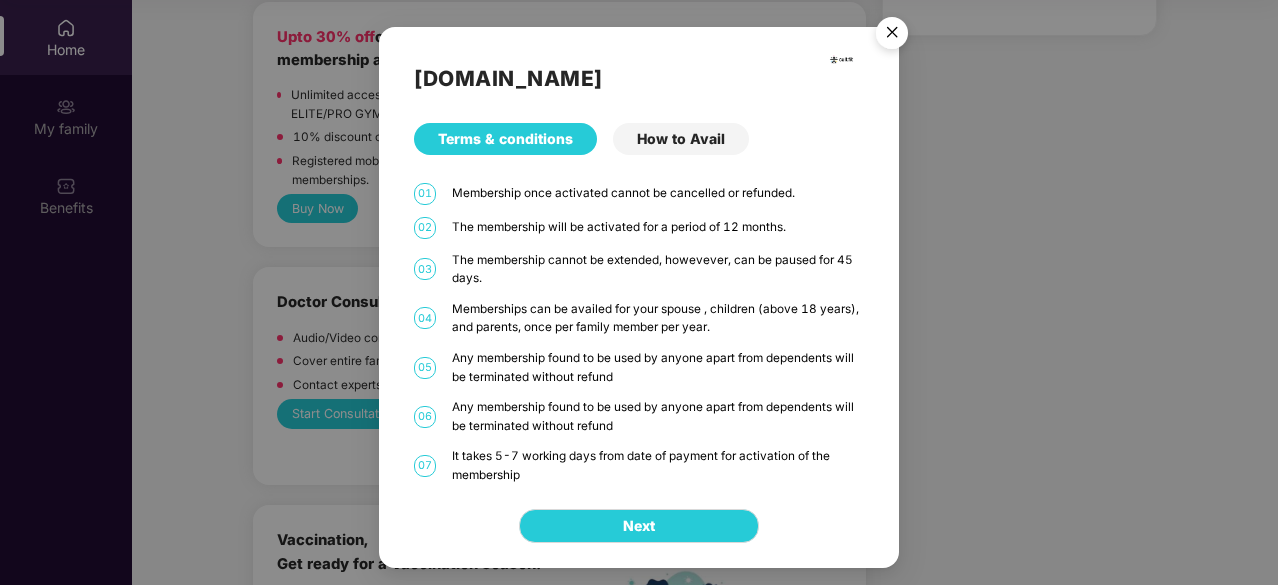 click at bounding box center [892, 36] 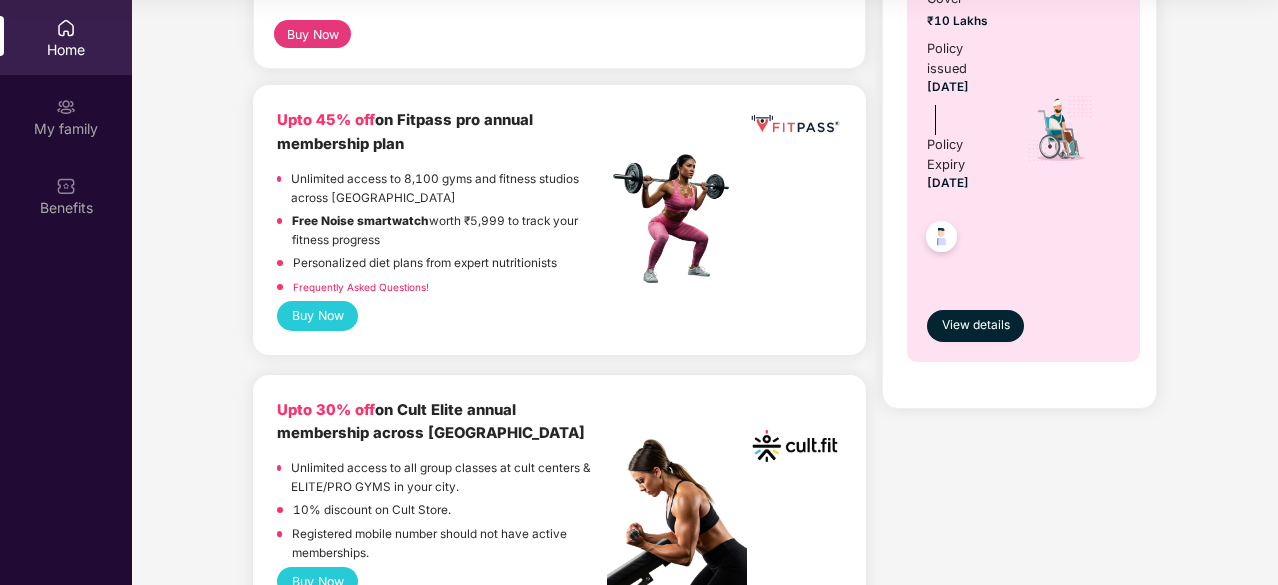 scroll, scrollTop: 0, scrollLeft: 0, axis: both 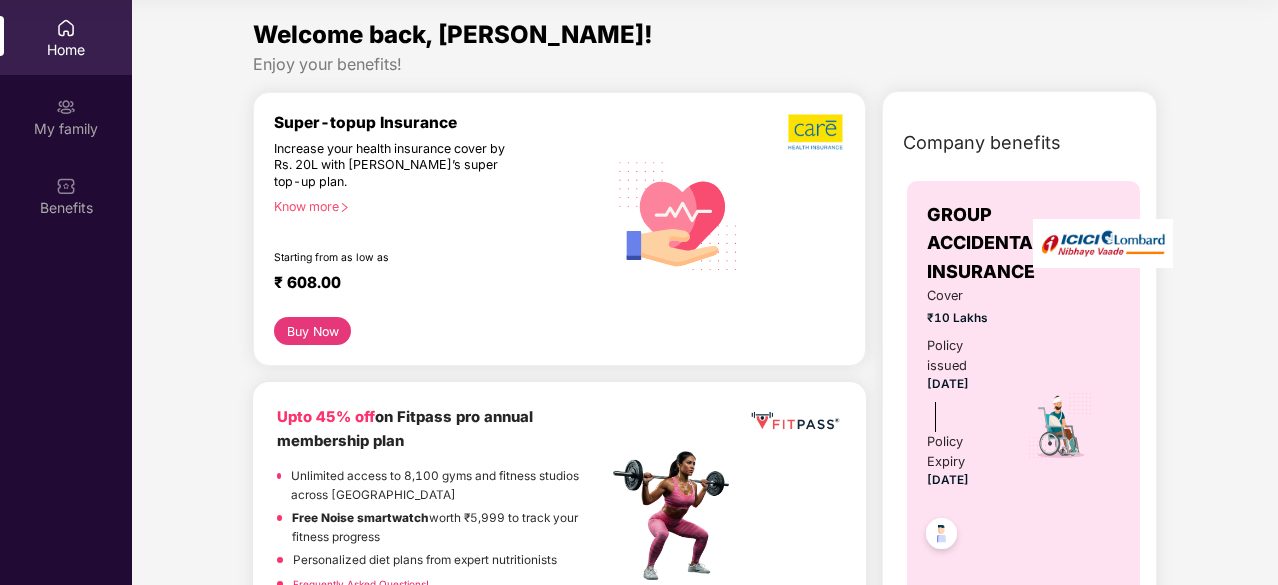 click on "Super-topup Insurance Increase your health insurance cover by Rs. 20L with [PERSON_NAME]’s super top-up plan. Know more  Starting from as low as ₹ 608.00" at bounding box center (440, 215) 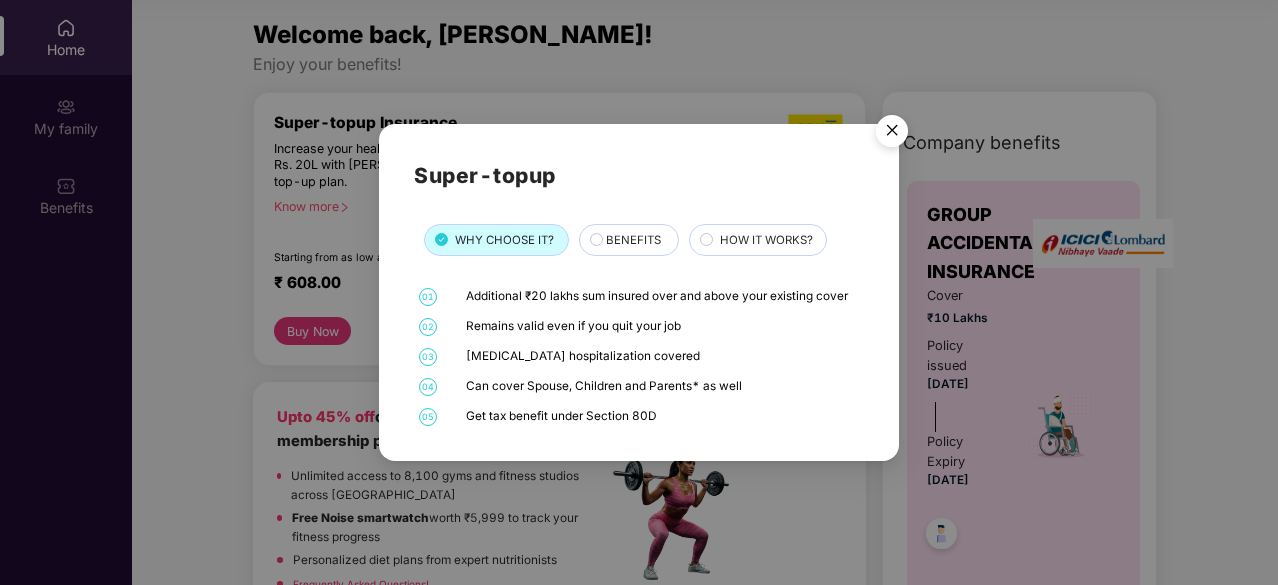 click on "BENEFITS" at bounding box center (629, 240) 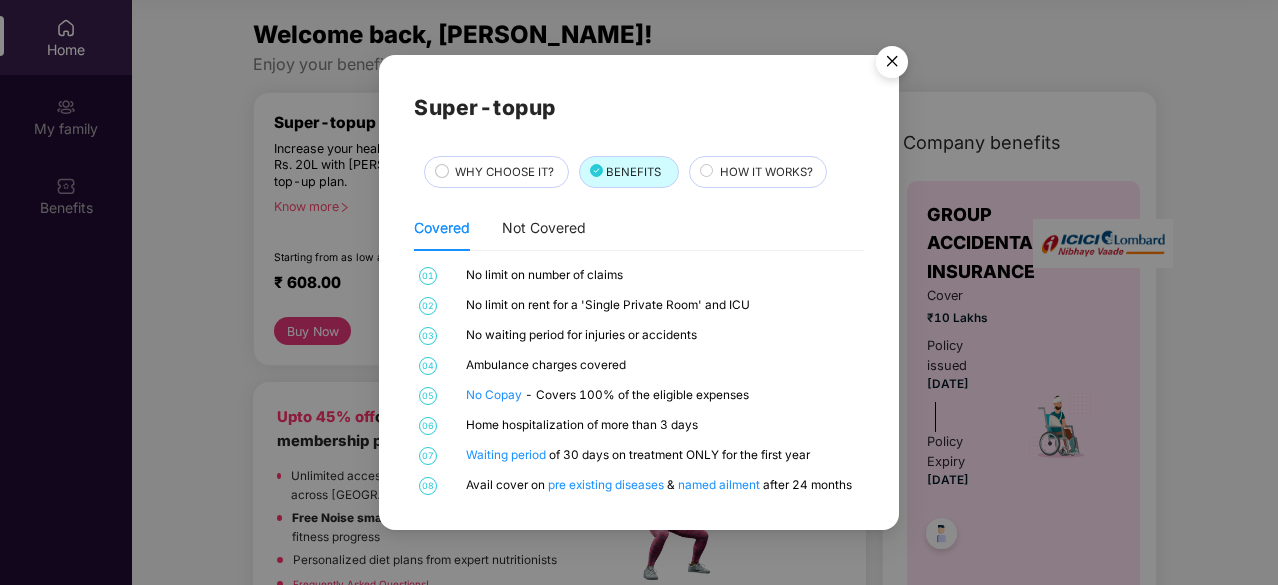 click at bounding box center [892, 65] 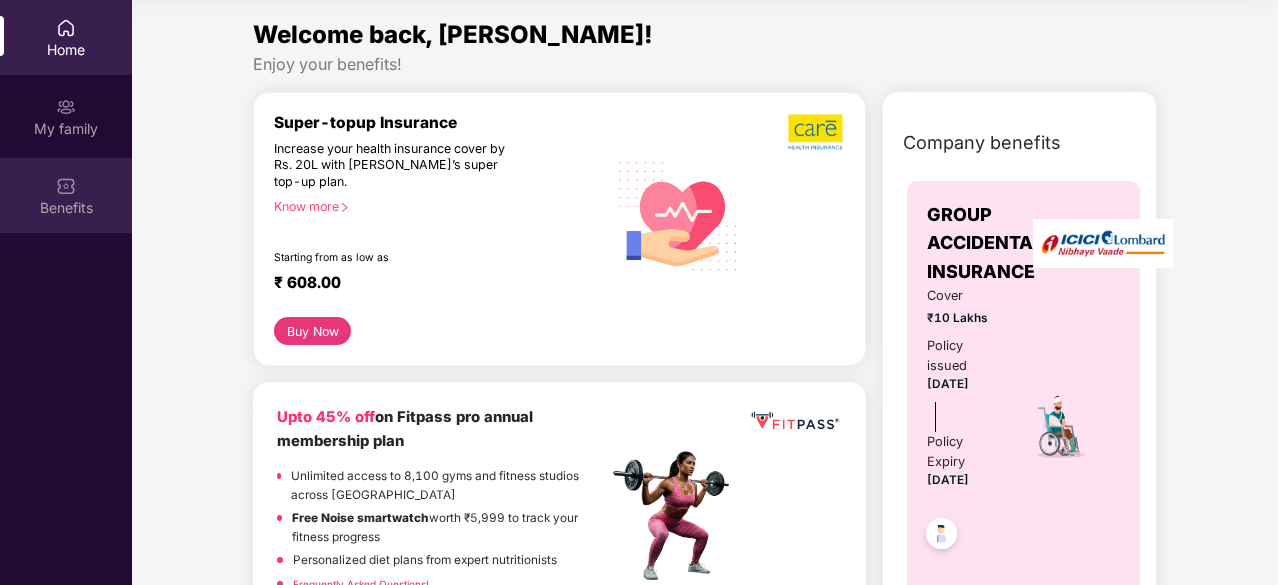 click on "Benefits" at bounding box center [66, 195] 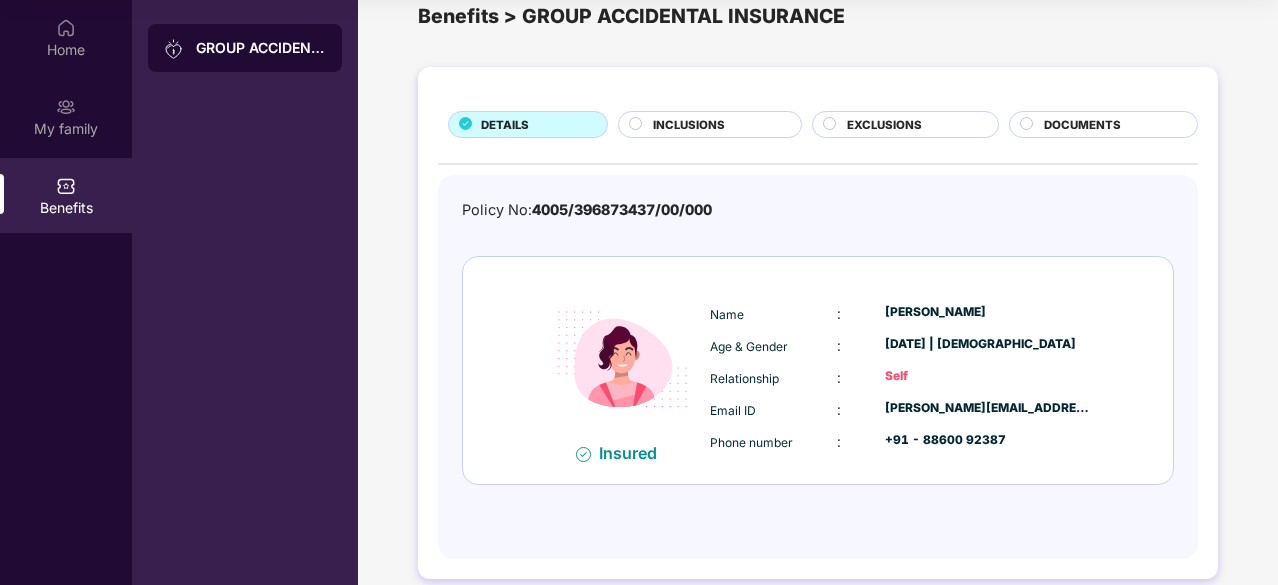 scroll, scrollTop: 38, scrollLeft: 0, axis: vertical 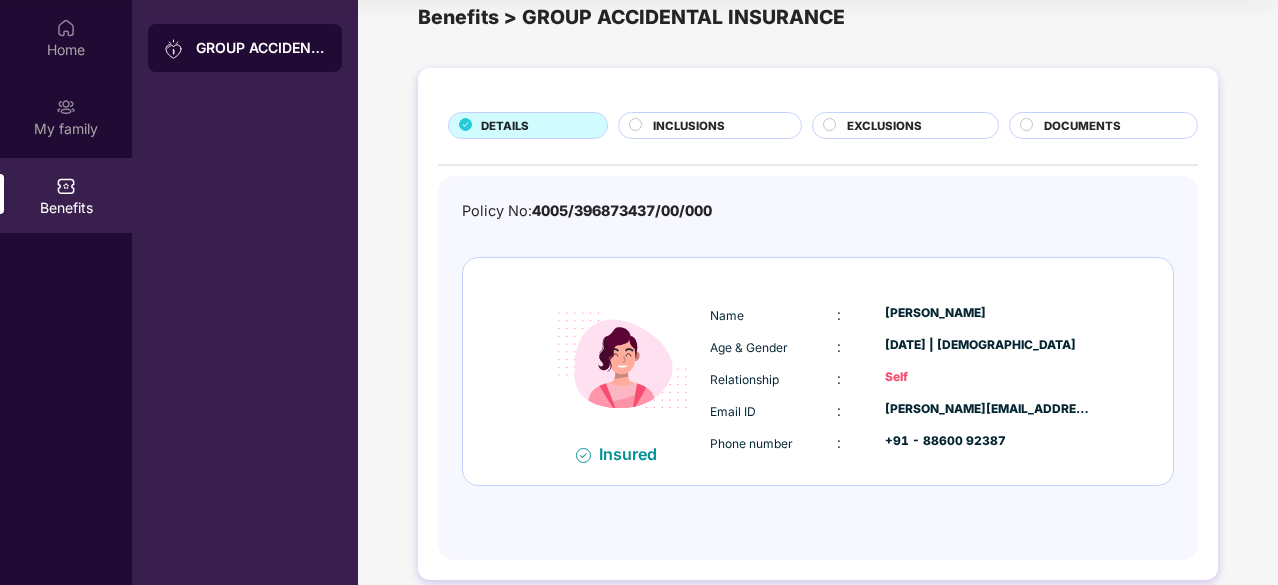 click on "INCLUSIONS" at bounding box center [689, 126] 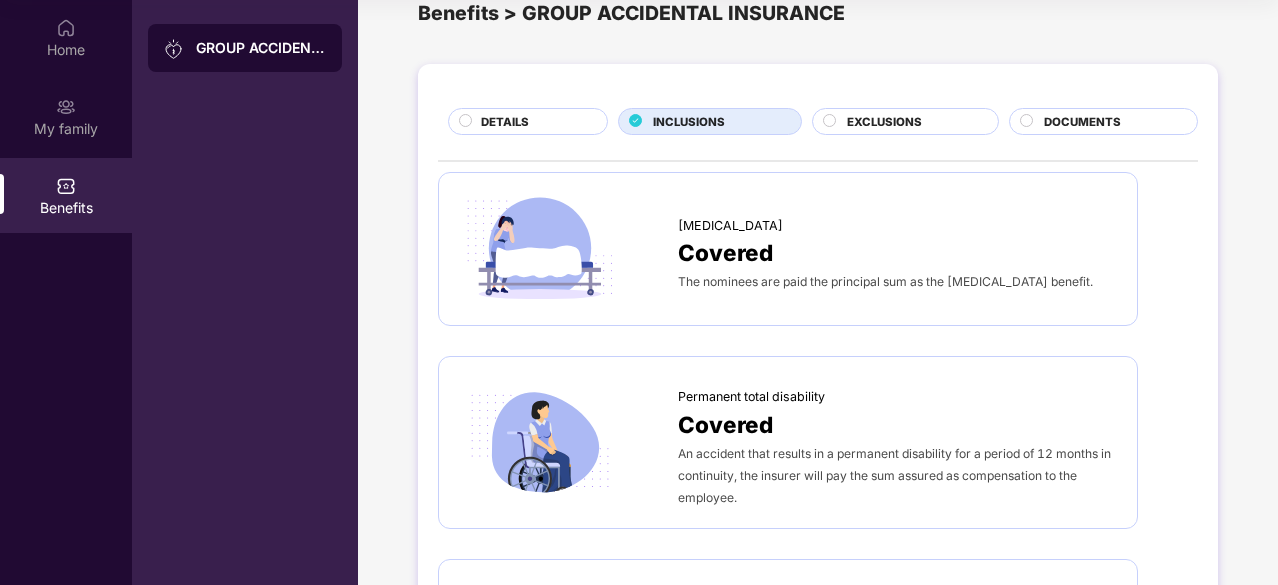 scroll, scrollTop: 0, scrollLeft: 0, axis: both 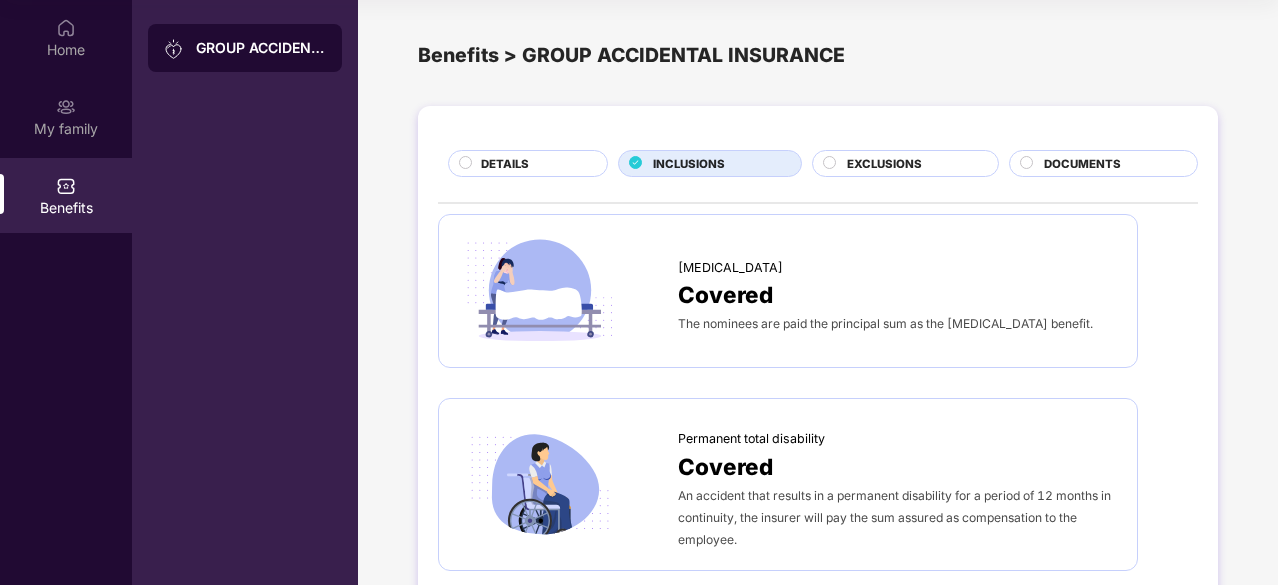 click on "EXCLUSIONS" at bounding box center (905, 163) 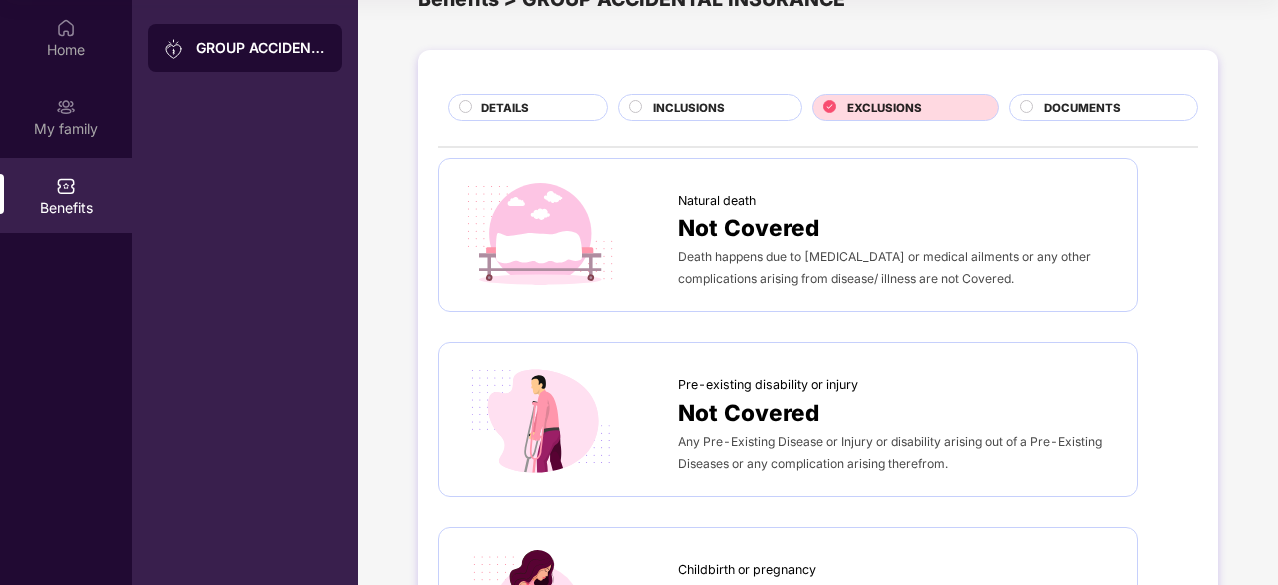 scroll, scrollTop: 0, scrollLeft: 0, axis: both 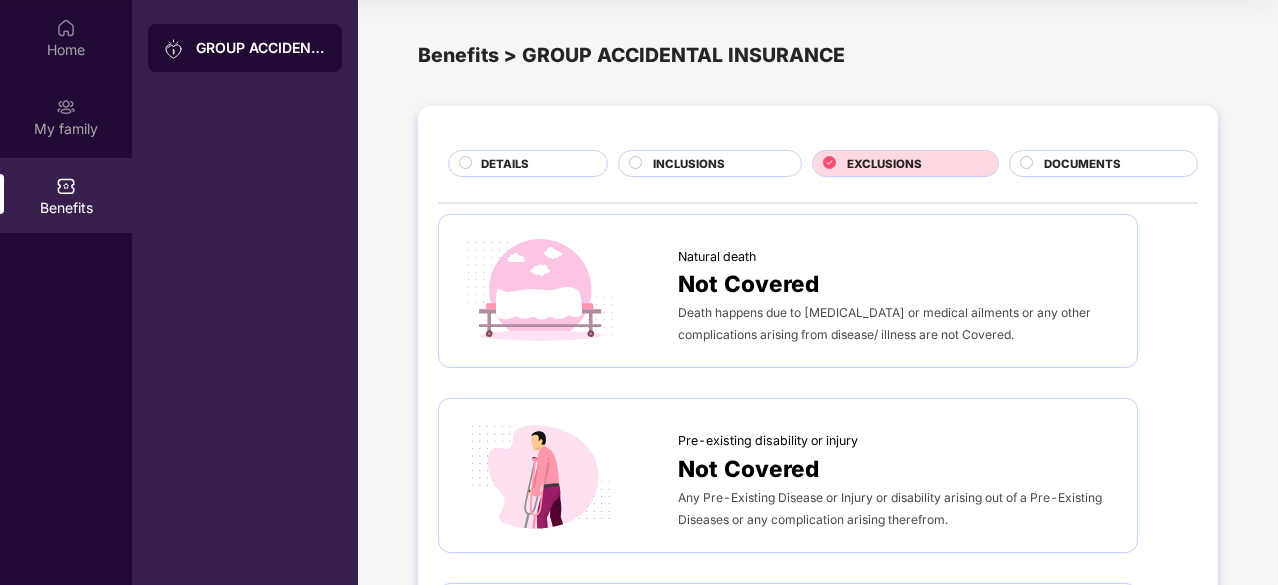 click on "DOCUMENTS" at bounding box center (1082, 164) 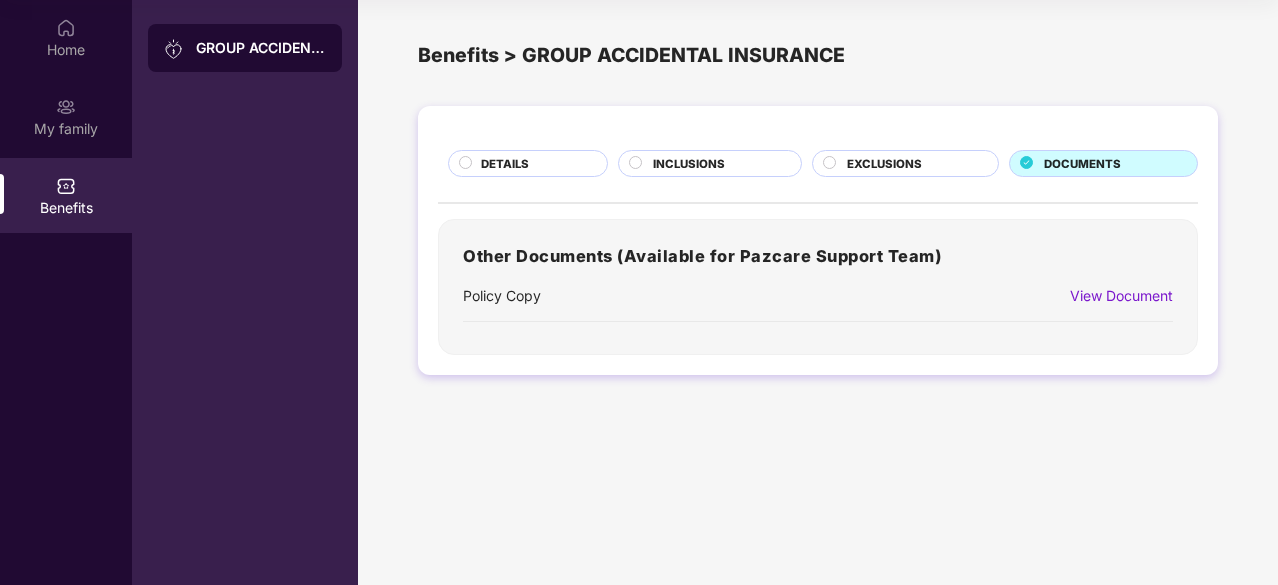 click on "EXCLUSIONS" at bounding box center [884, 164] 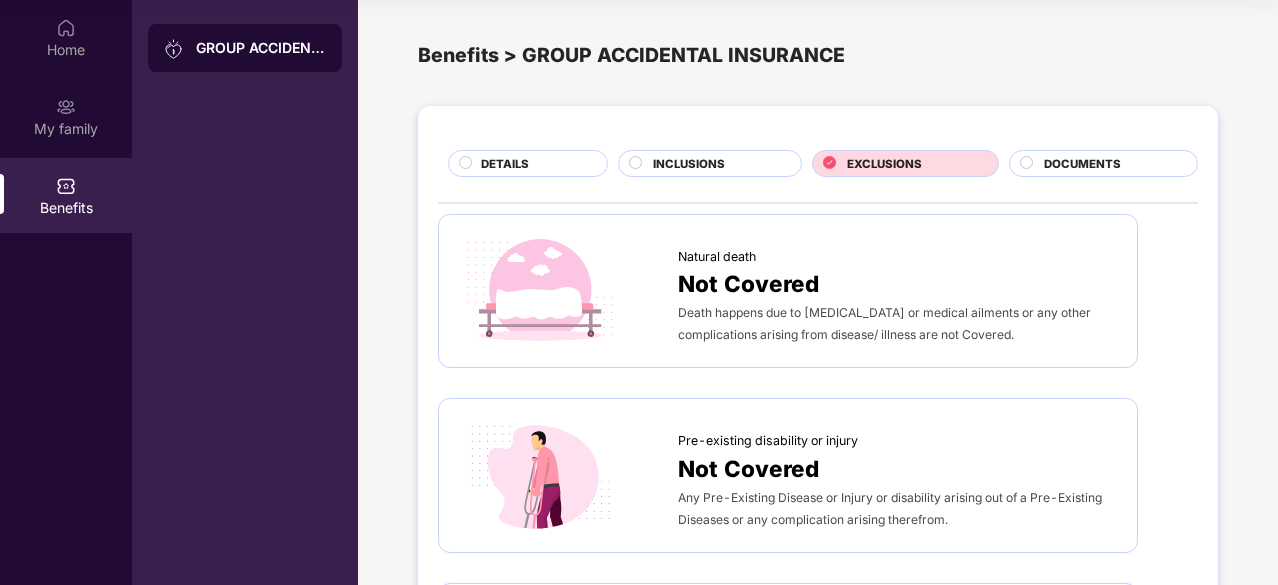 click on "DOCUMENTS" at bounding box center [1103, 163] 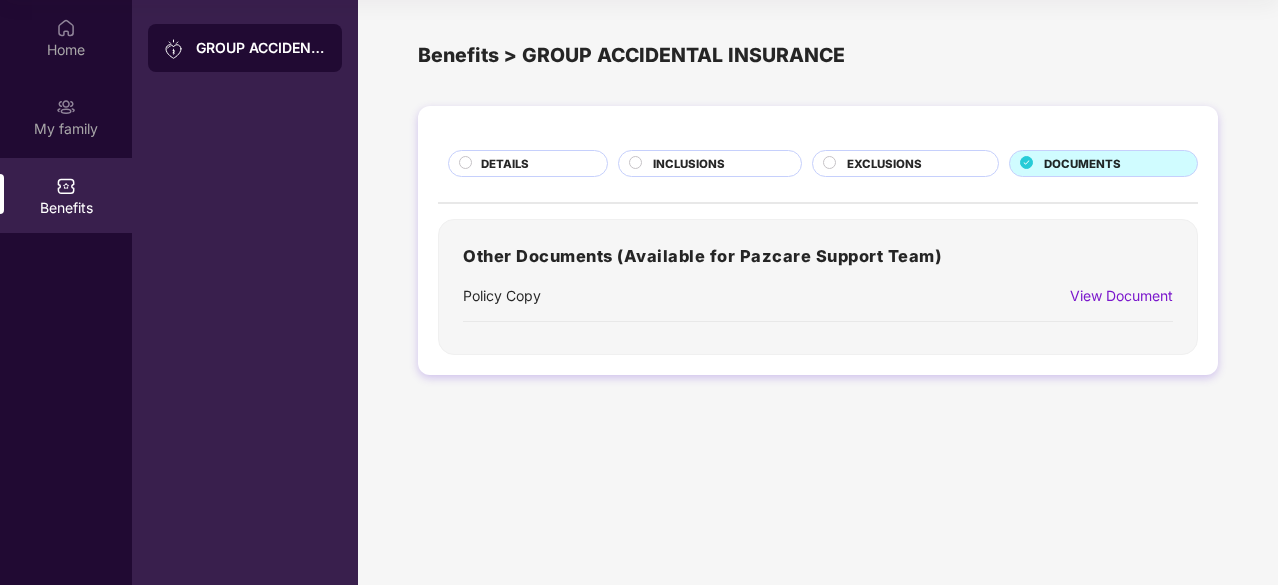 click on "EXCLUSIONS" at bounding box center [884, 164] 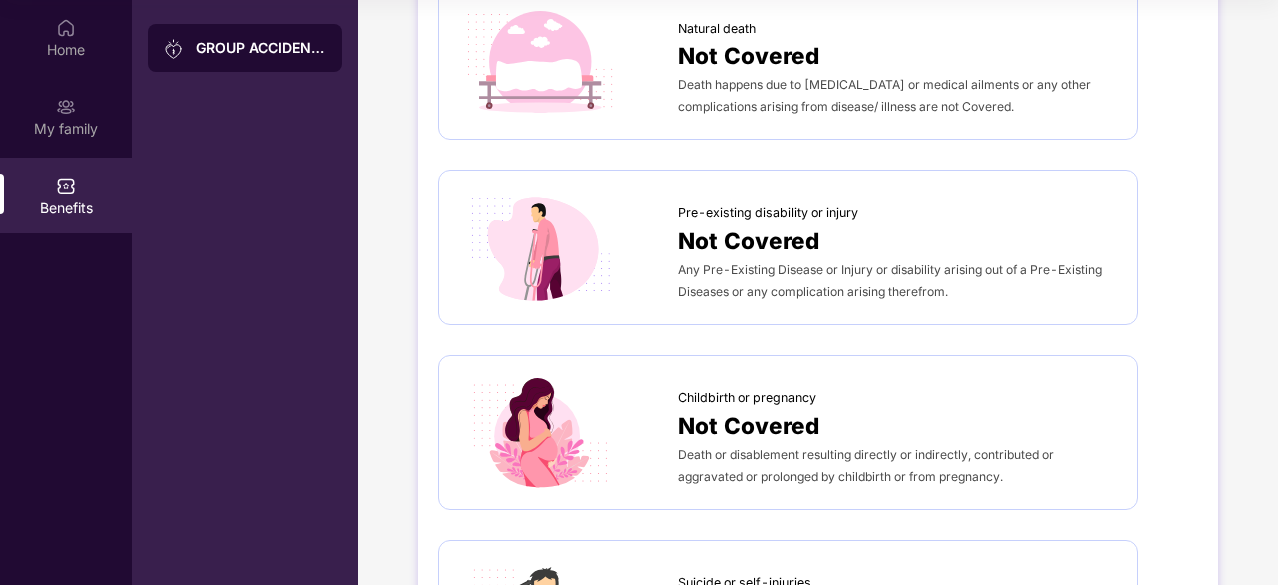 scroll, scrollTop: 0, scrollLeft: 0, axis: both 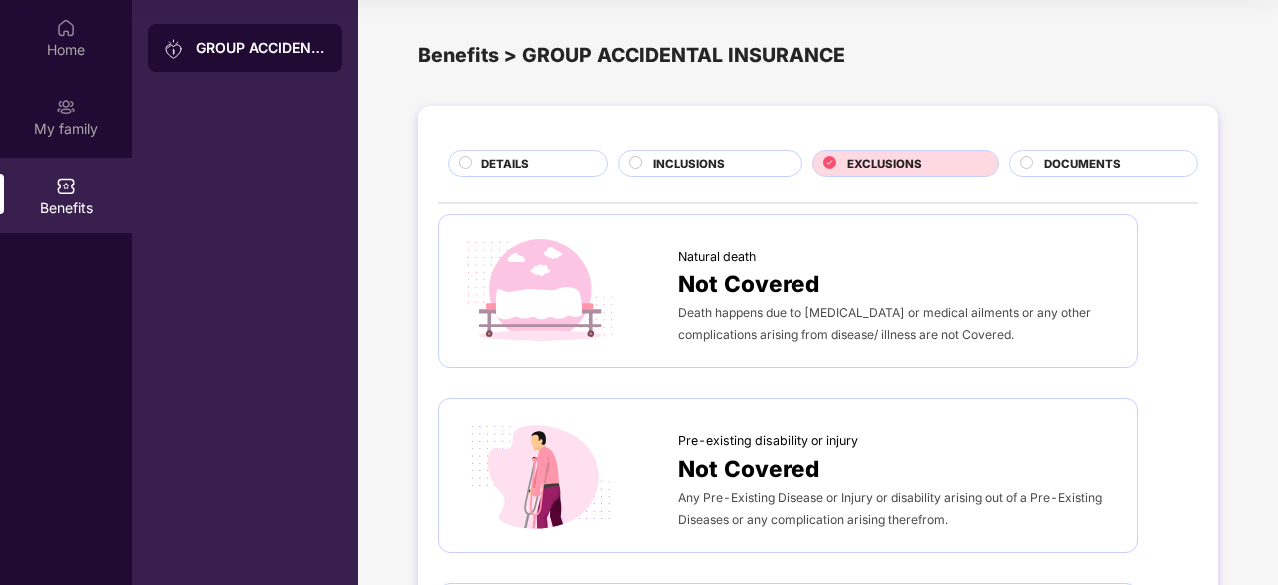 click on "INCLUSIONS" at bounding box center [689, 164] 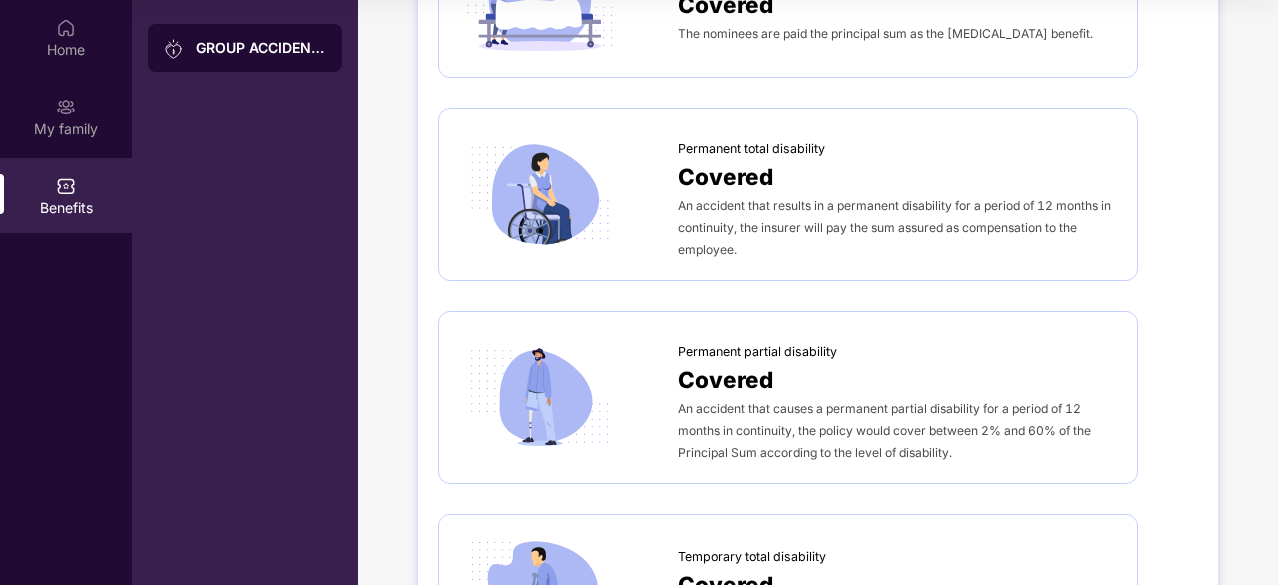 scroll, scrollTop: 291, scrollLeft: 0, axis: vertical 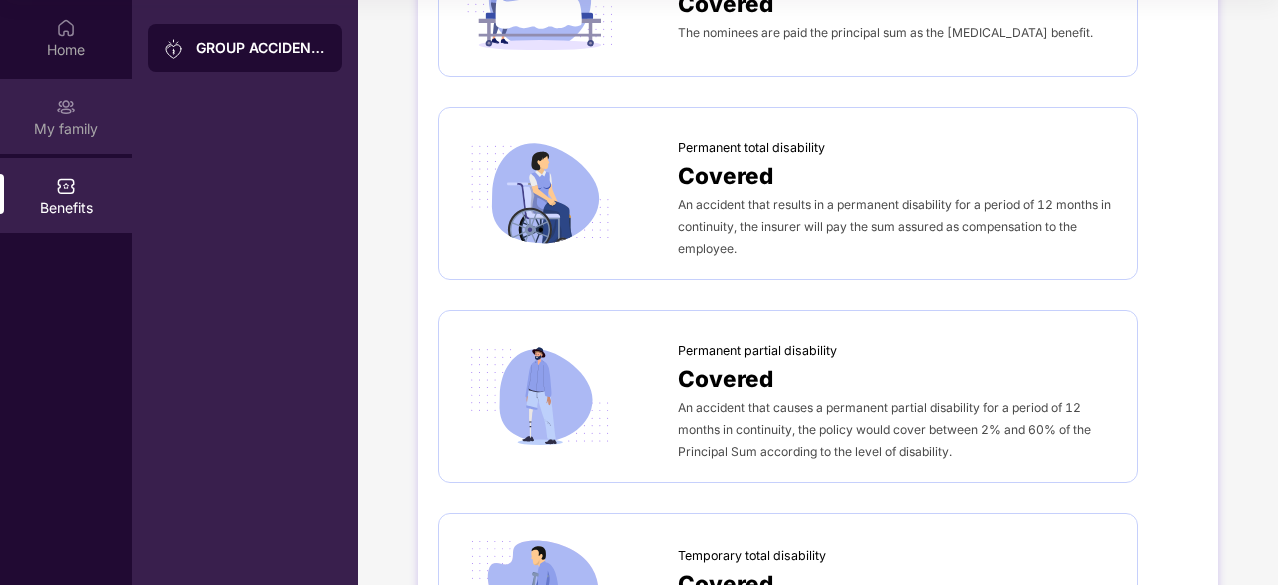 click on "My family" at bounding box center (66, 116) 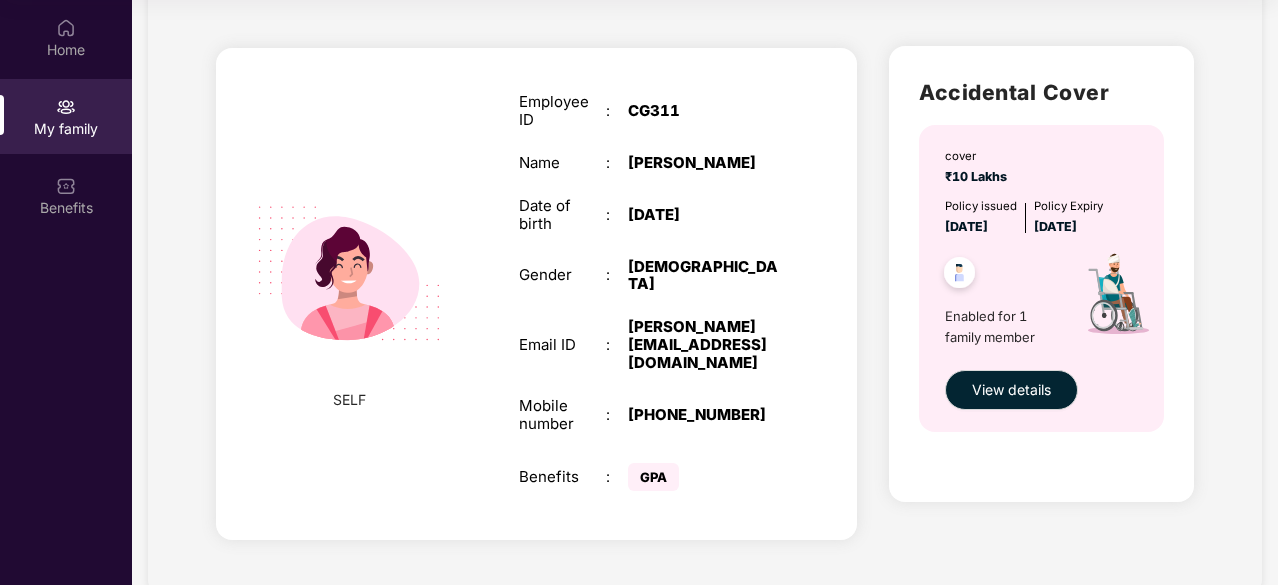 scroll, scrollTop: 0, scrollLeft: 0, axis: both 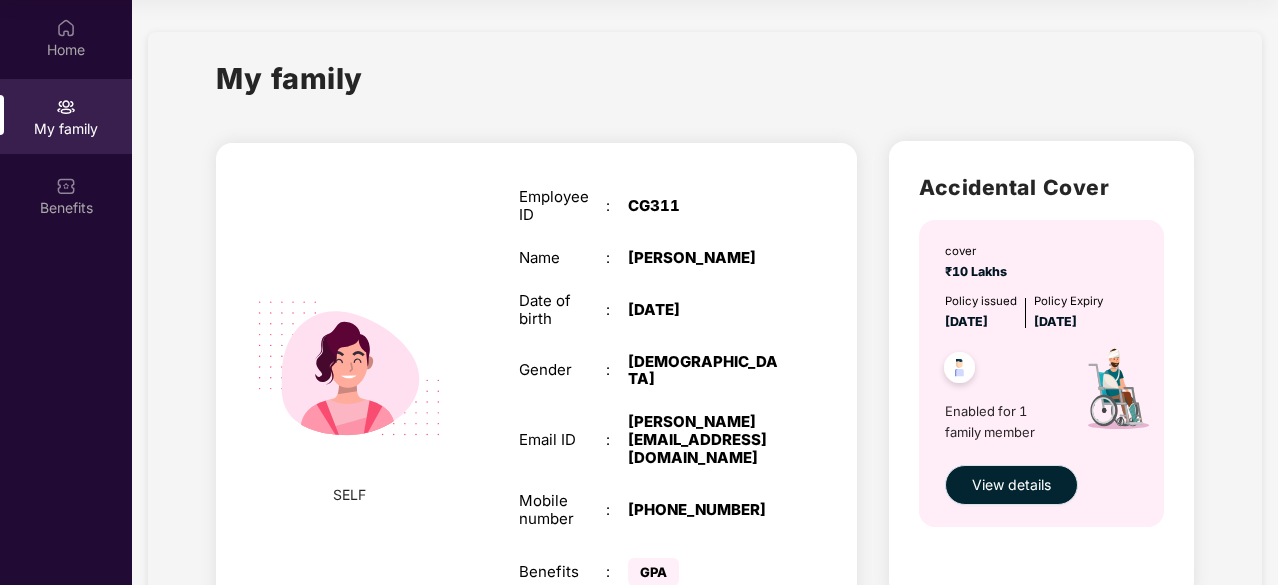 click on "View details" at bounding box center [1011, 485] 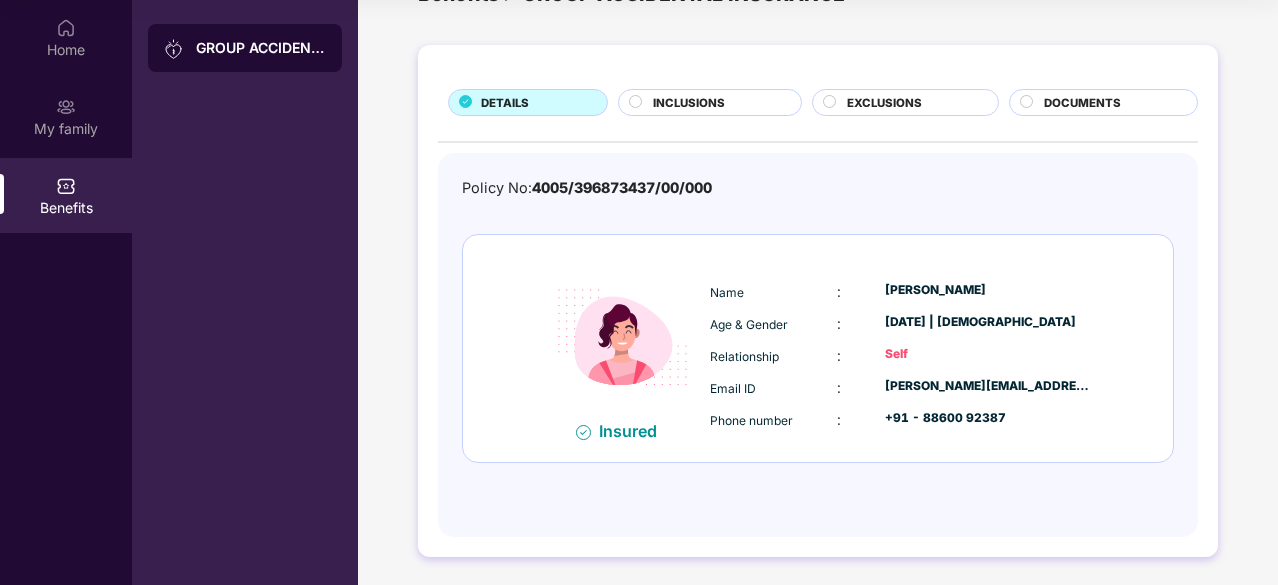 scroll, scrollTop: 31, scrollLeft: 0, axis: vertical 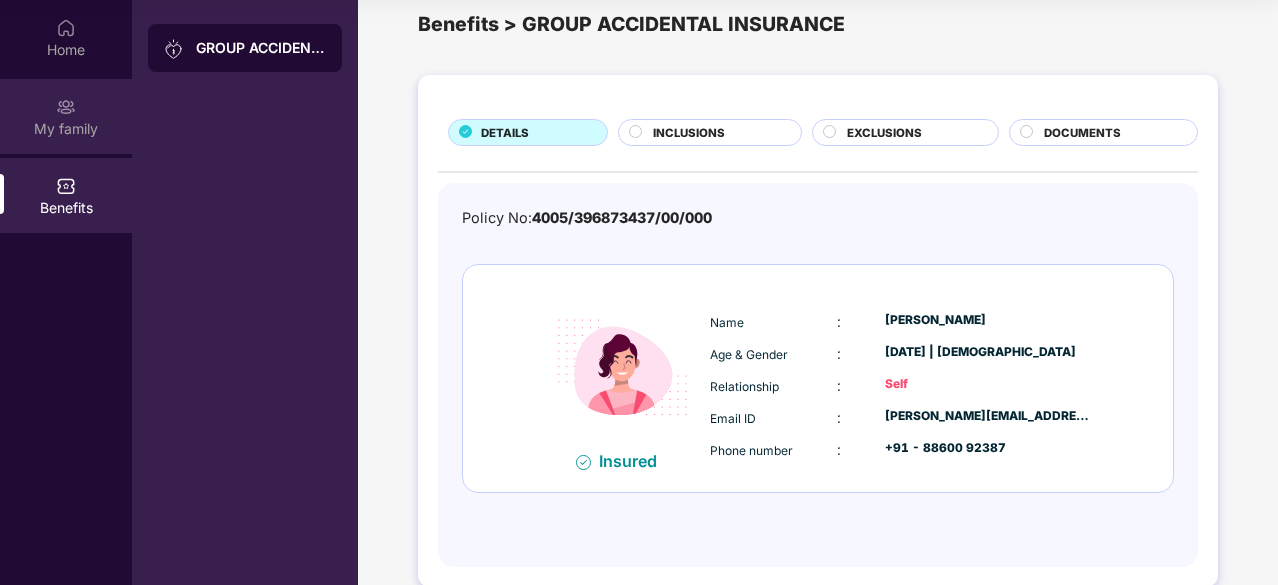 click at bounding box center [66, 107] 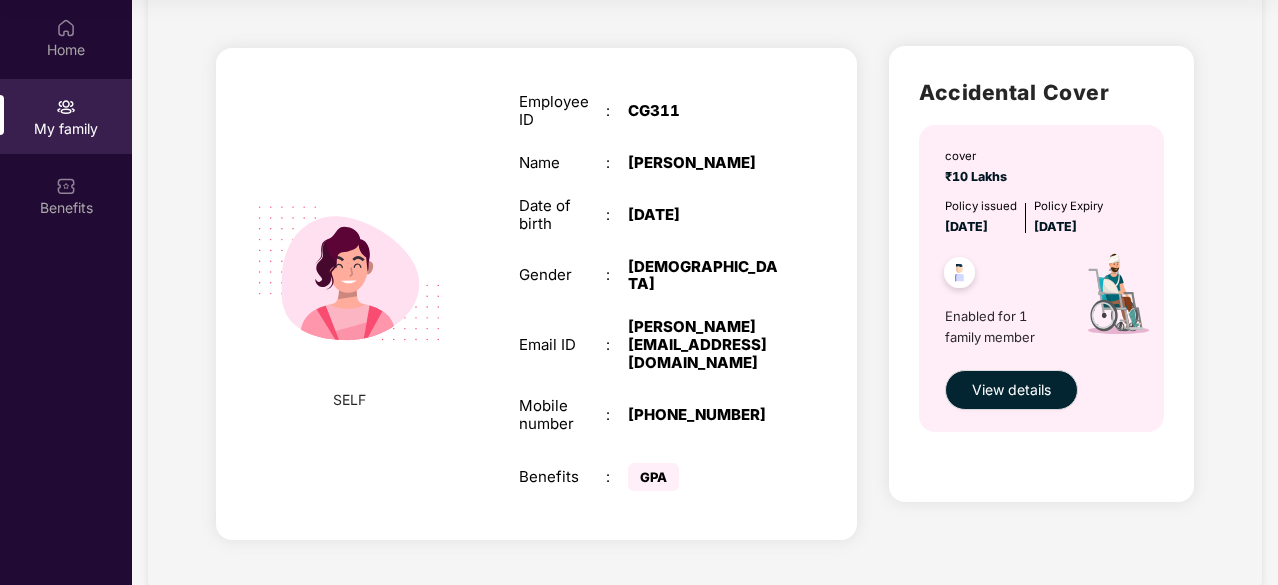 scroll, scrollTop: 0, scrollLeft: 0, axis: both 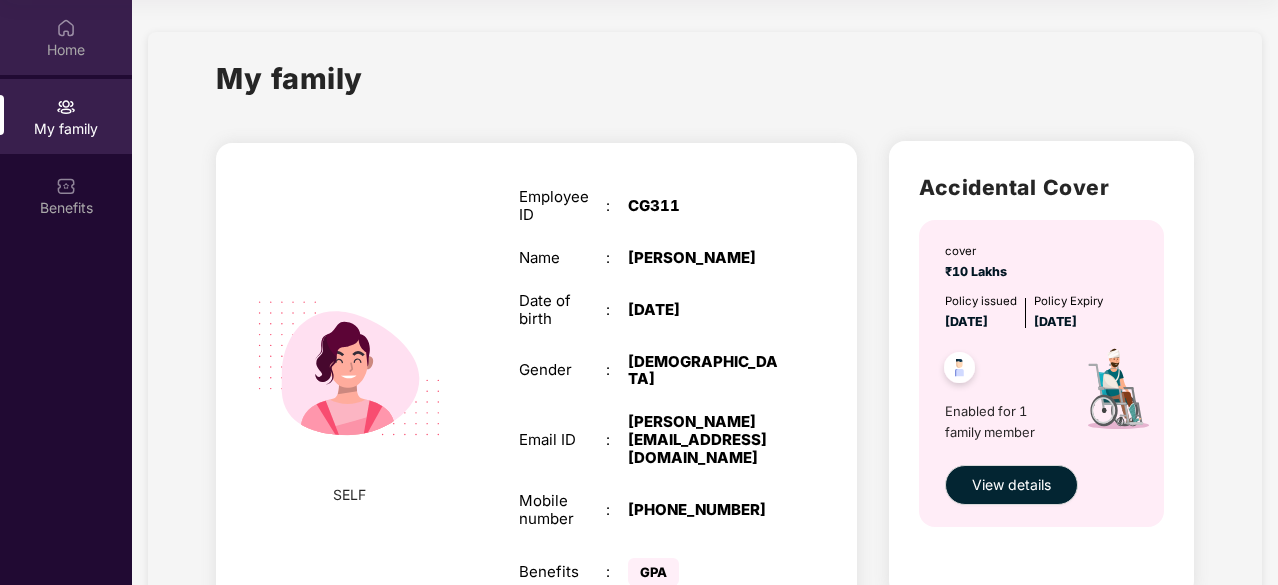 click on "Home" at bounding box center (66, 37) 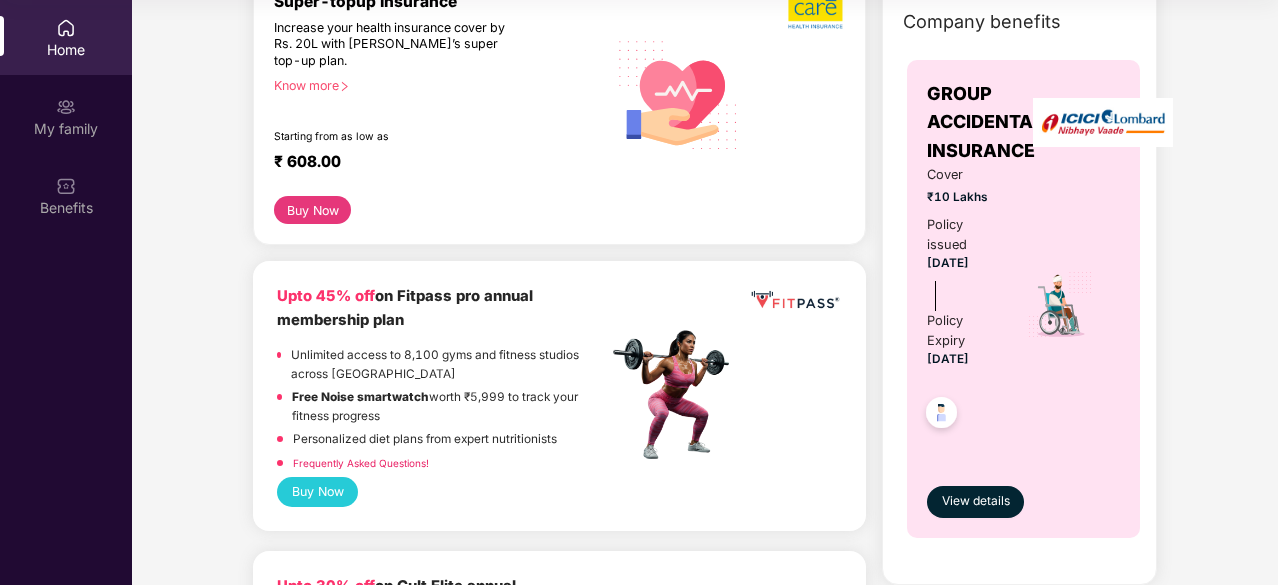 scroll, scrollTop: 0, scrollLeft: 0, axis: both 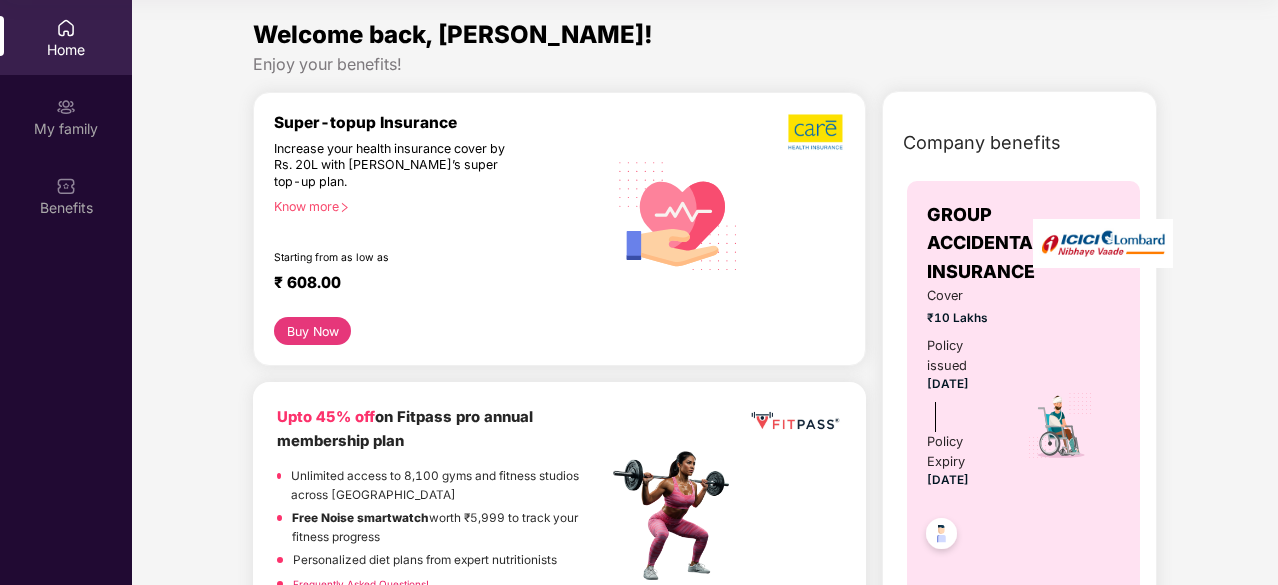 click on "Home" at bounding box center [66, 50] 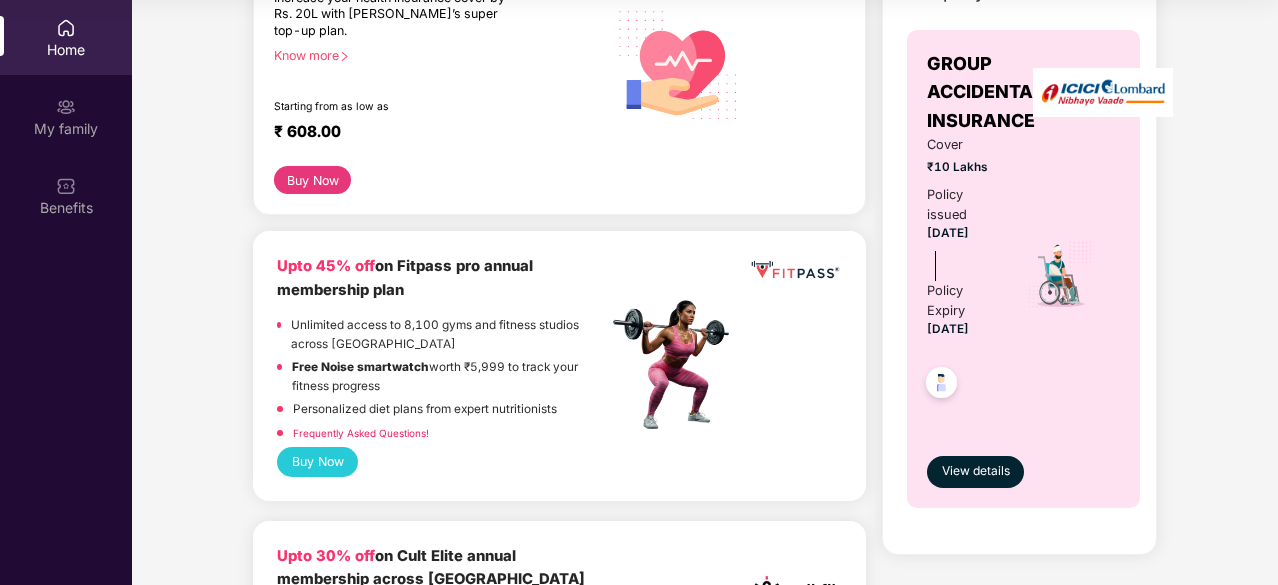 scroll, scrollTop: 0, scrollLeft: 0, axis: both 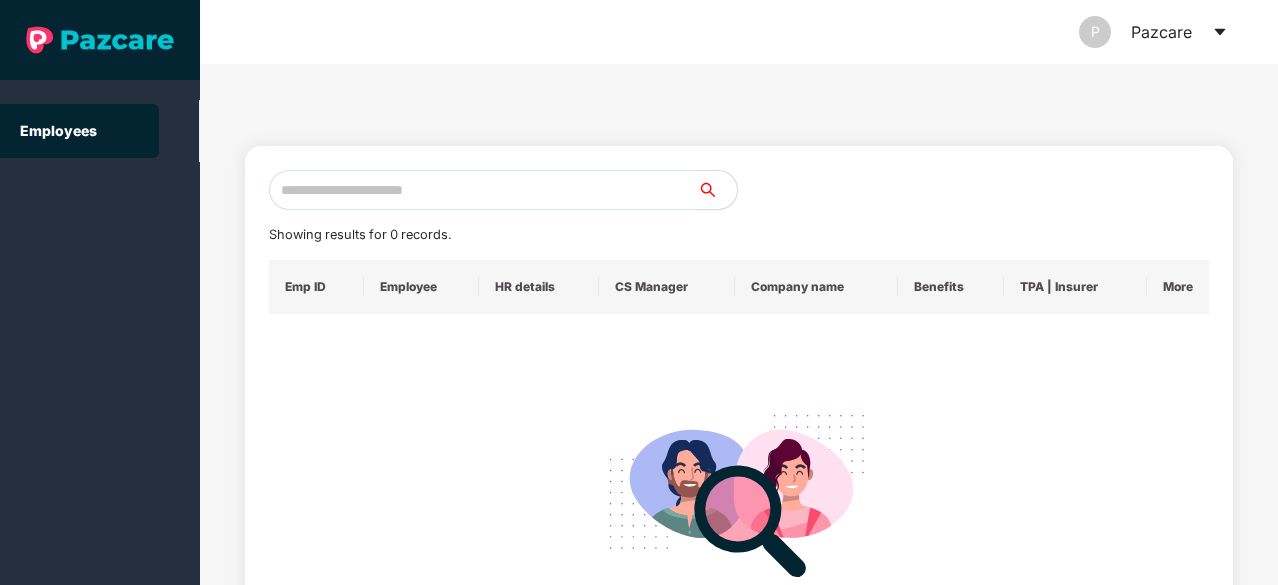 click at bounding box center (483, 190) 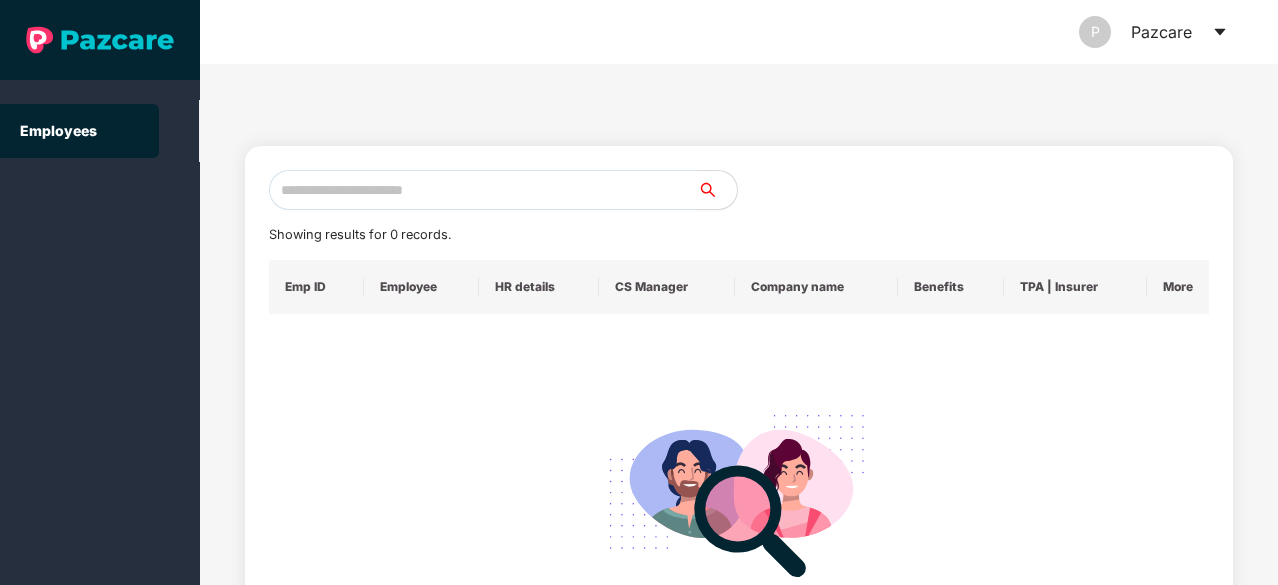 paste on "**********" 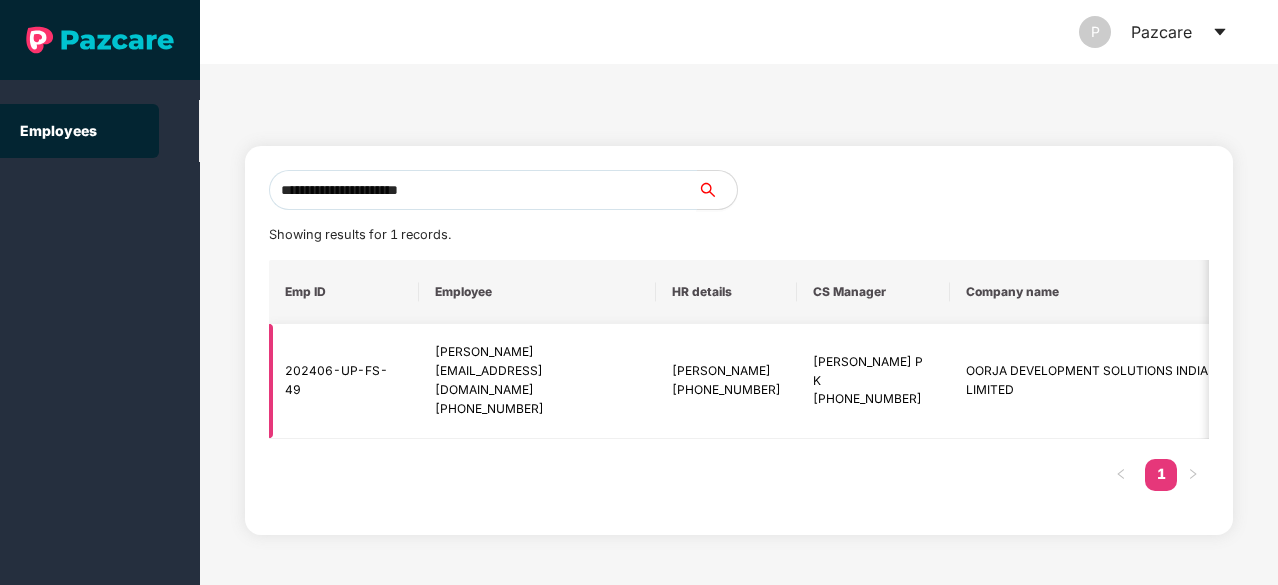 type on "**********" 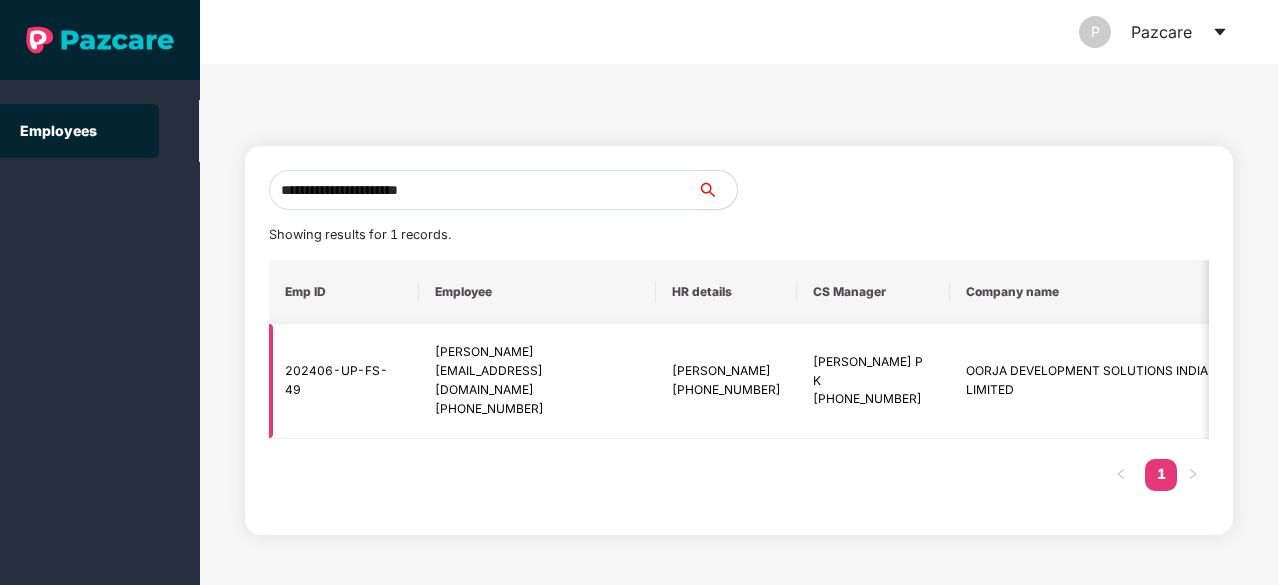 drag, startPoint x: 1094, startPoint y: 340, endPoint x: 1196, endPoint y: 349, distance: 102.396286 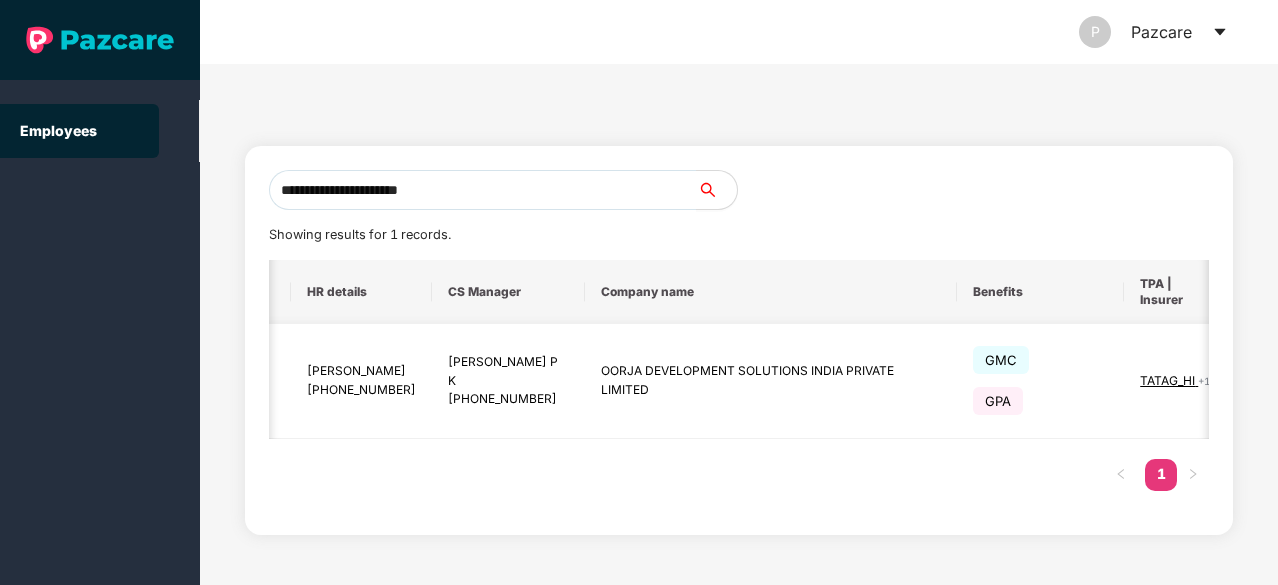 scroll, scrollTop: 0, scrollLeft: 374, axis: horizontal 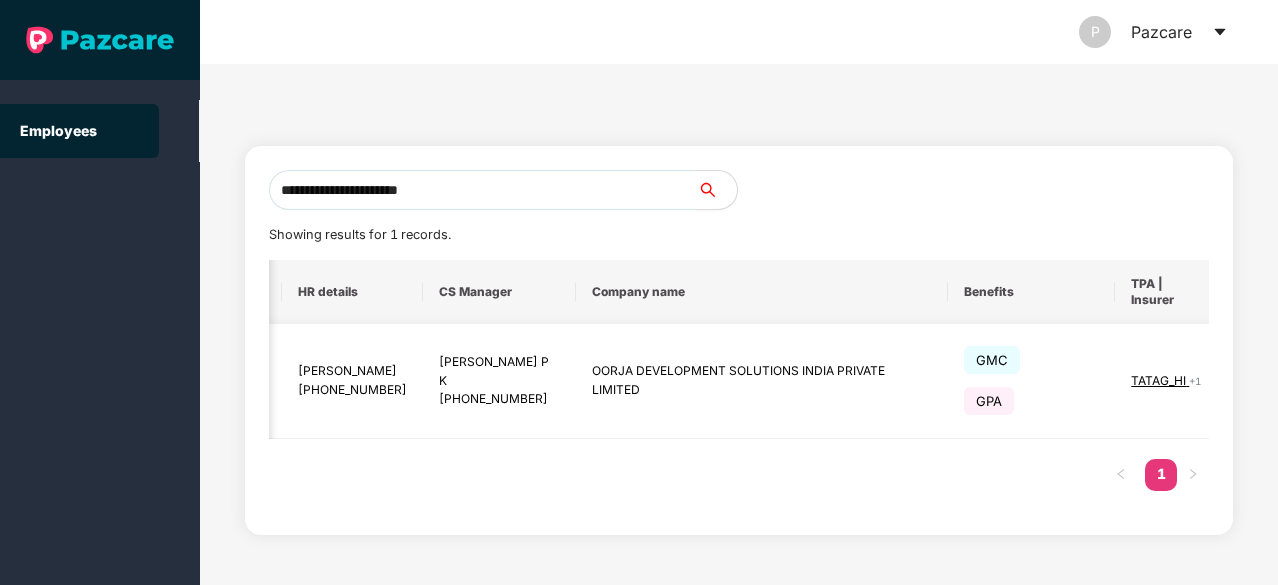 click on "TATAG_HI" at bounding box center (1160, 380) 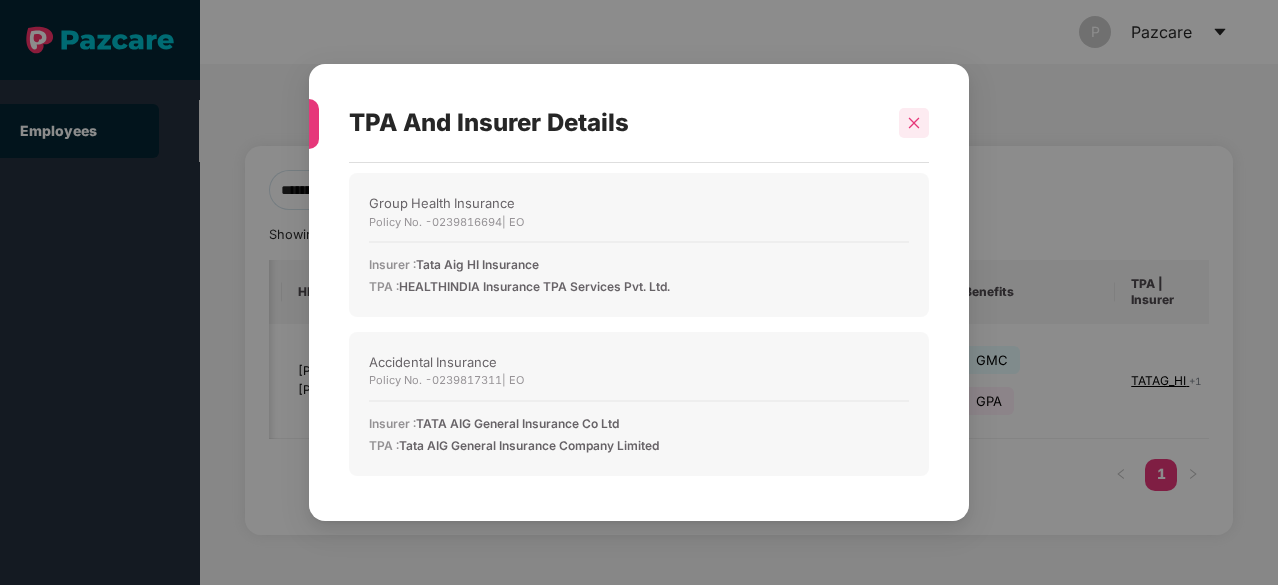 click at bounding box center [914, 123] 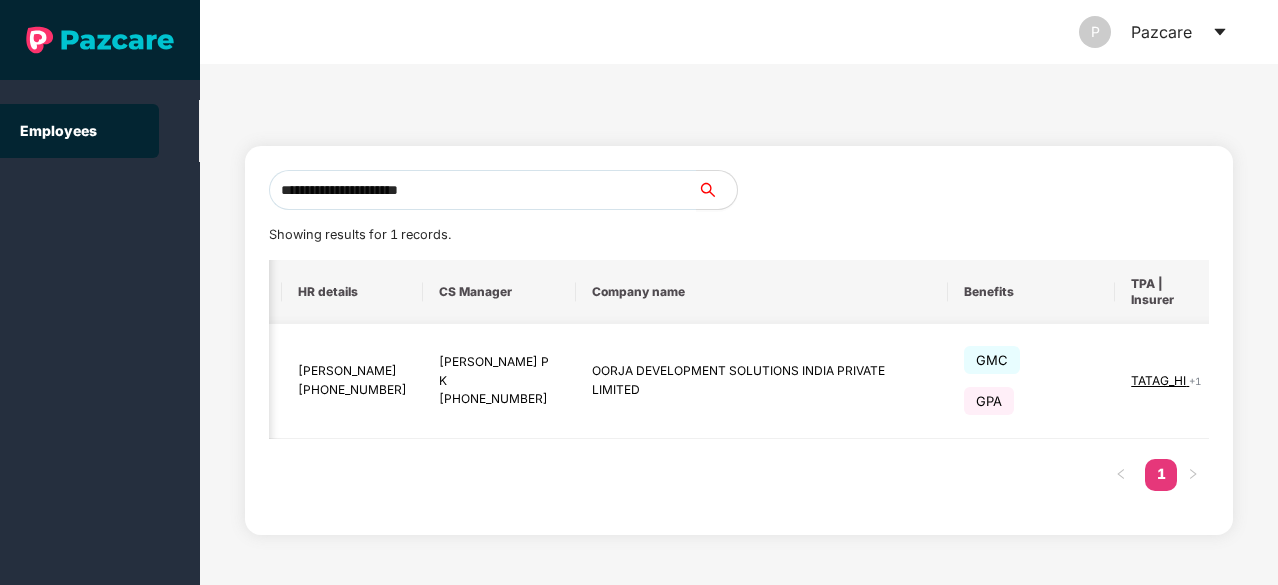 click at bounding box center [1265, 381] 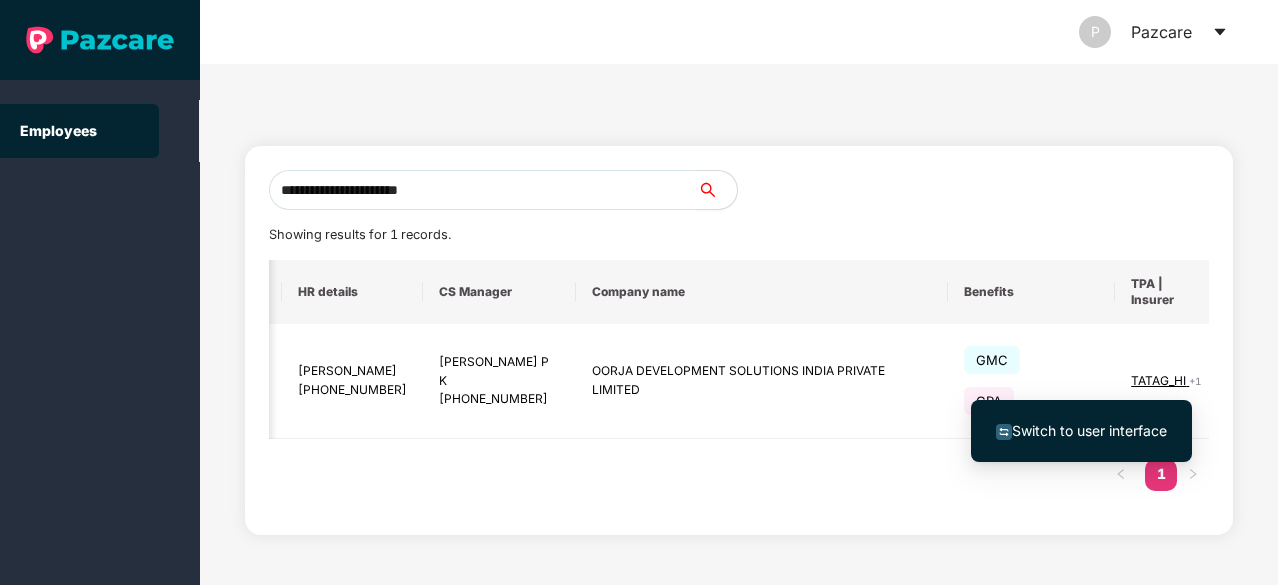 click on "Switch to user interface" at bounding box center [1089, 430] 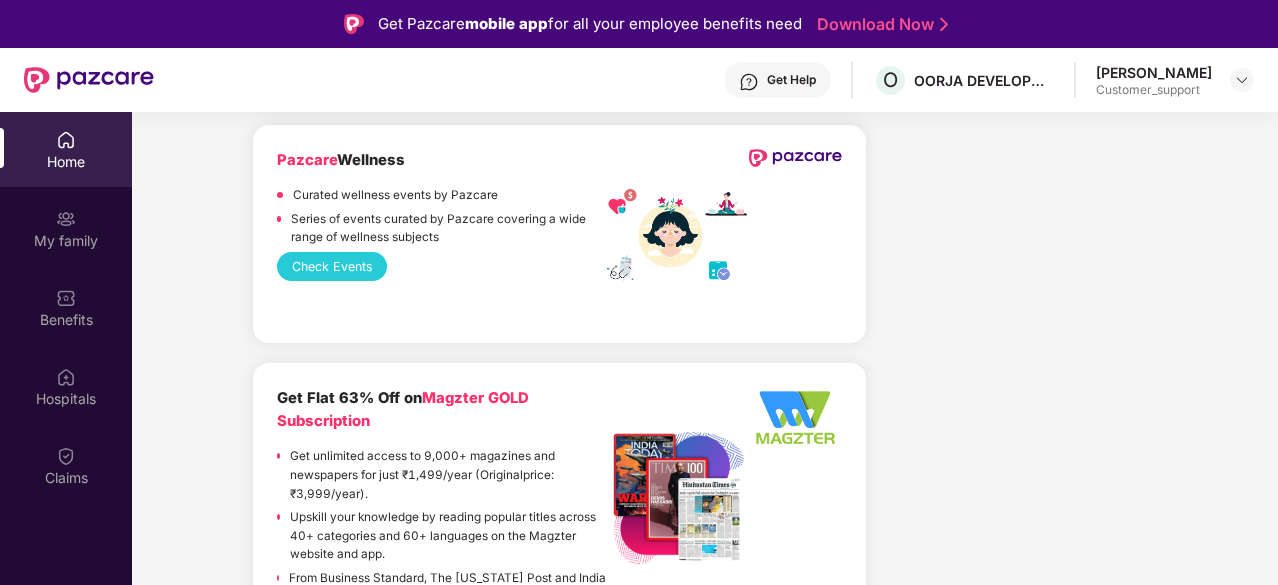 scroll, scrollTop: 4018, scrollLeft: 0, axis: vertical 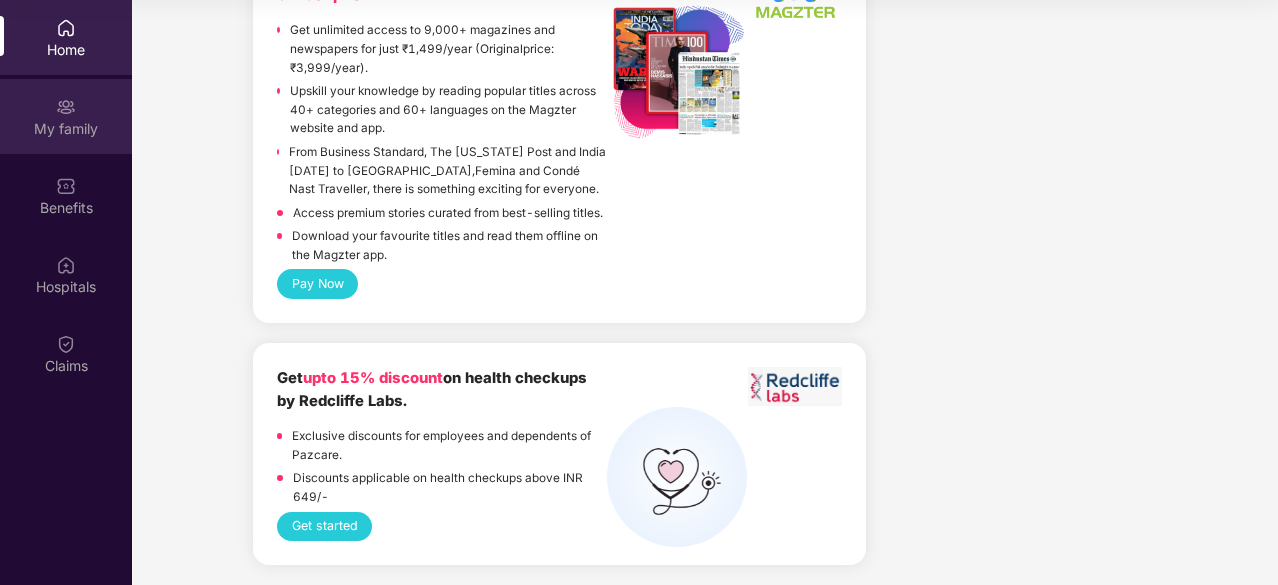 click on "My family" at bounding box center [66, 116] 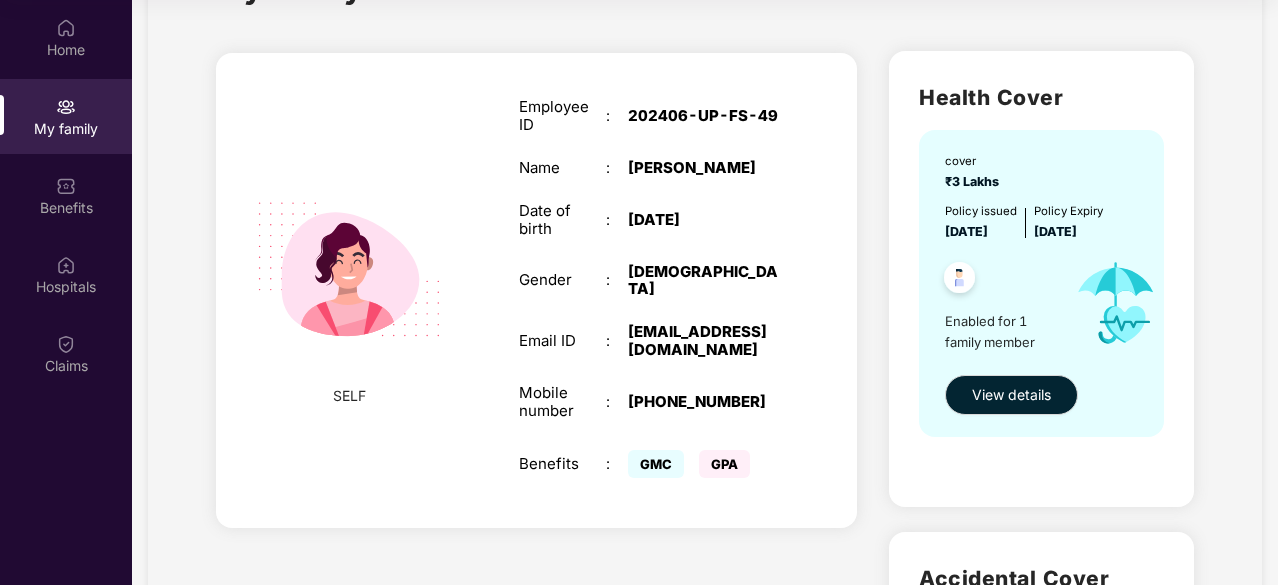 scroll, scrollTop: 87, scrollLeft: 0, axis: vertical 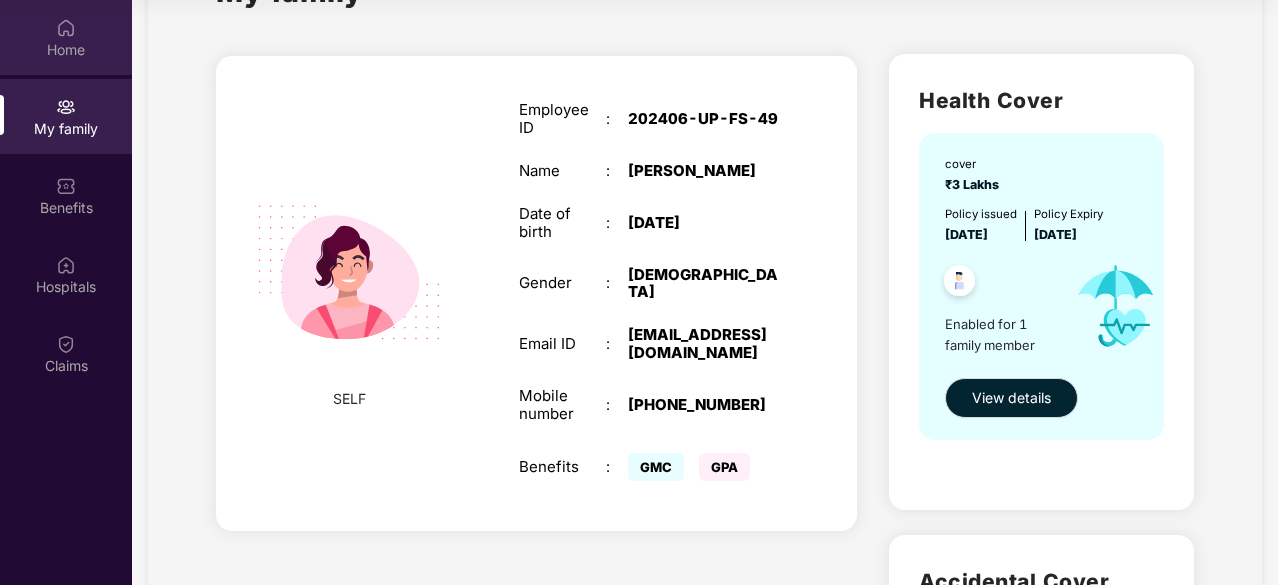 click on "Home" at bounding box center [66, 37] 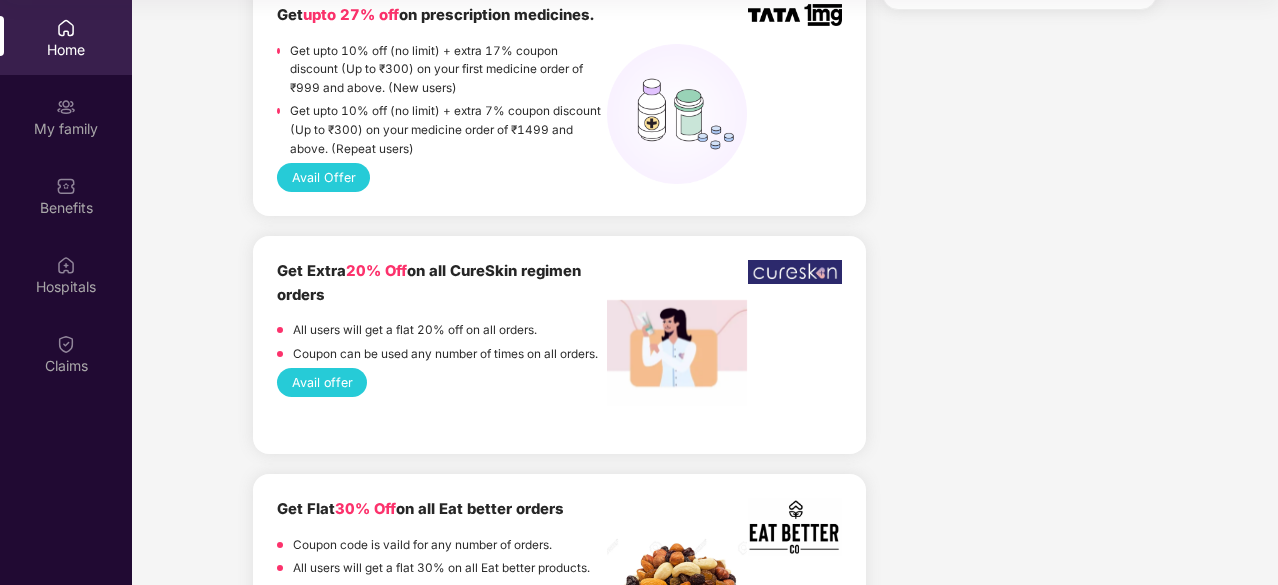 scroll, scrollTop: 1462, scrollLeft: 0, axis: vertical 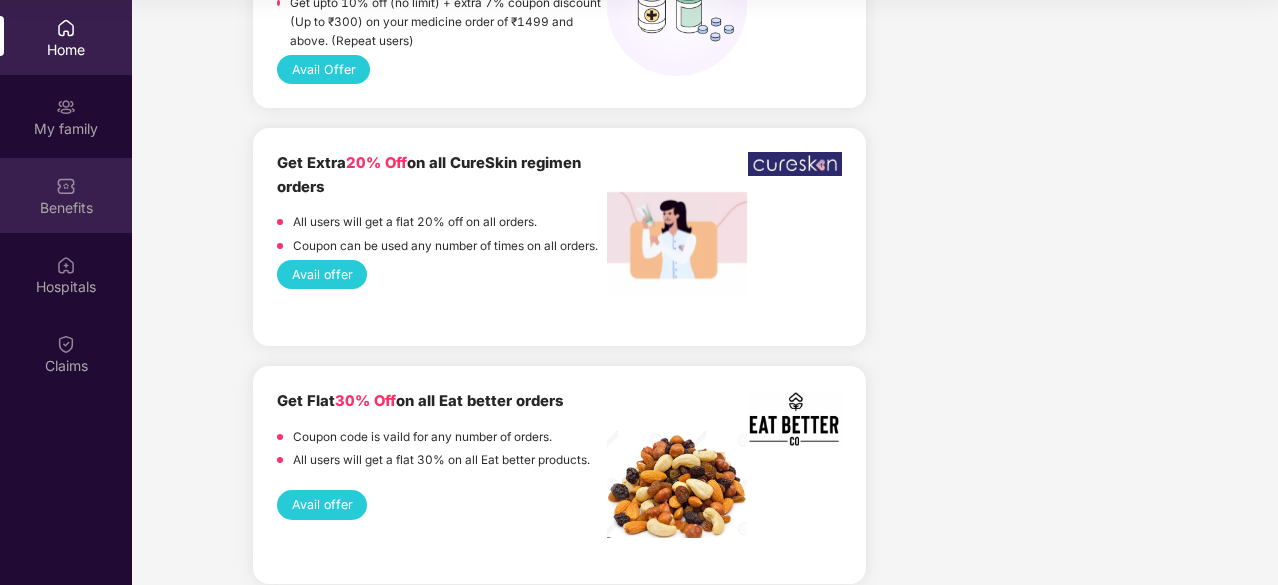 click on "Benefits" at bounding box center [66, 208] 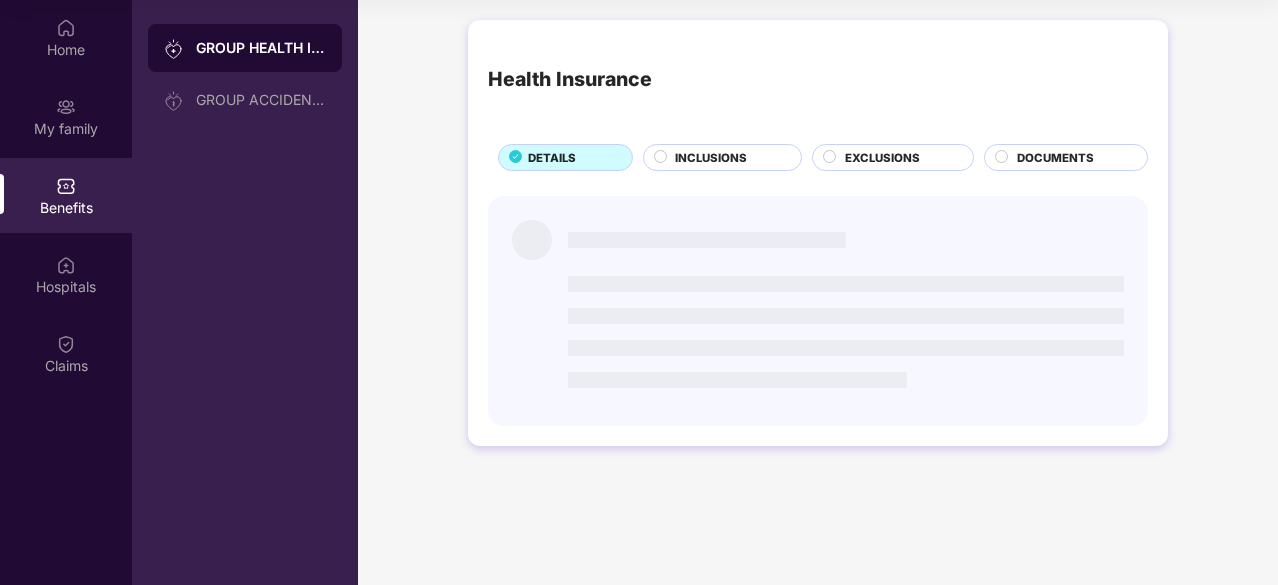 scroll, scrollTop: 0, scrollLeft: 0, axis: both 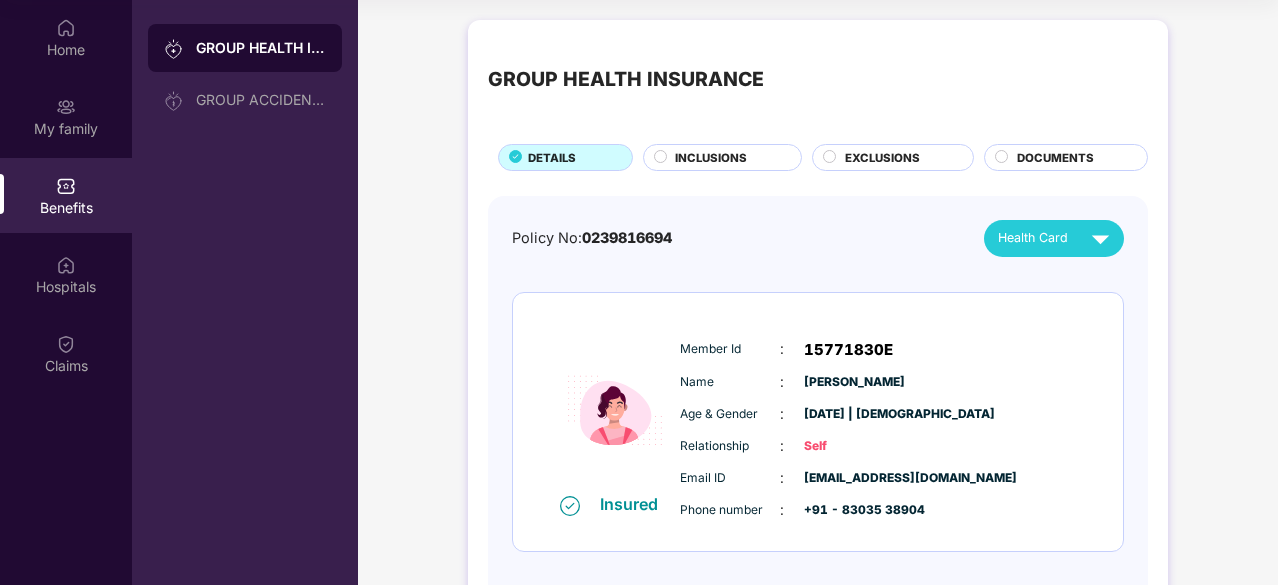 click 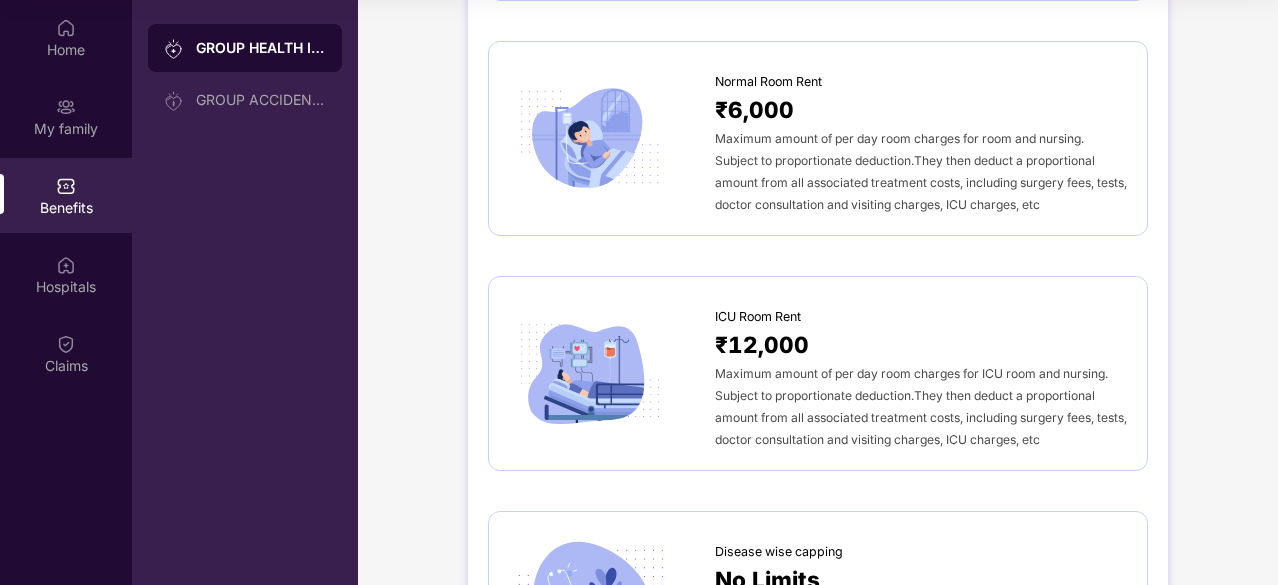 scroll, scrollTop: 0, scrollLeft: 0, axis: both 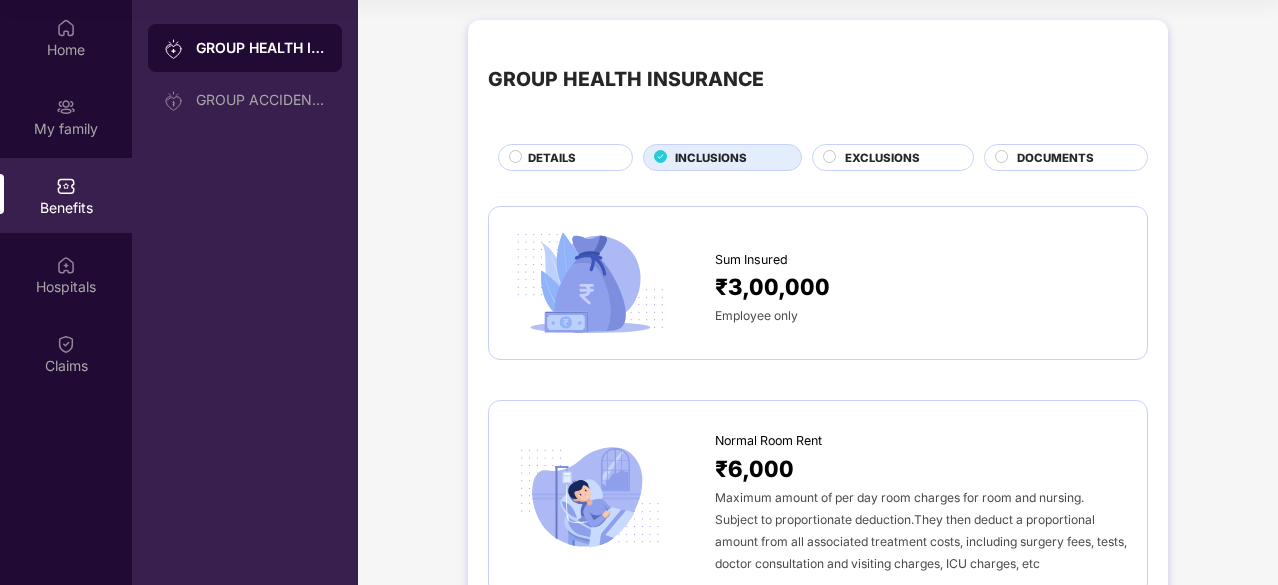 click on "EXCLUSIONS" at bounding box center (882, 158) 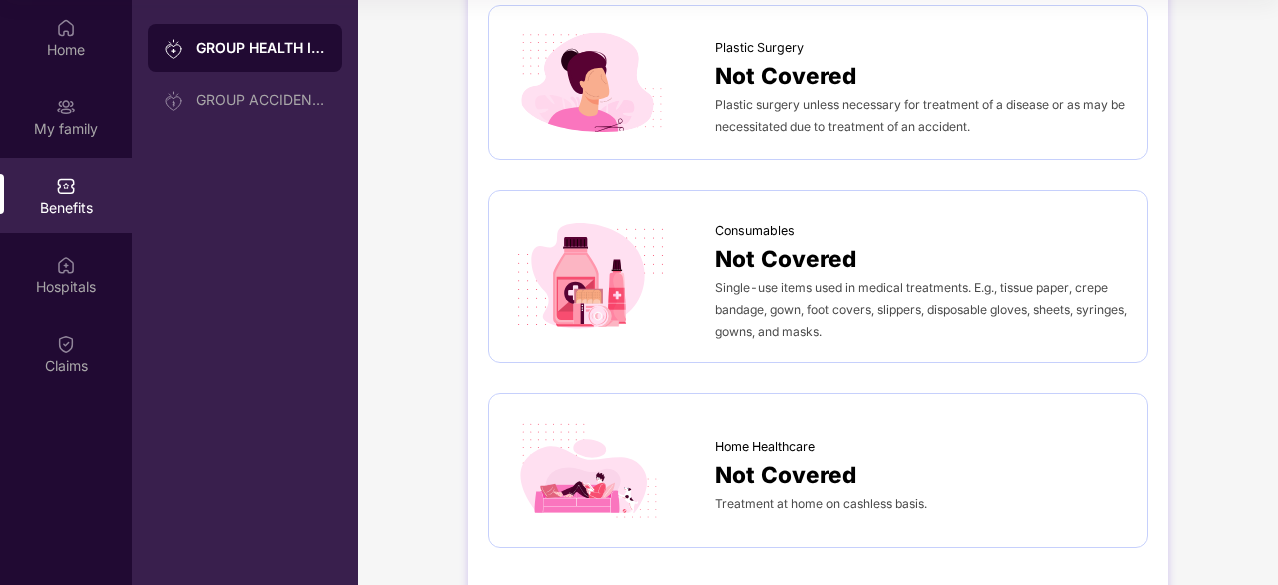 scroll, scrollTop: 1160, scrollLeft: 0, axis: vertical 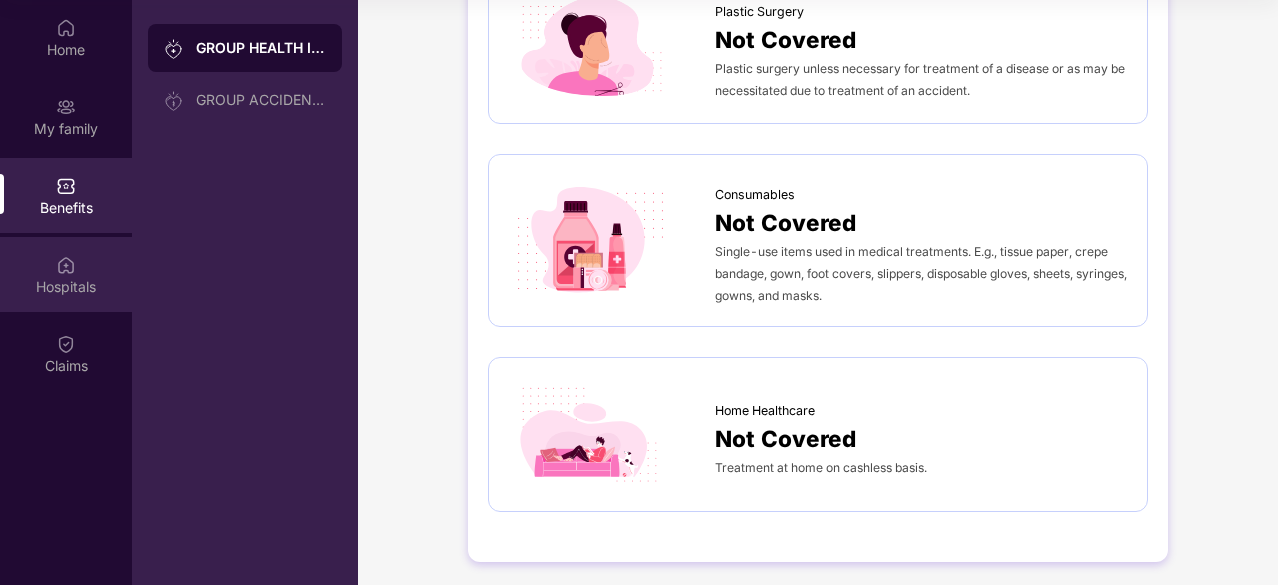 click on "Hospitals" at bounding box center (66, 274) 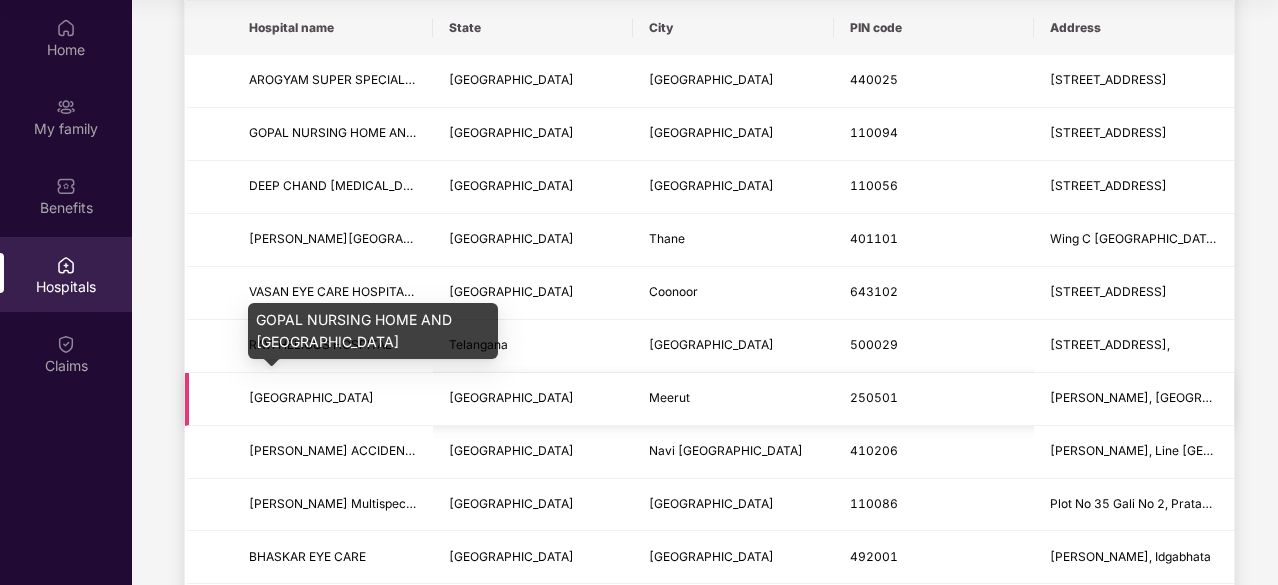 scroll, scrollTop: 256, scrollLeft: 0, axis: vertical 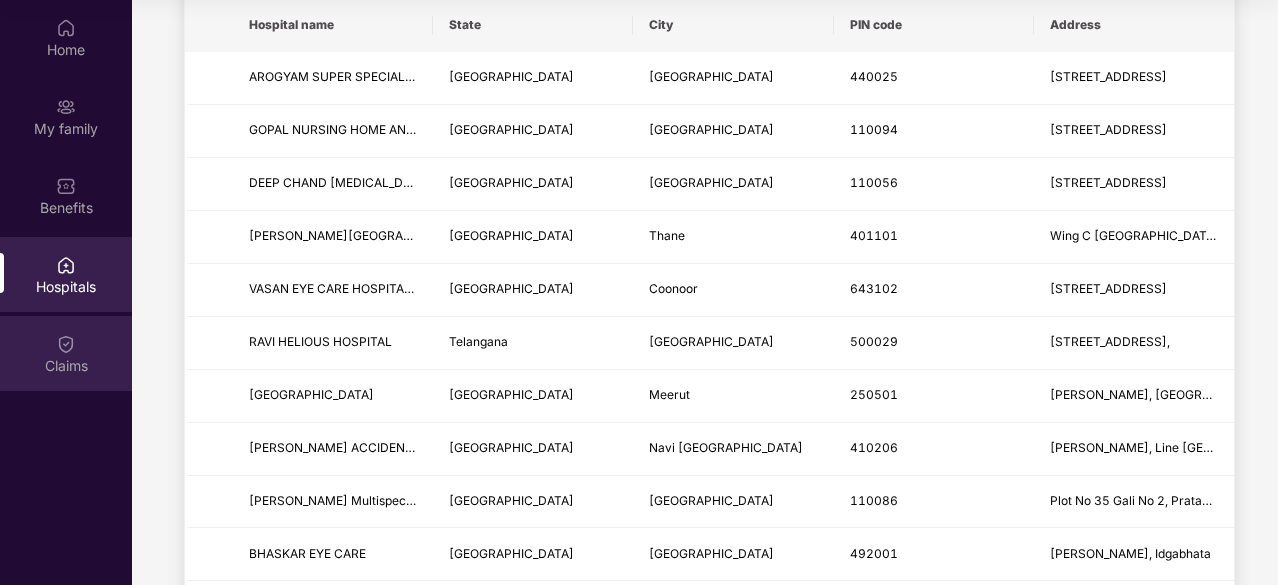 click on "Claims" at bounding box center (66, 366) 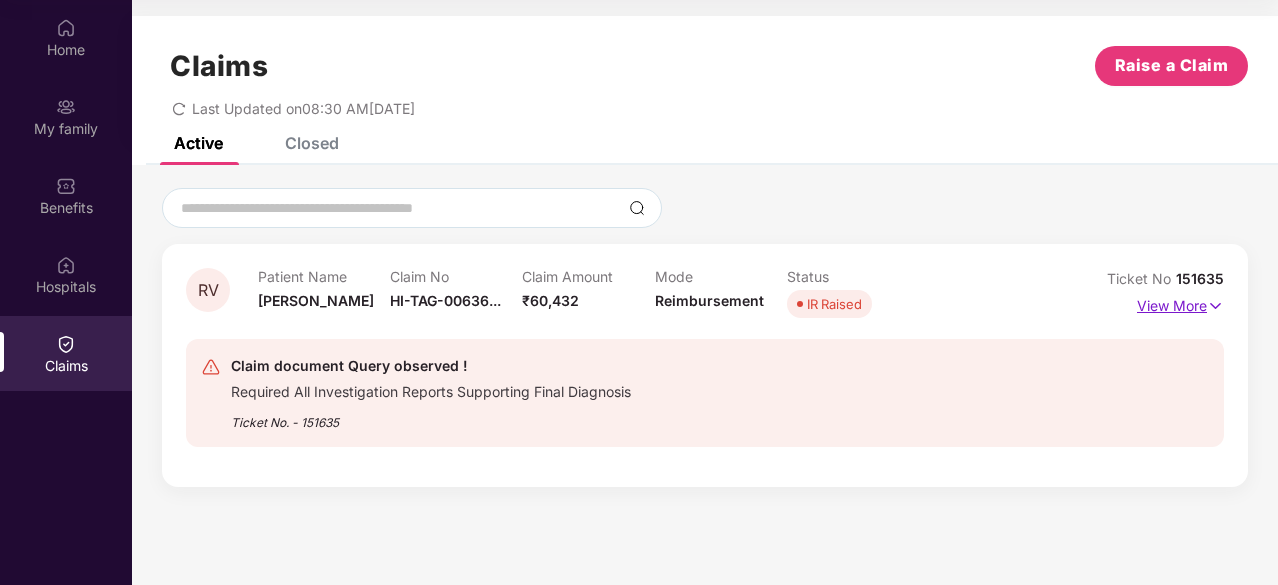 click at bounding box center (1215, 306) 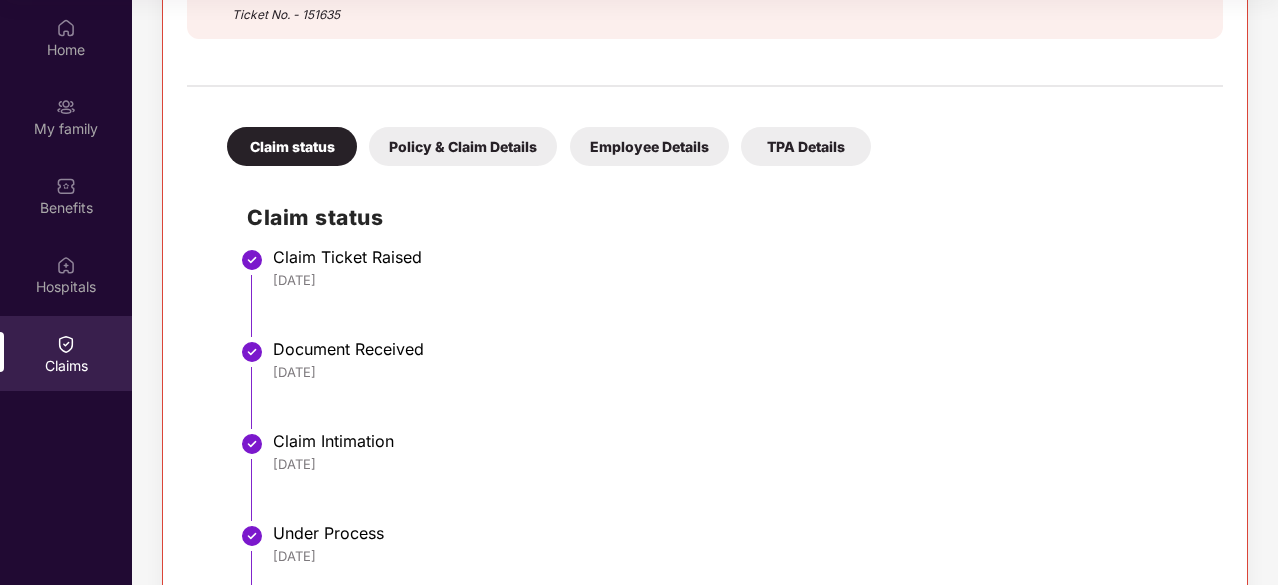 scroll, scrollTop: 483, scrollLeft: 0, axis: vertical 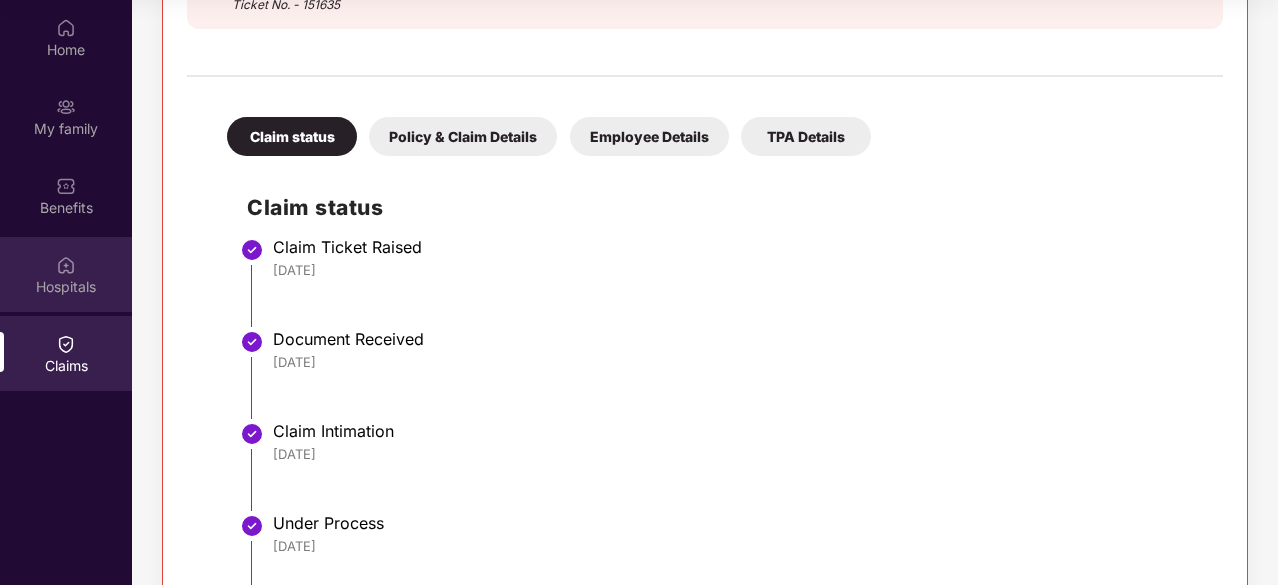 click on "Hospitals" at bounding box center (66, 287) 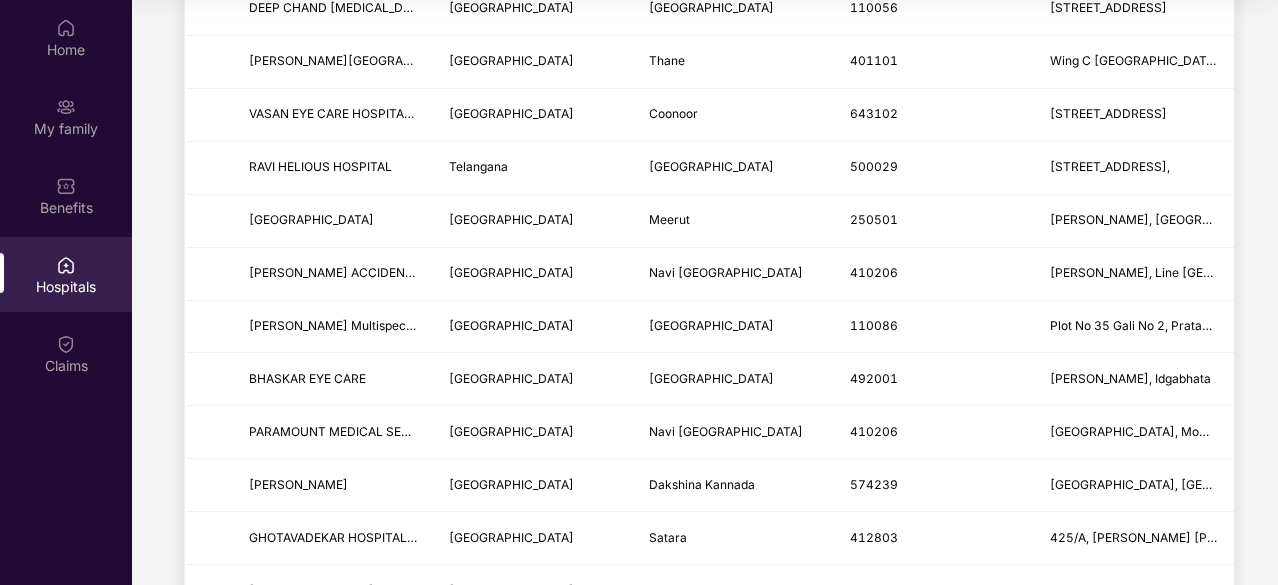 scroll, scrollTop: 432, scrollLeft: 0, axis: vertical 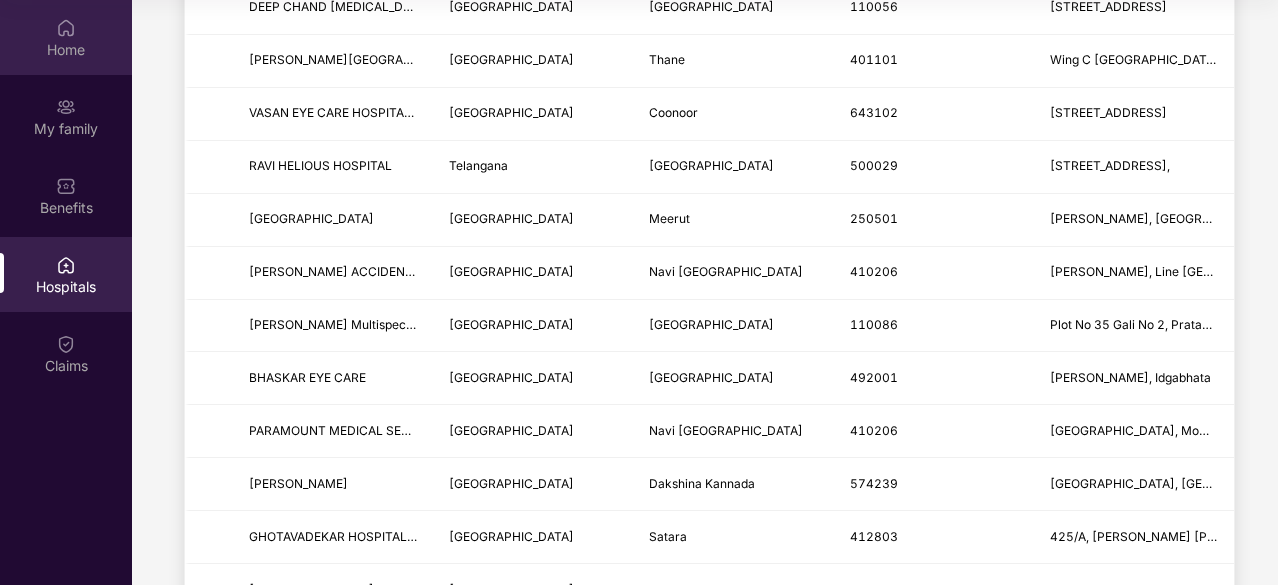 click on "Home" at bounding box center [66, 50] 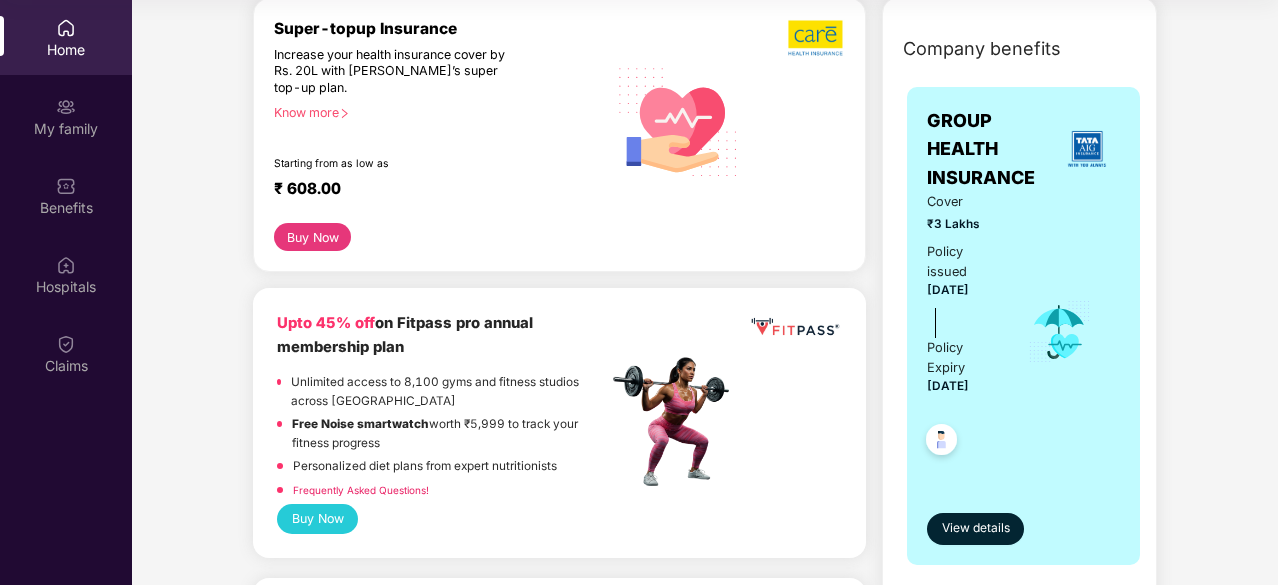 scroll, scrollTop: 259, scrollLeft: 0, axis: vertical 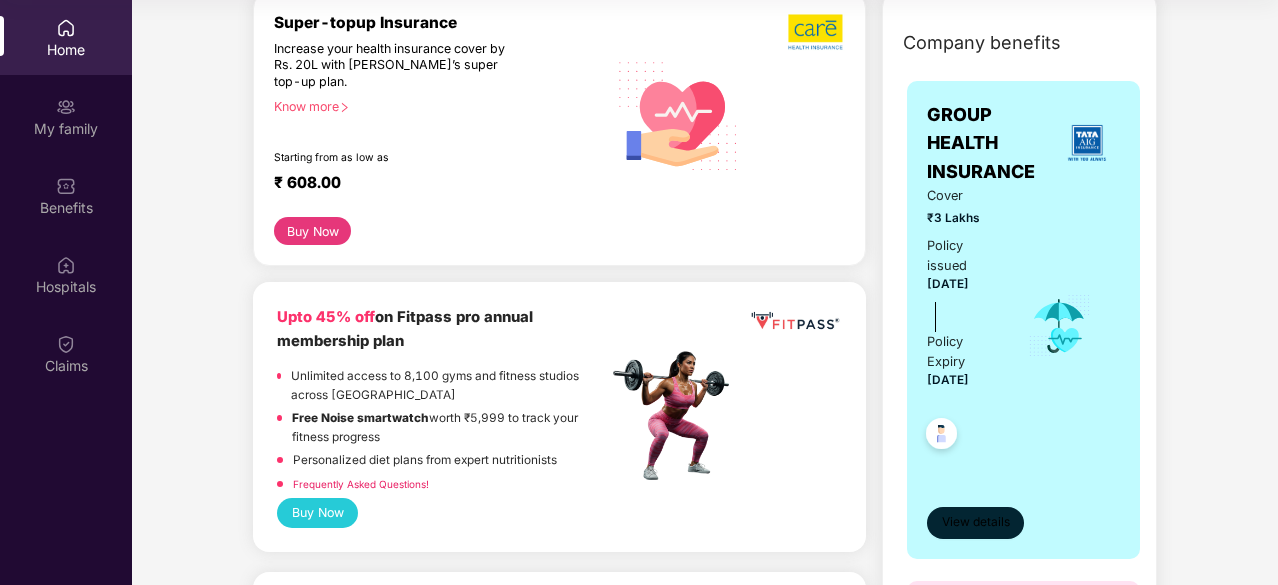click on "View details" at bounding box center (976, 522) 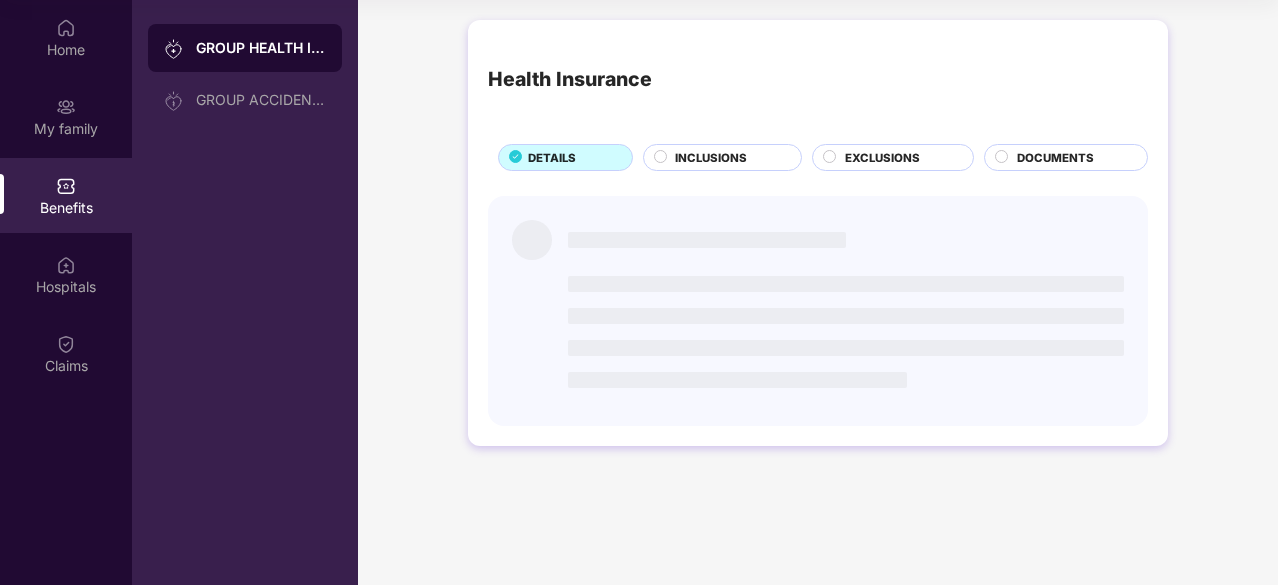 scroll, scrollTop: 0, scrollLeft: 0, axis: both 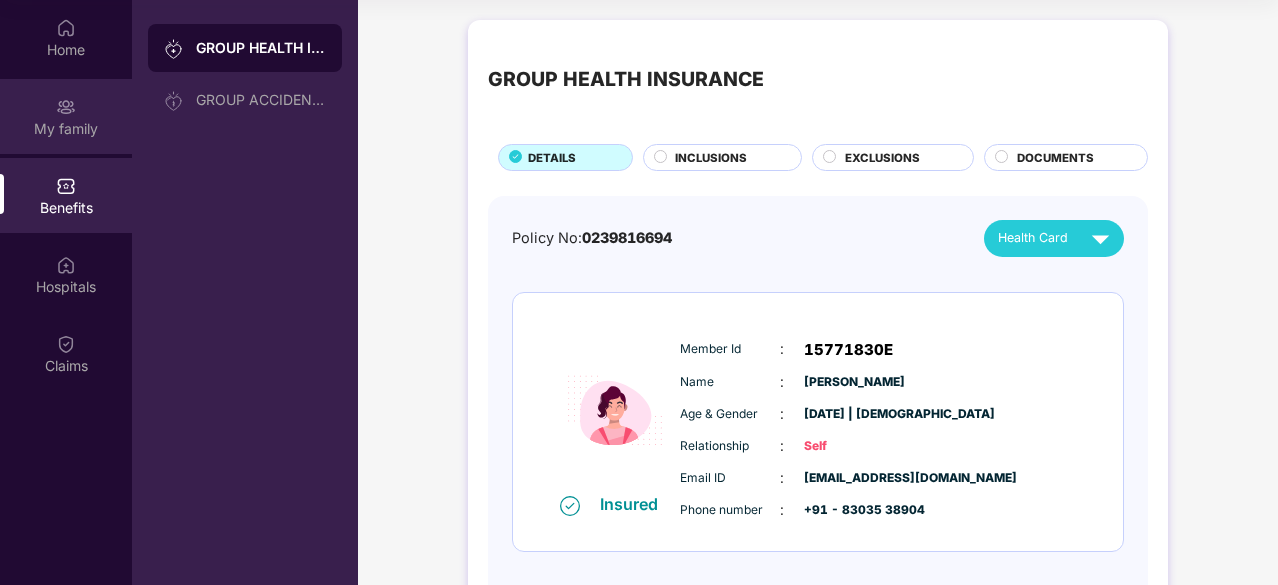 click at bounding box center (66, 107) 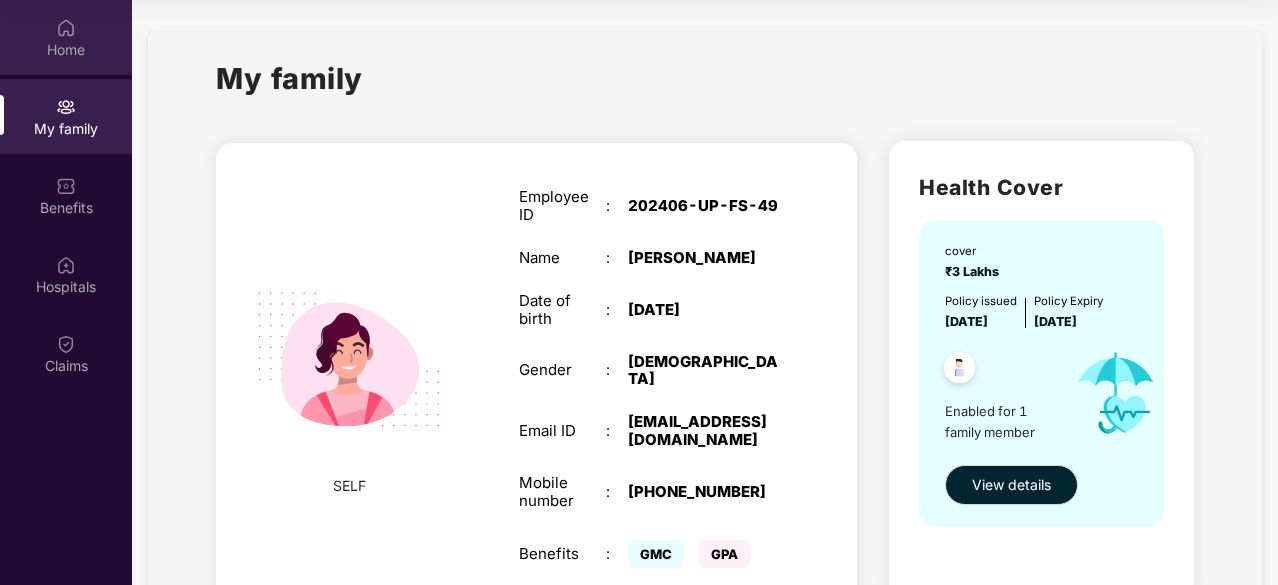 click on "Home" at bounding box center (66, 50) 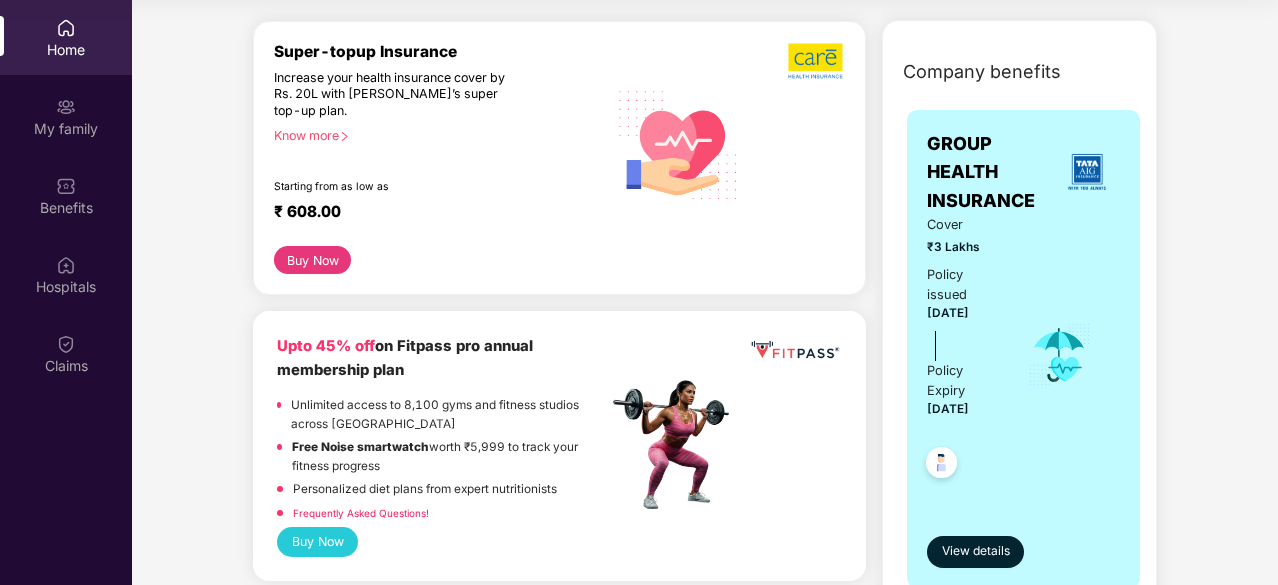 scroll, scrollTop: 231, scrollLeft: 0, axis: vertical 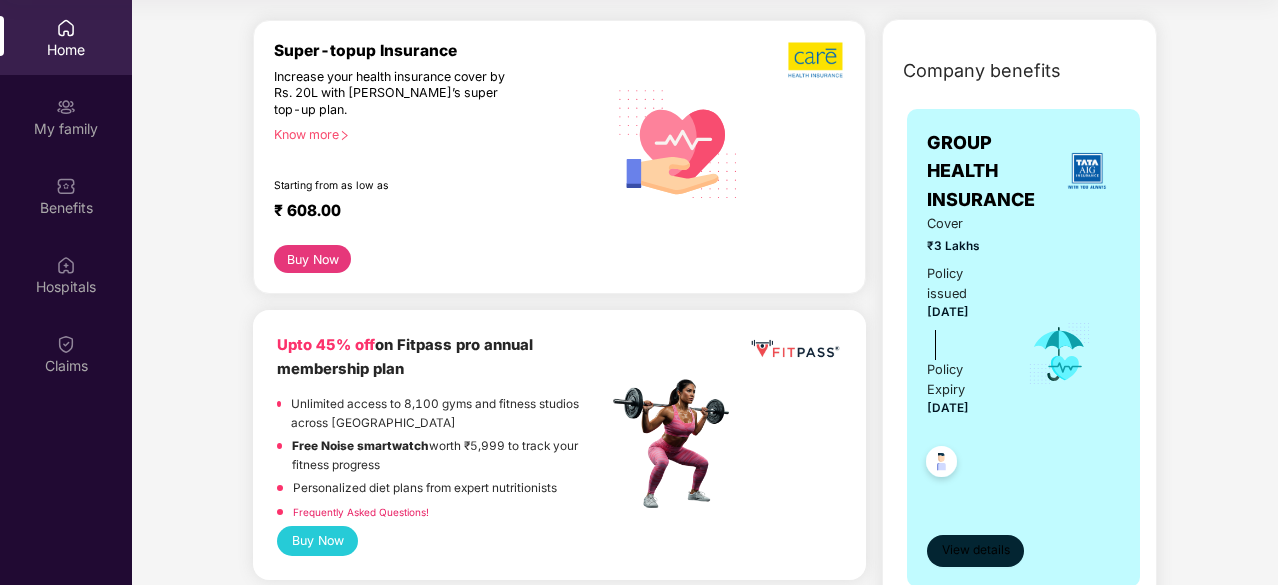 click on "View details" at bounding box center [976, 550] 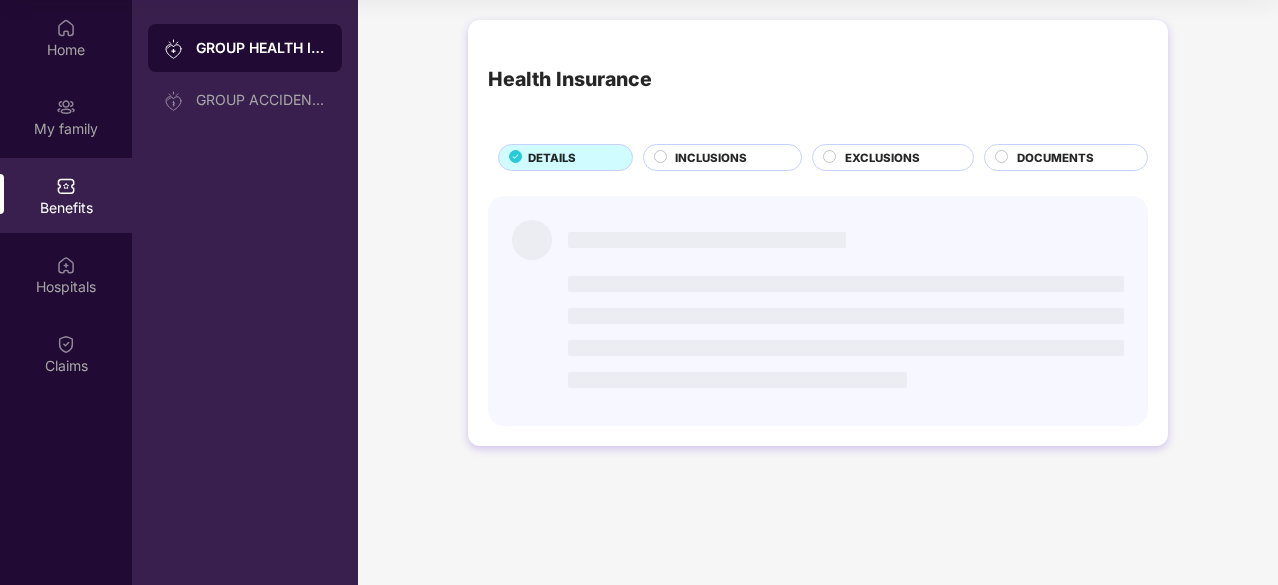scroll, scrollTop: 0, scrollLeft: 0, axis: both 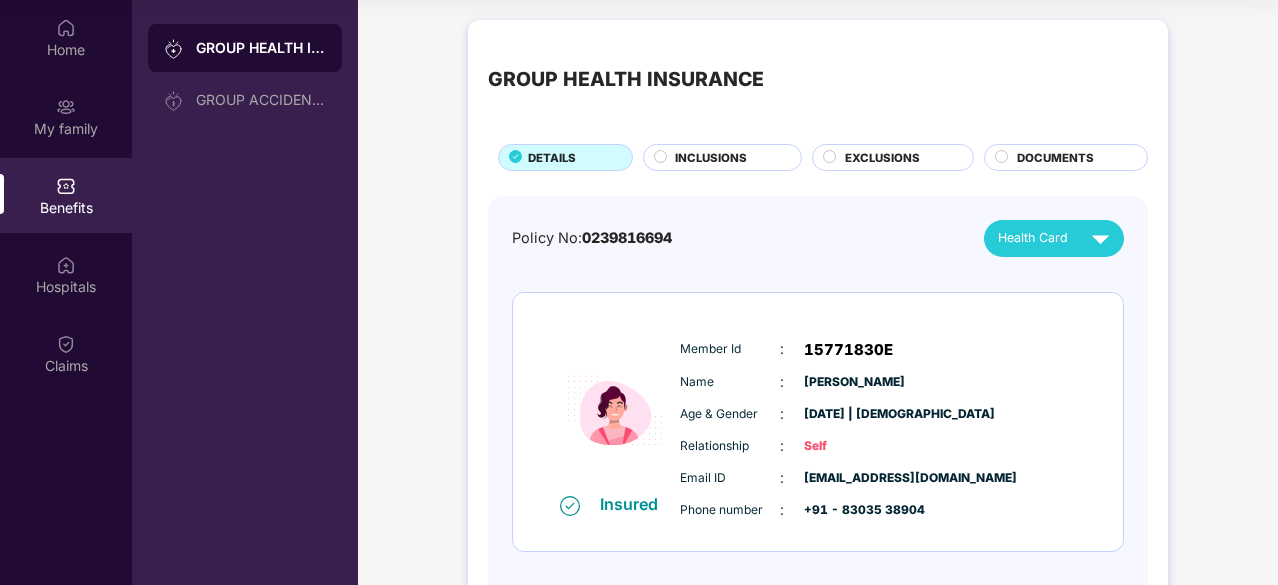 click on "Relationship" at bounding box center (730, 446) 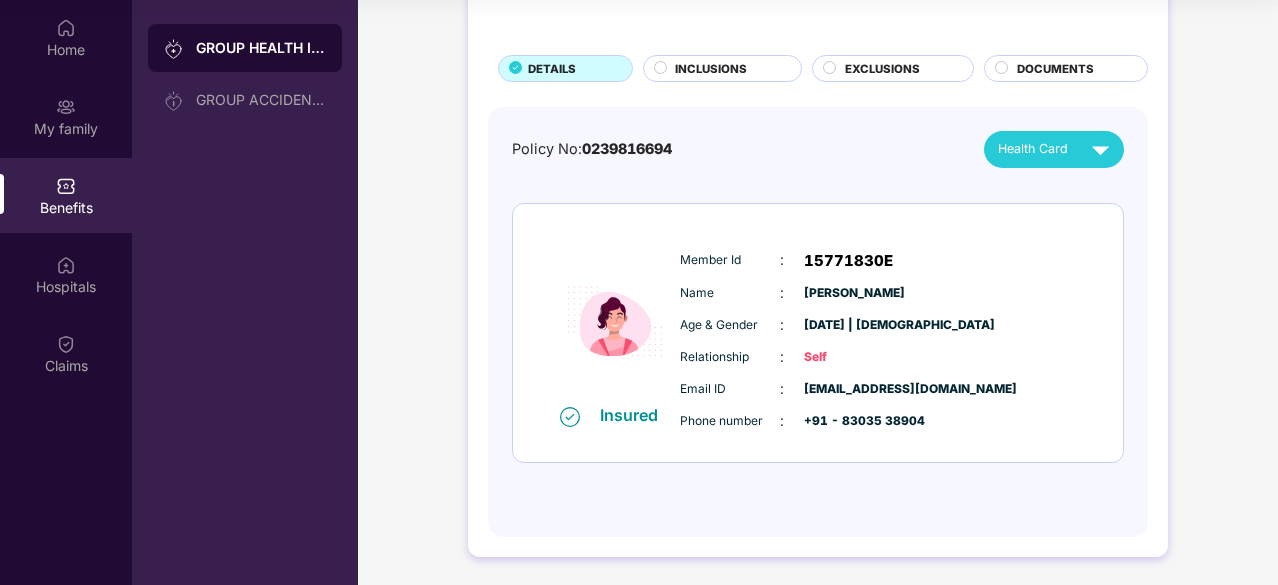 click on "INCLUSIONS" at bounding box center (711, 69) 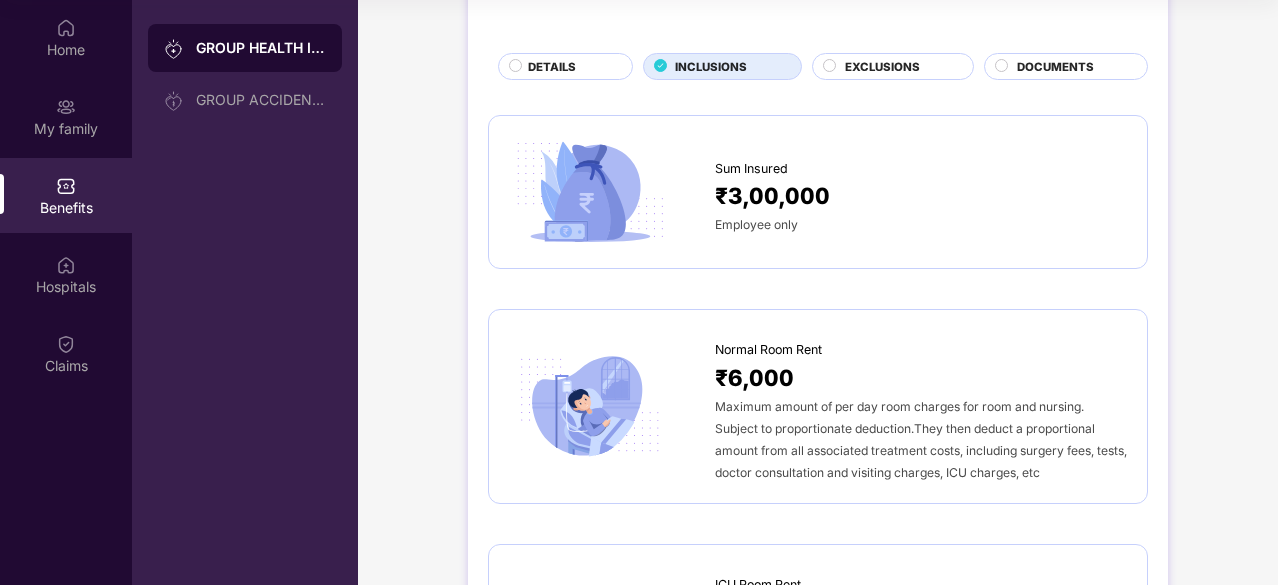 scroll, scrollTop: 0, scrollLeft: 0, axis: both 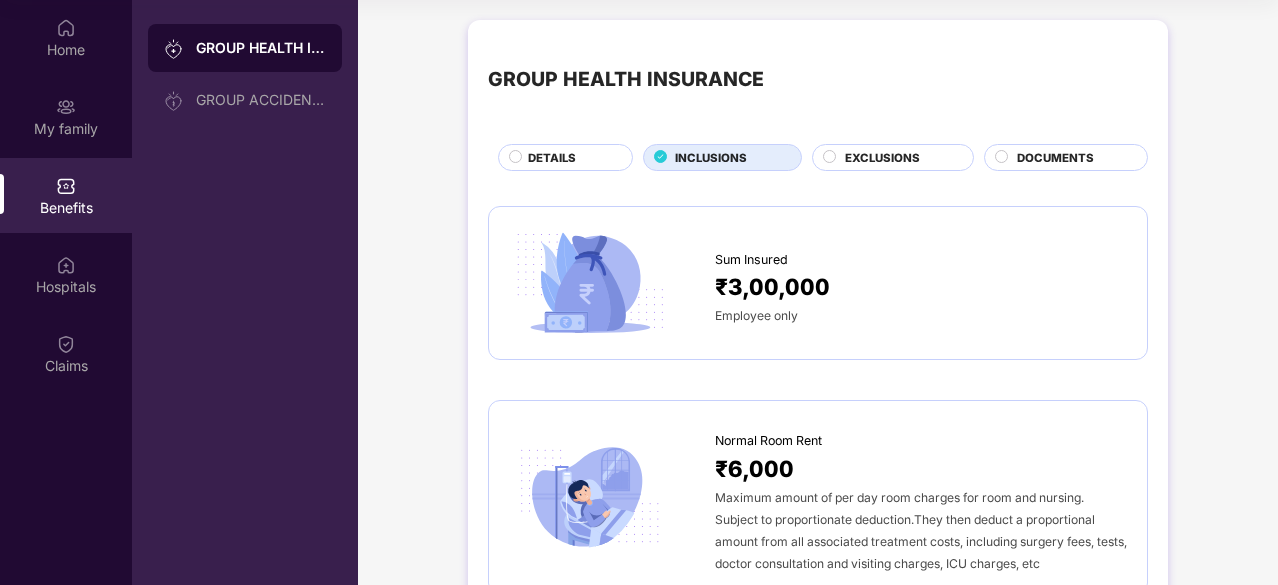click on "EXCLUSIONS" at bounding box center (893, 157) 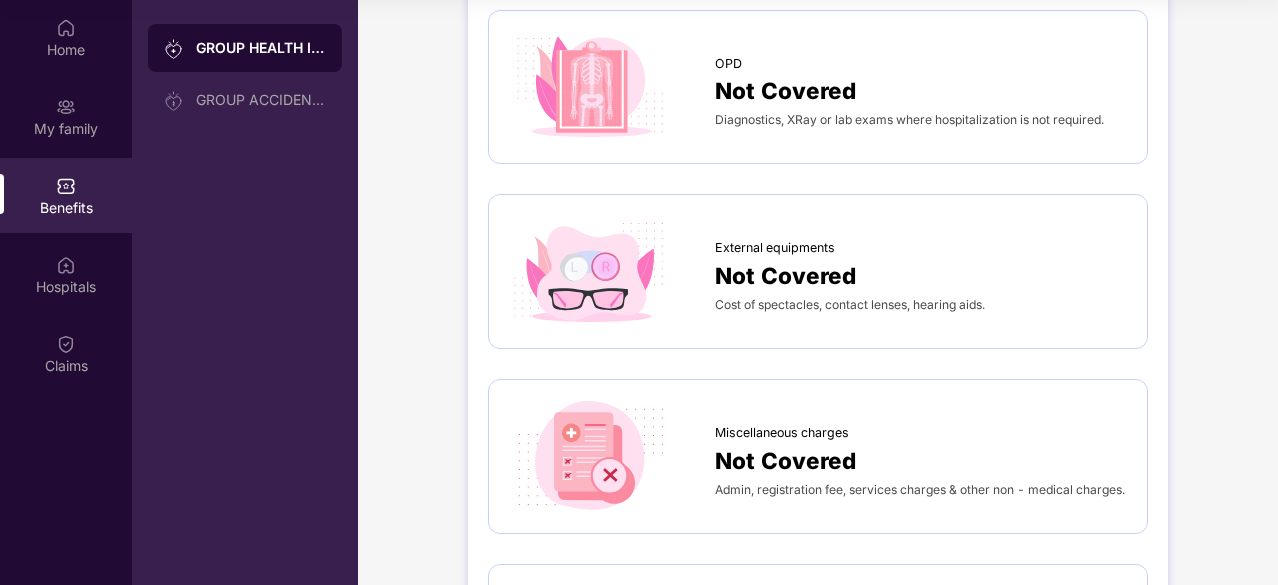 scroll, scrollTop: 0, scrollLeft: 0, axis: both 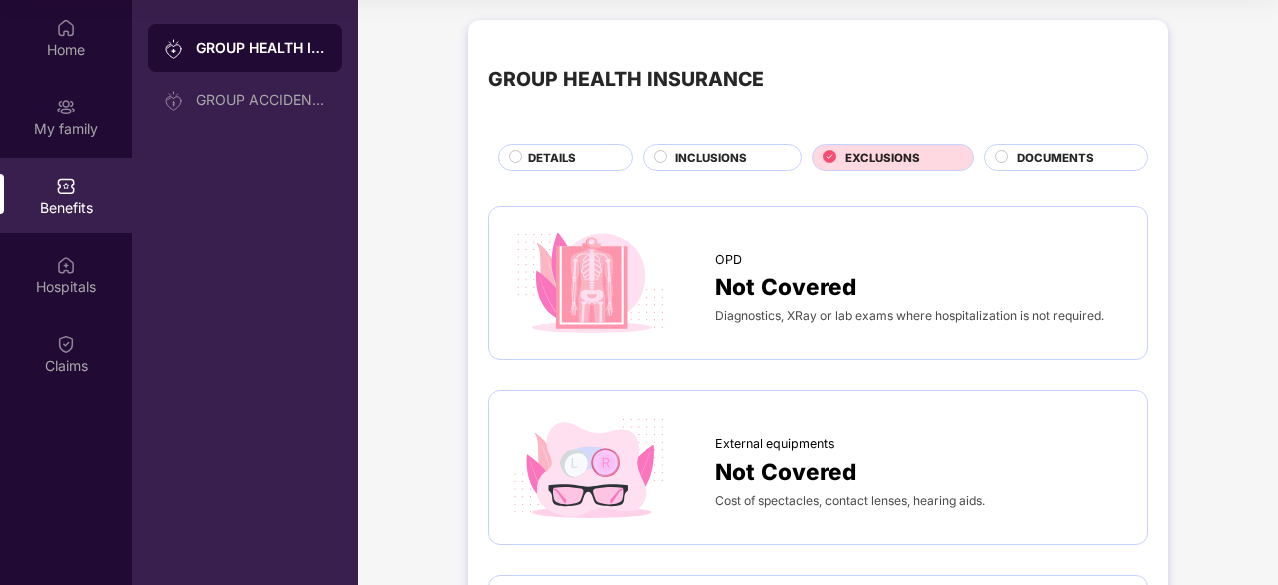 click on "DOCUMENTS" at bounding box center (1072, 159) 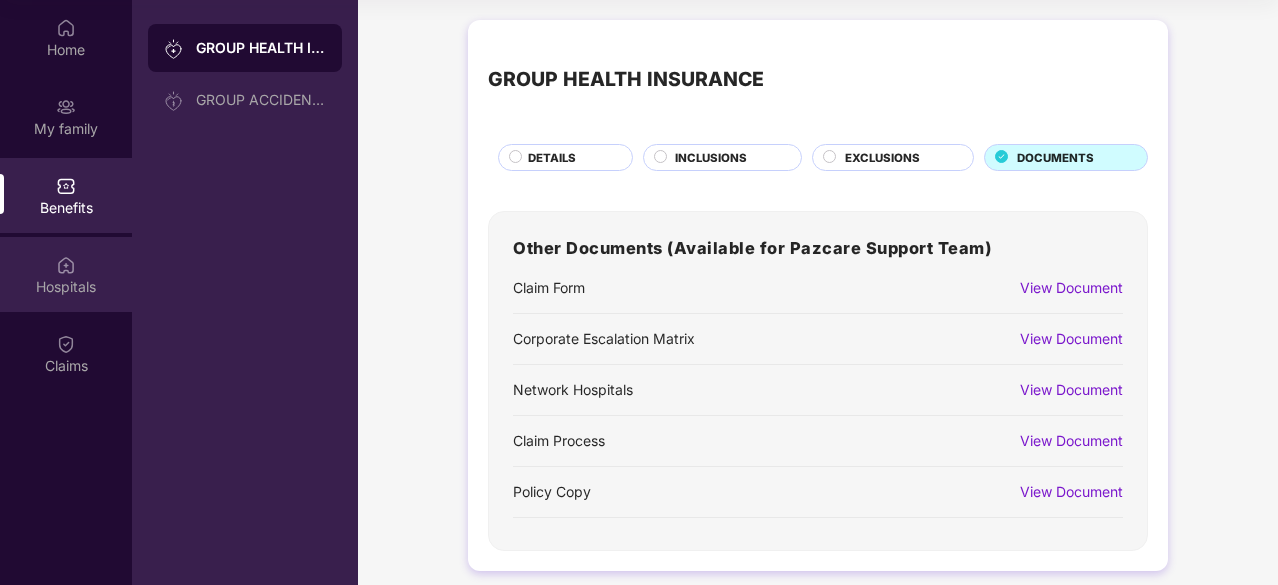 click on "Hospitals" at bounding box center (66, 287) 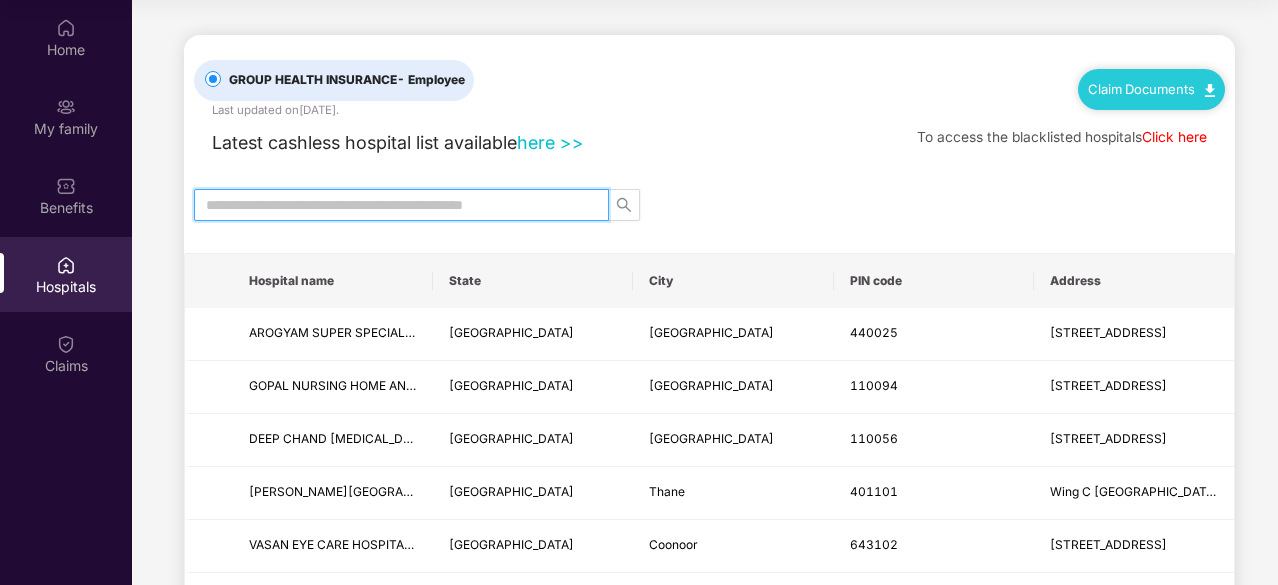 click at bounding box center [393, 205] 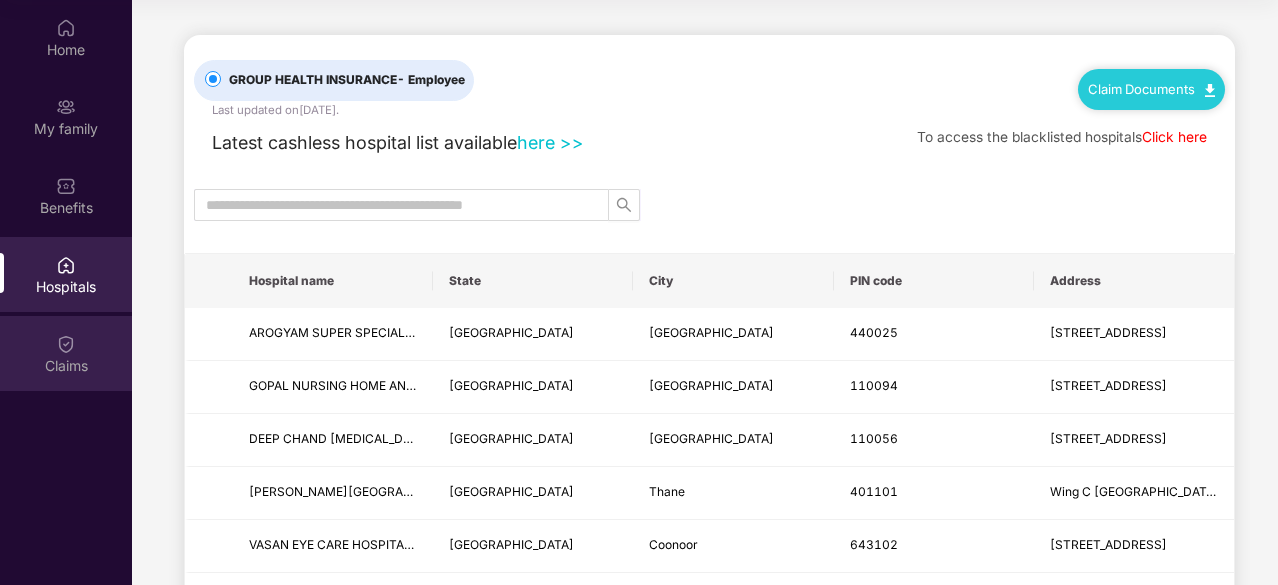 click on "Claims" at bounding box center [66, 353] 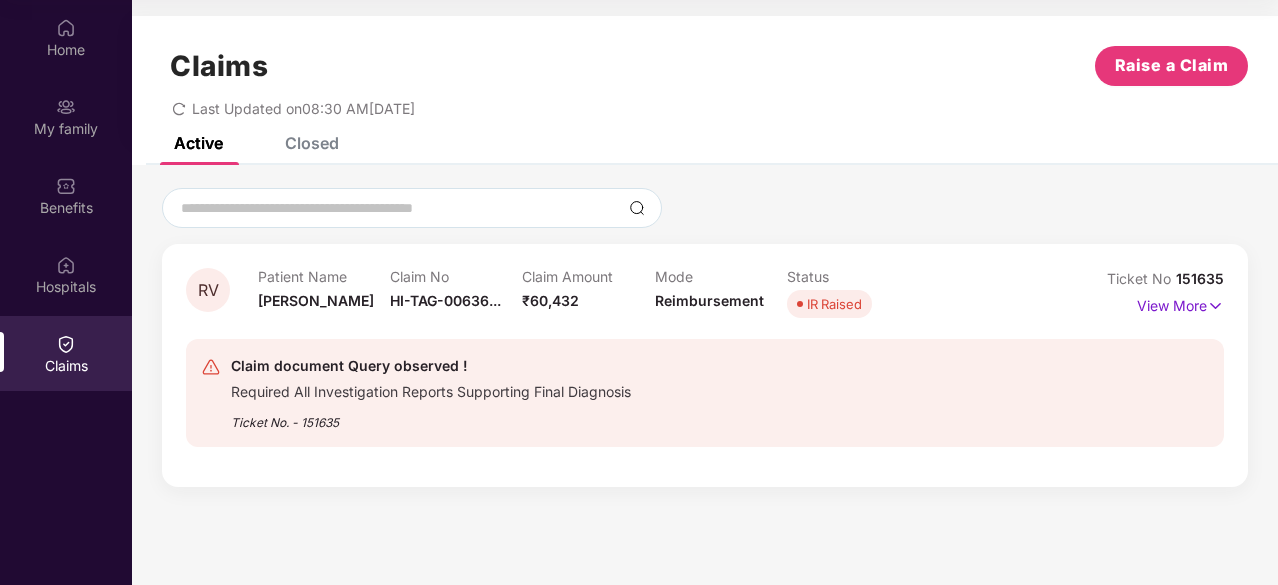 click on "Closed" at bounding box center (312, 143) 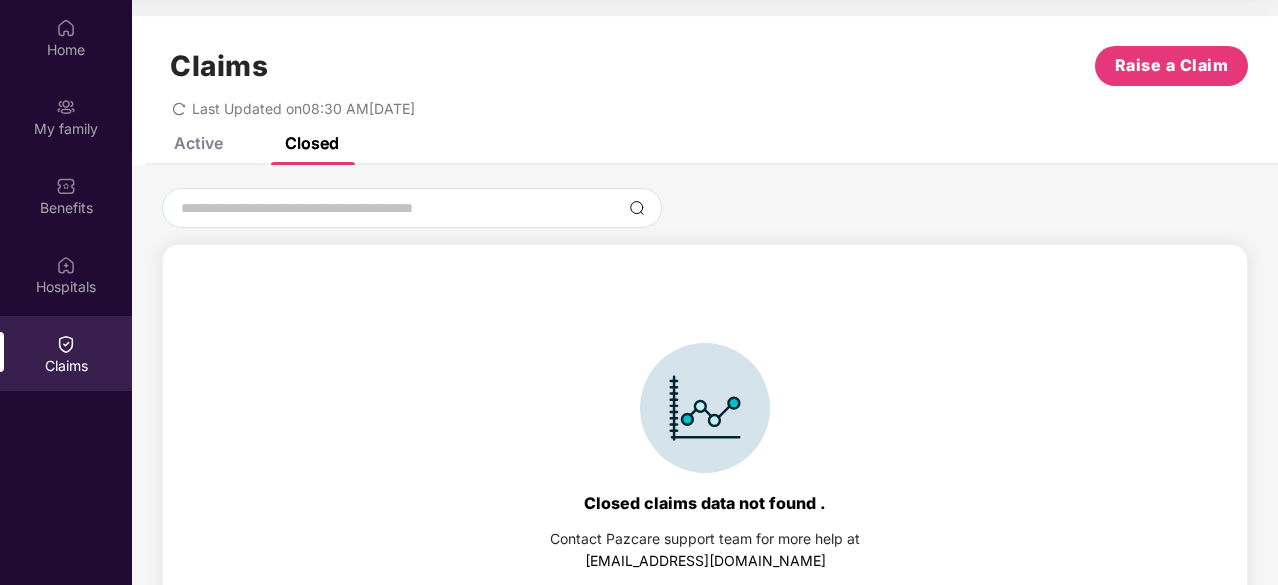 click on "Claims Raise a Claim Last Updated on  08:30 AM[DATE]" at bounding box center [705, 76] 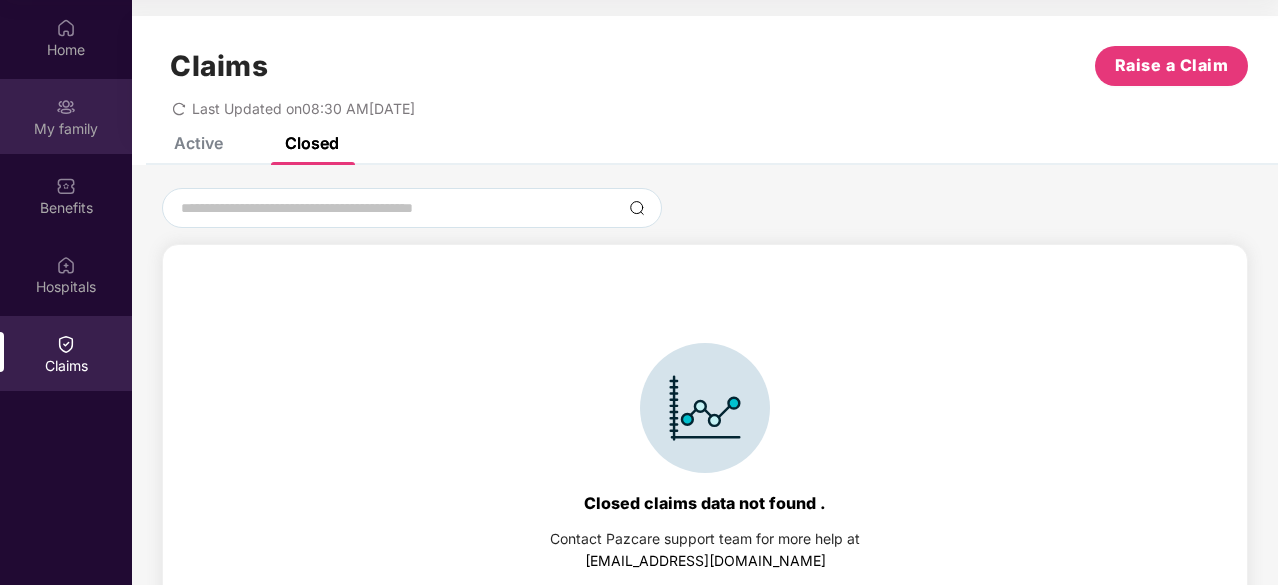 click at bounding box center (66, 107) 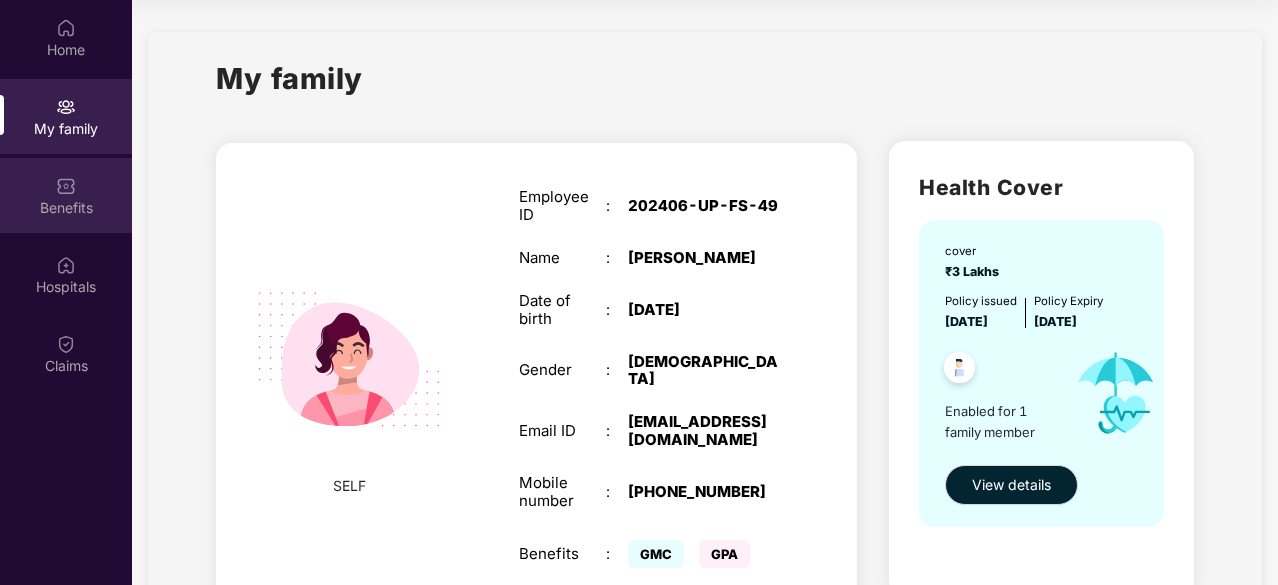click on "Benefits" at bounding box center (66, 208) 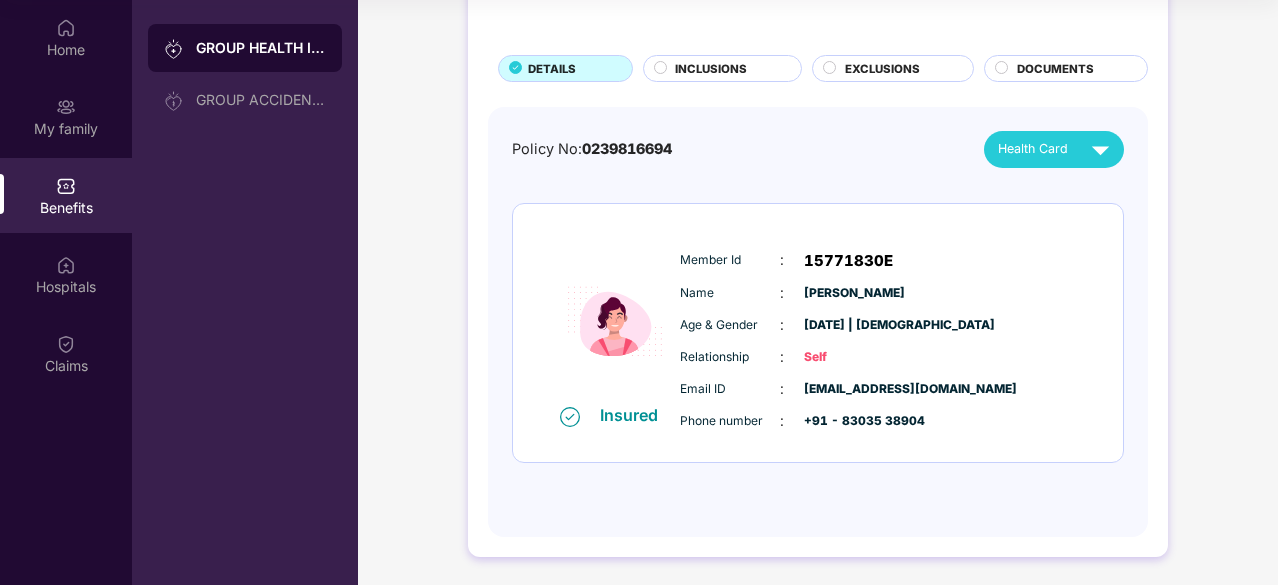 scroll, scrollTop: 0, scrollLeft: 0, axis: both 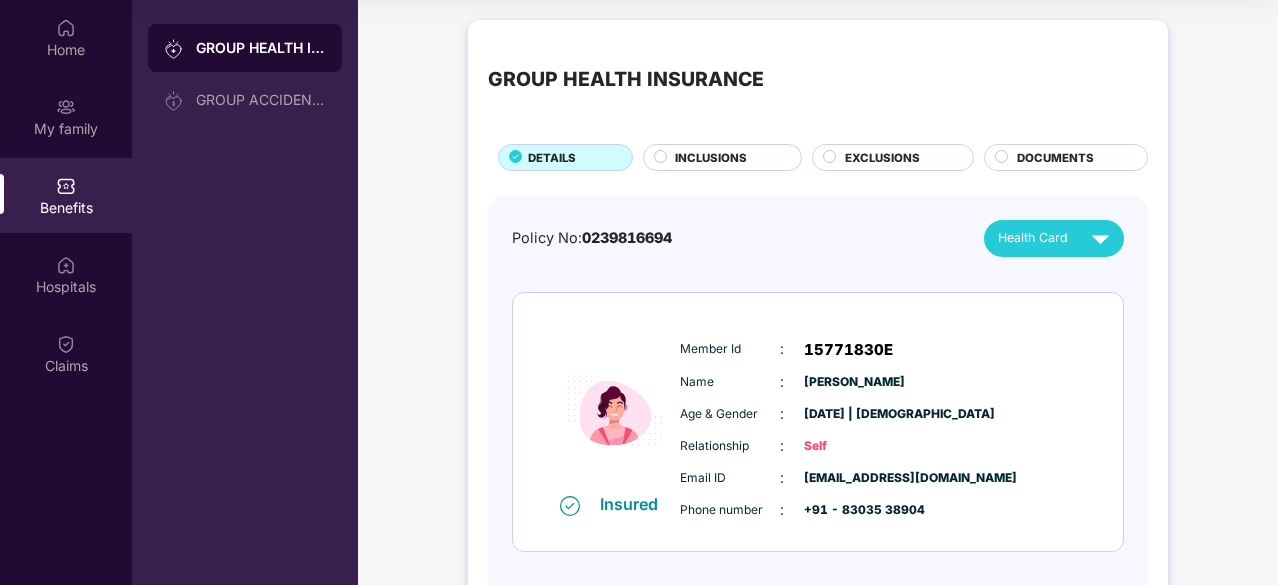 click on "INCLUSIONS" at bounding box center (711, 158) 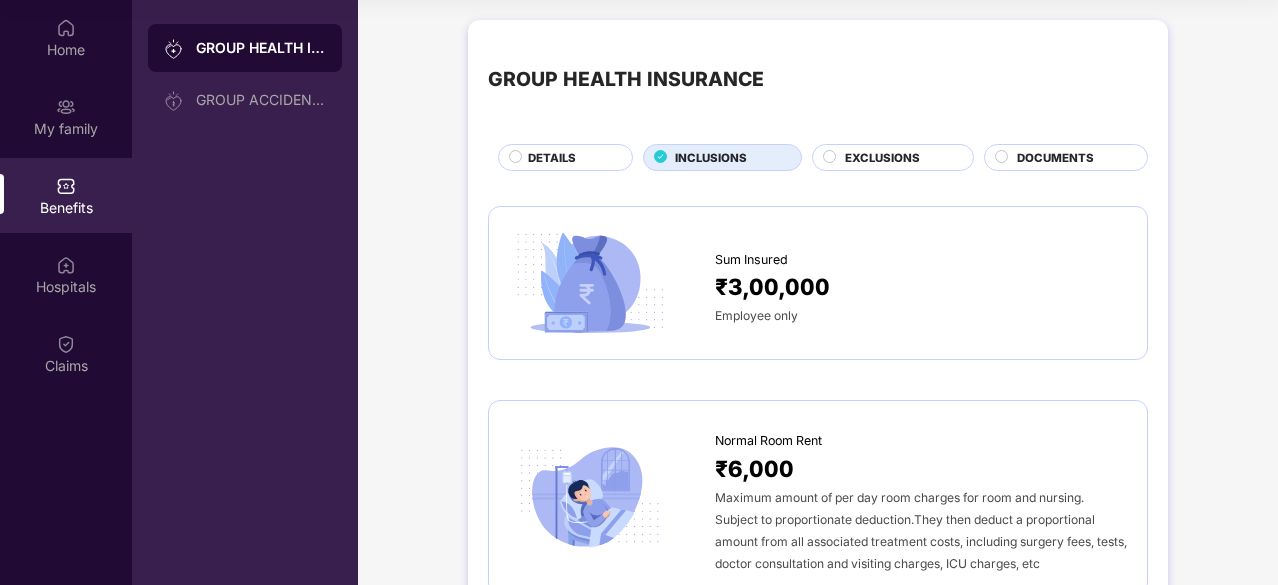 click on "EXCLUSIONS" at bounding box center (893, 157) 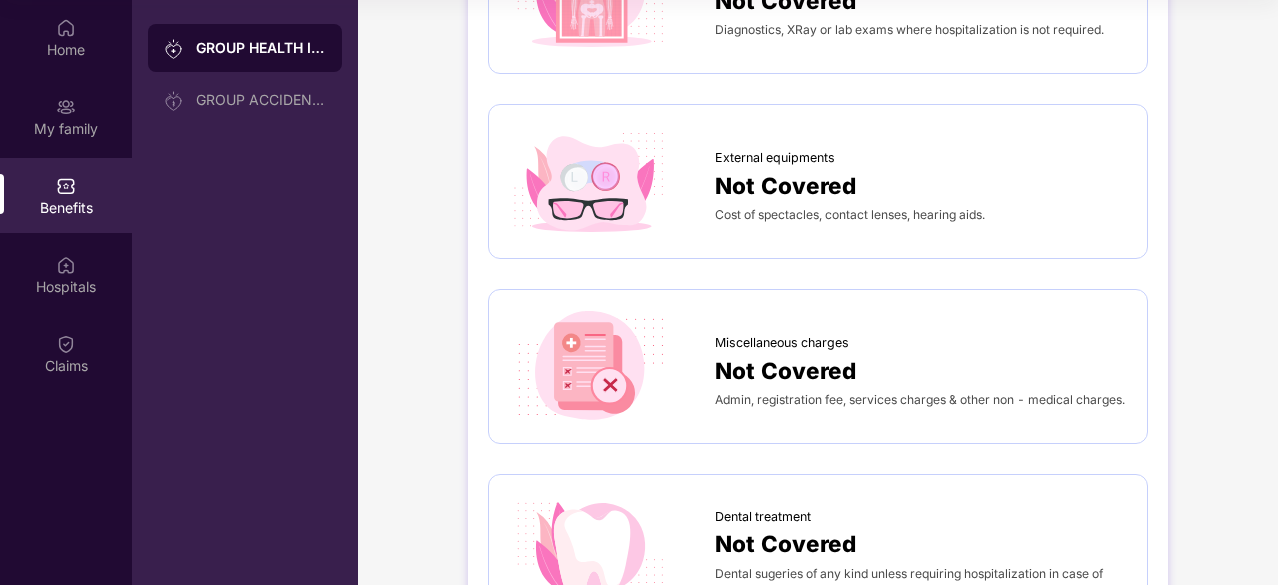 scroll, scrollTop: 0, scrollLeft: 0, axis: both 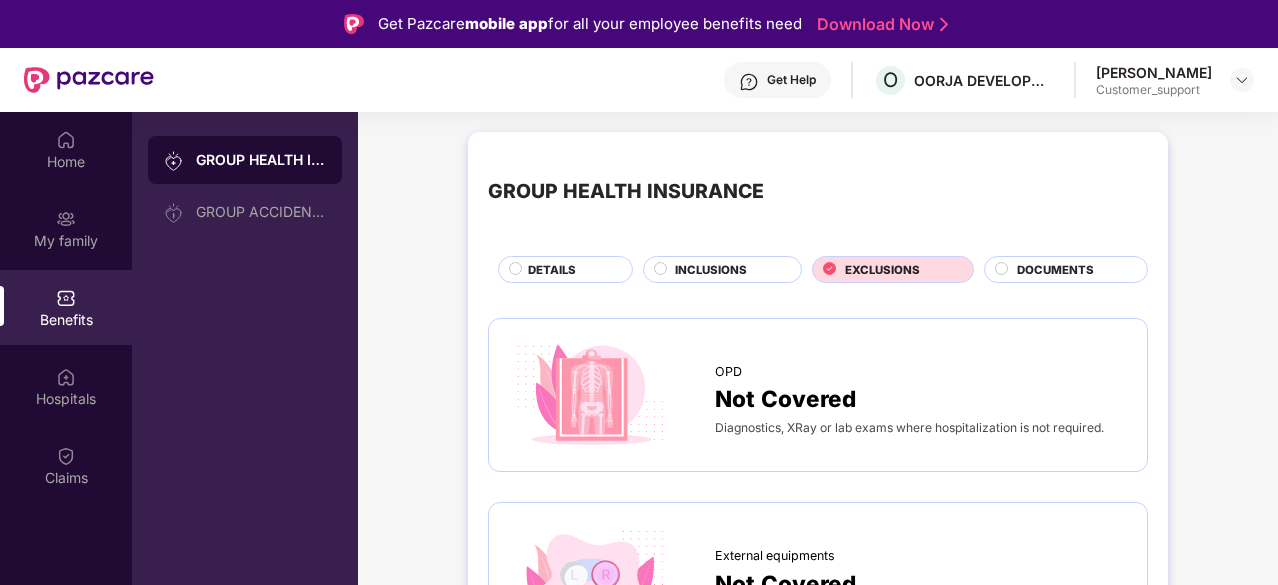 click on "DOCUMENTS" at bounding box center [1055, 270] 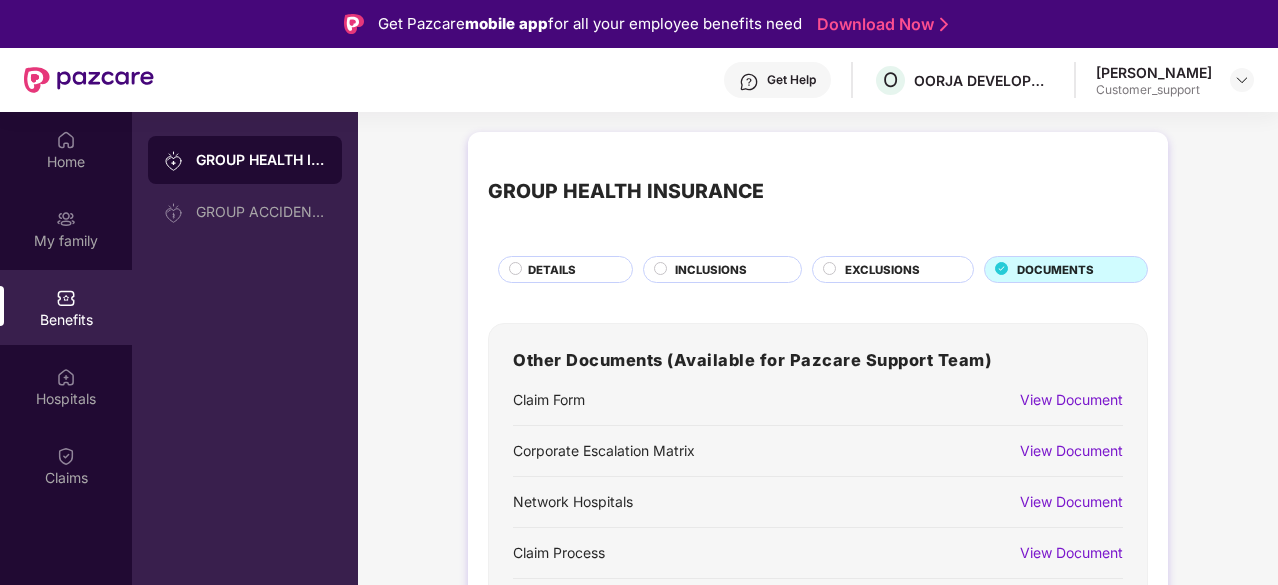 scroll, scrollTop: 13, scrollLeft: 0, axis: vertical 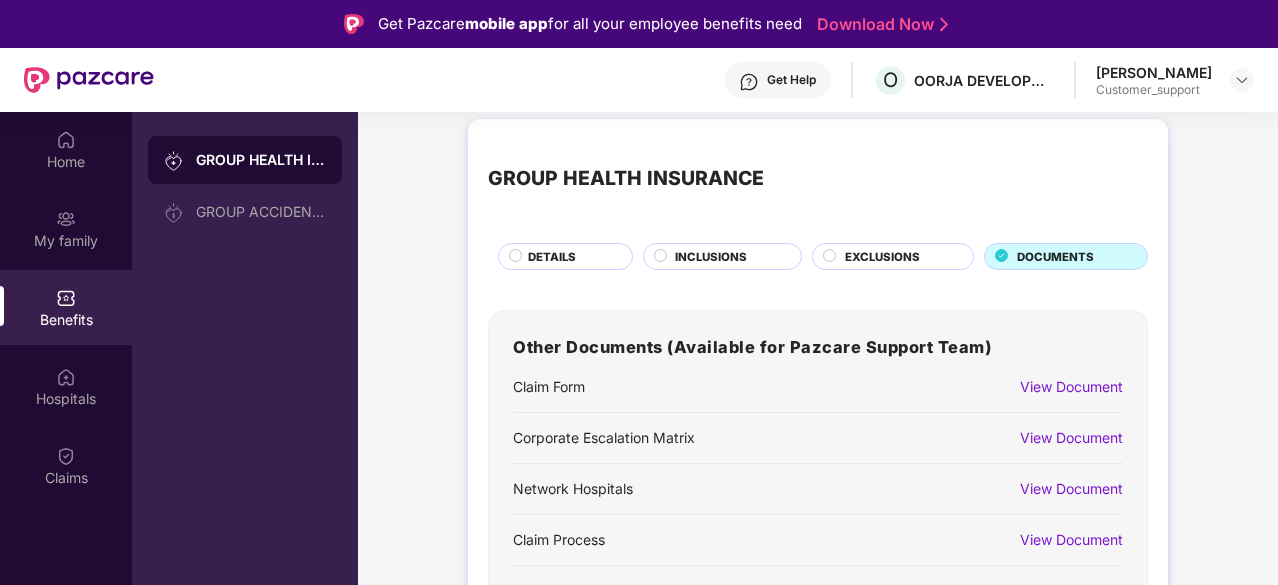 click on "View Document" at bounding box center [1071, 387] 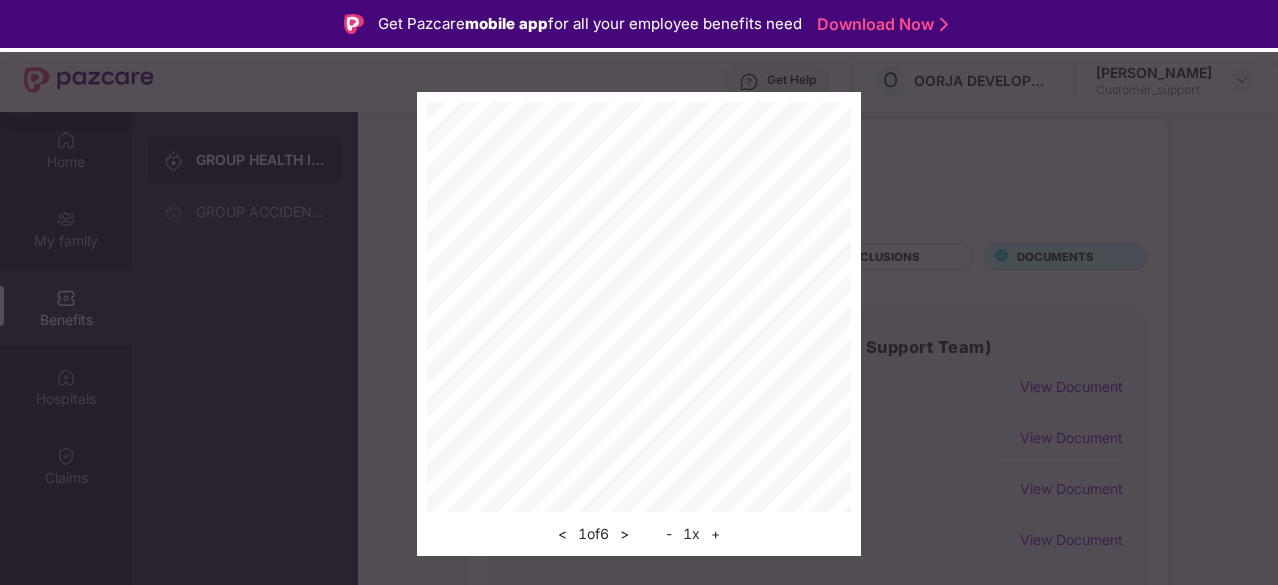 scroll, scrollTop: 190, scrollLeft: 0, axis: vertical 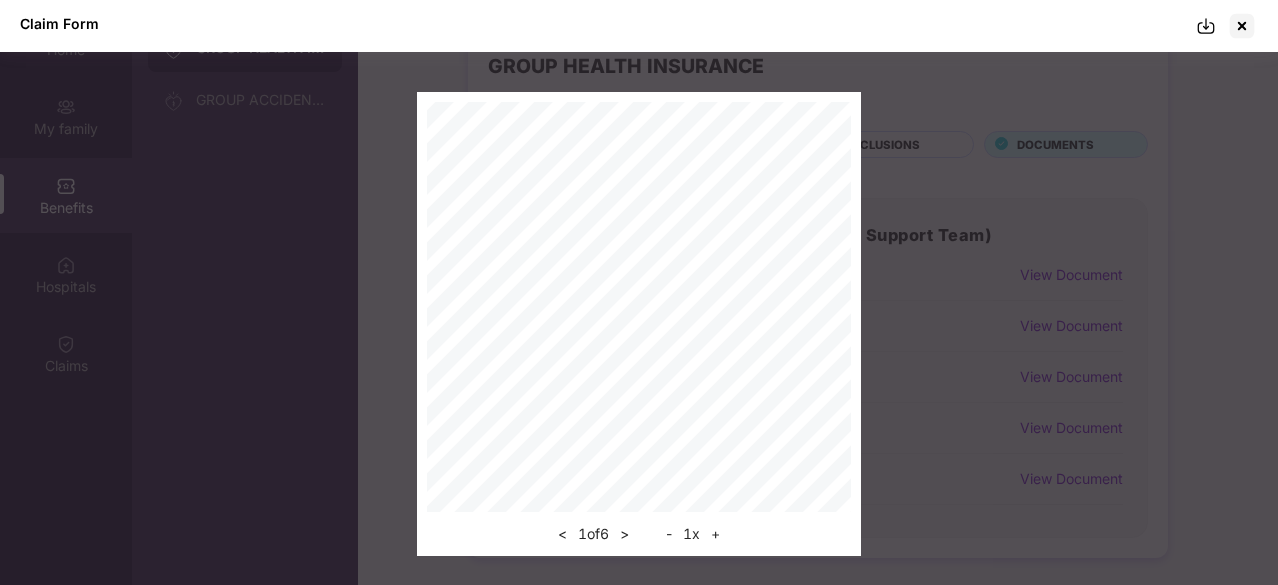 click on ">" at bounding box center (624, 534) 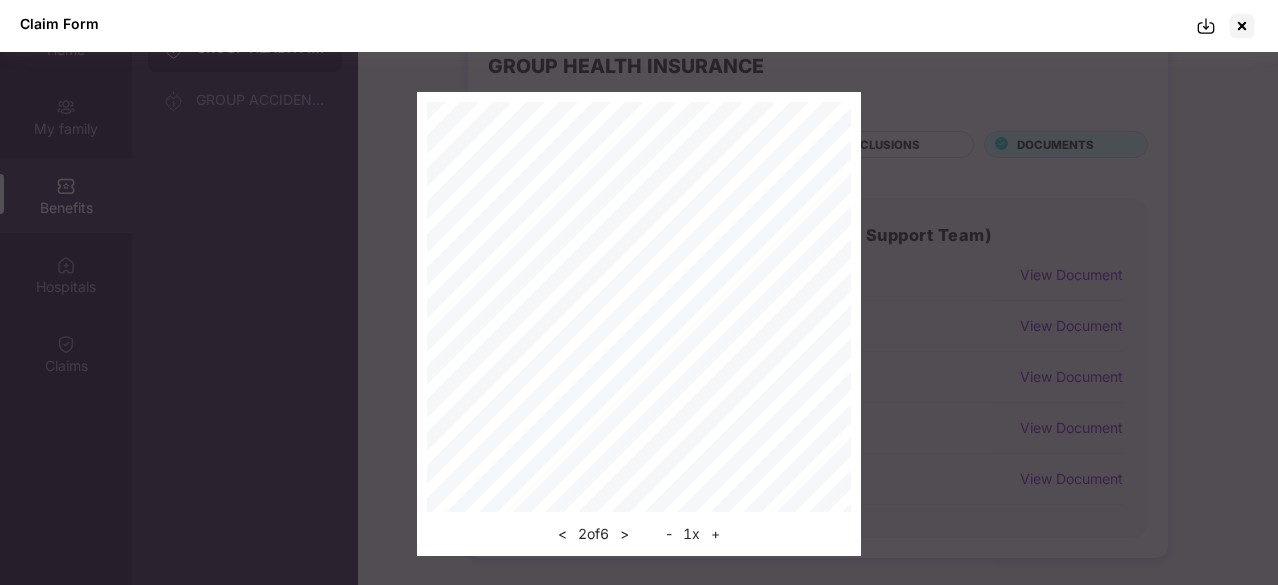 click on ">" at bounding box center (624, 534) 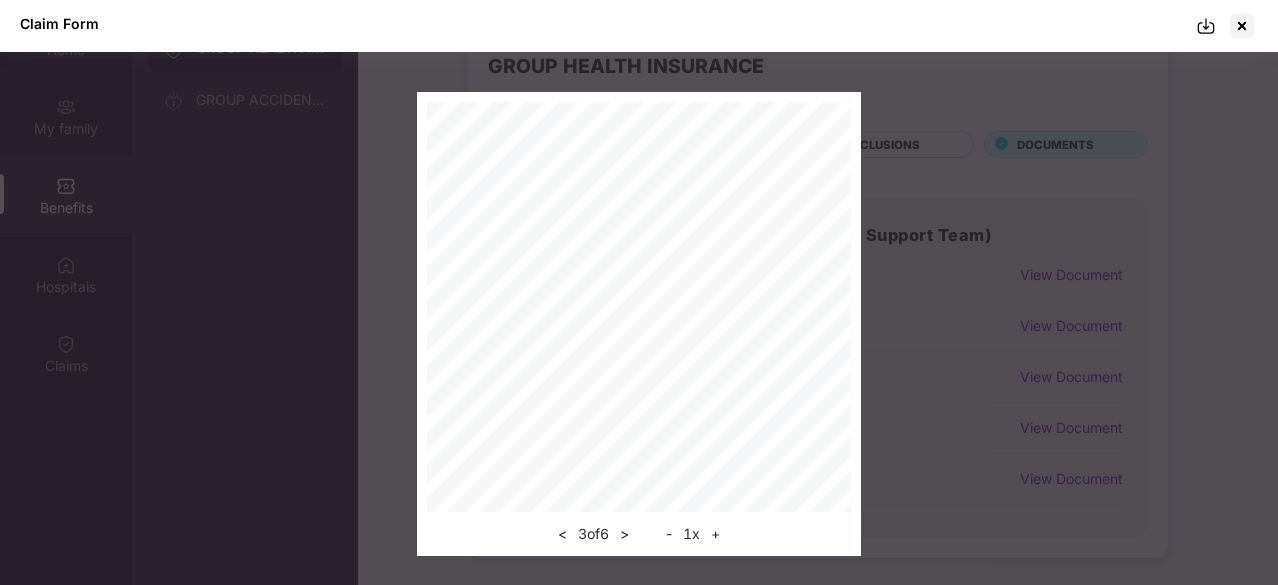 click on "< 3  of  6 > - 1 x +" at bounding box center (639, 324) 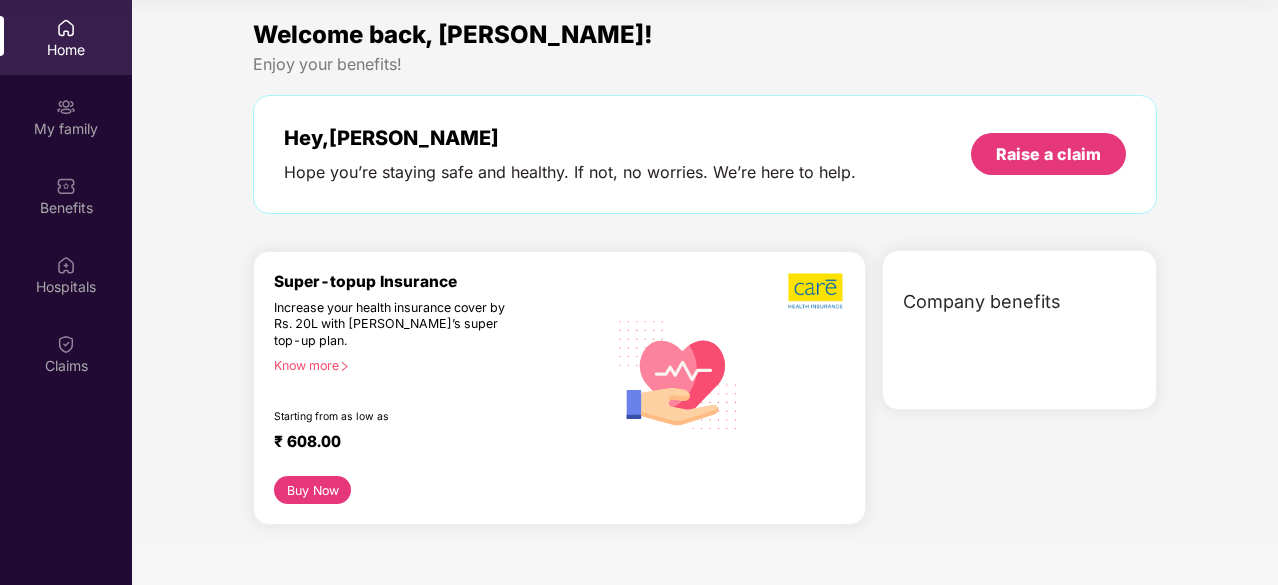 scroll, scrollTop: 0, scrollLeft: 0, axis: both 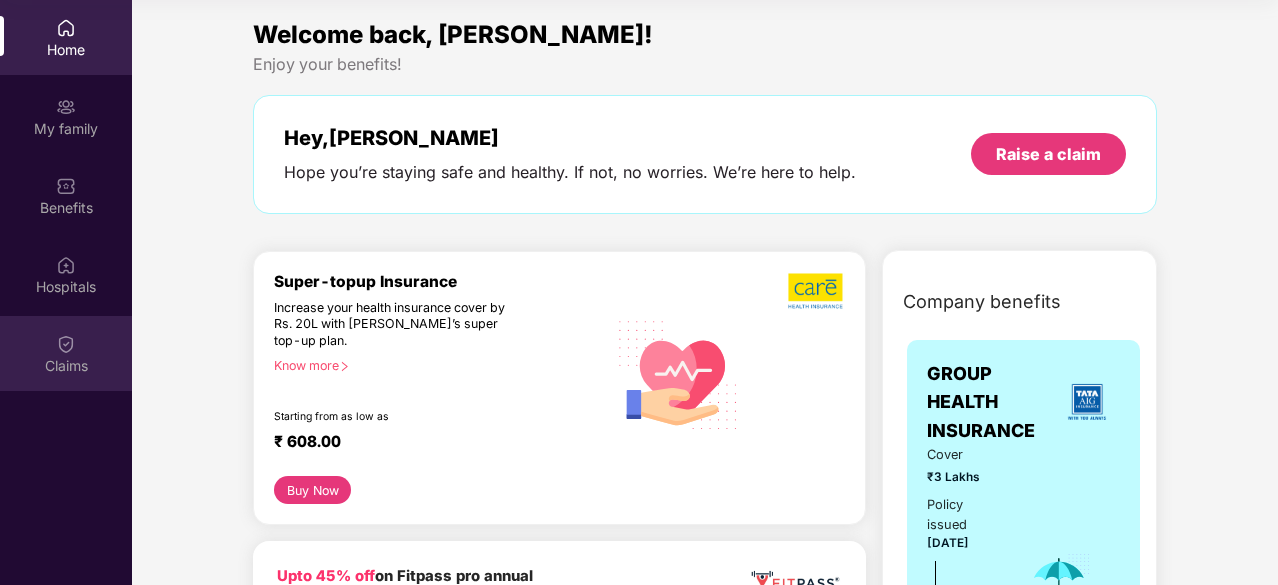 click on "Claims" at bounding box center [66, 353] 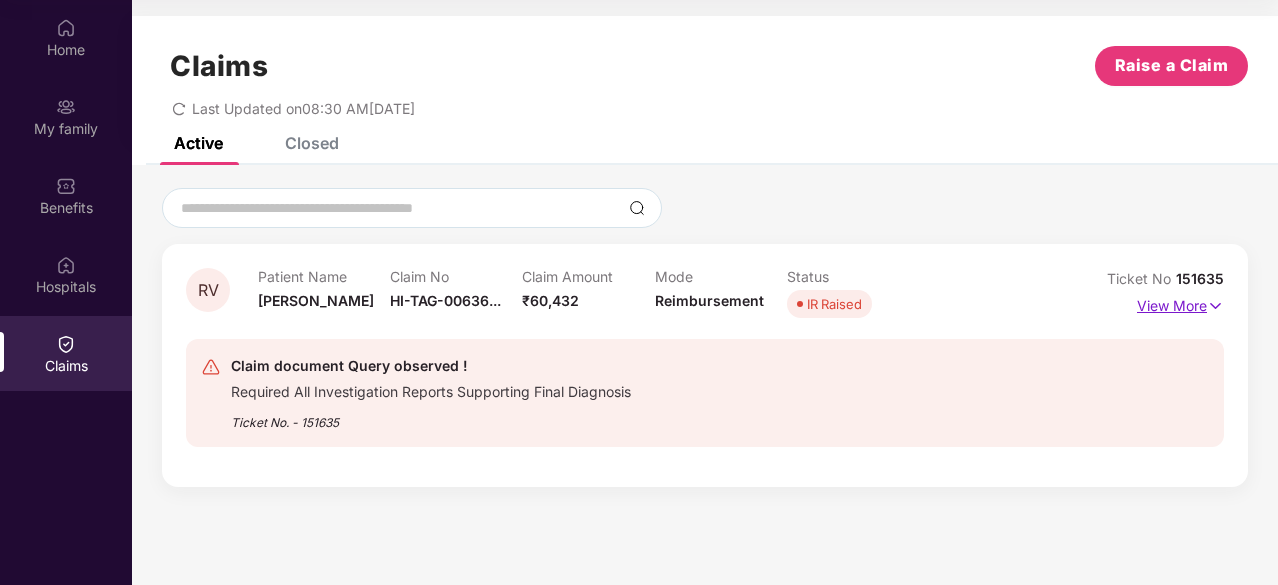 click on "View More" at bounding box center [1180, 303] 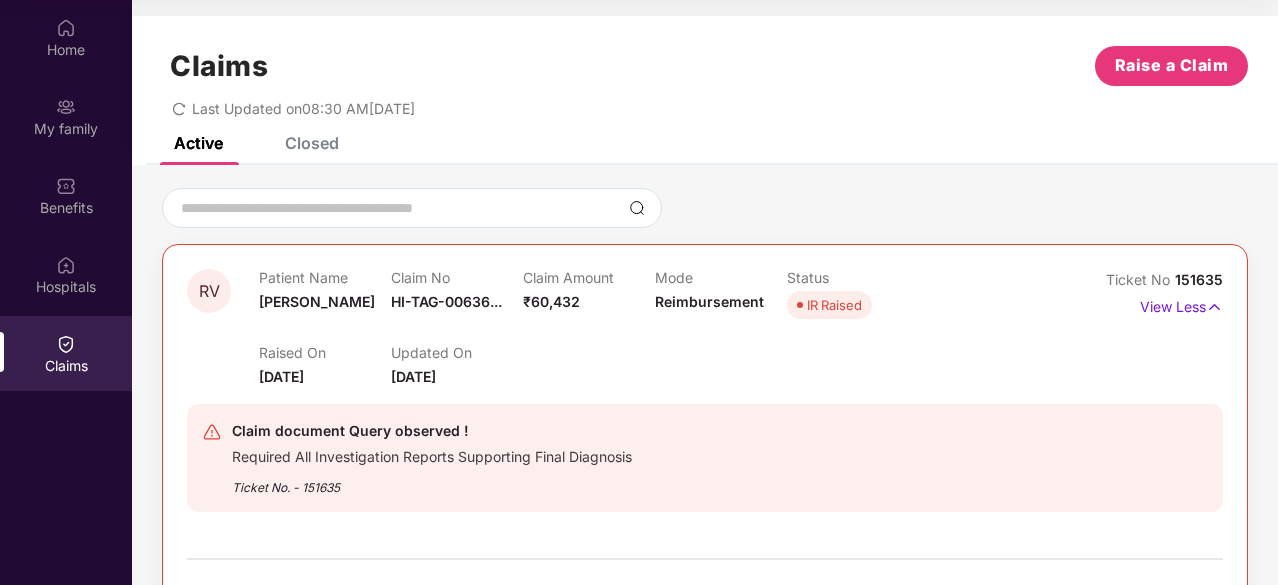 scroll, scrollTop: 0, scrollLeft: 0, axis: both 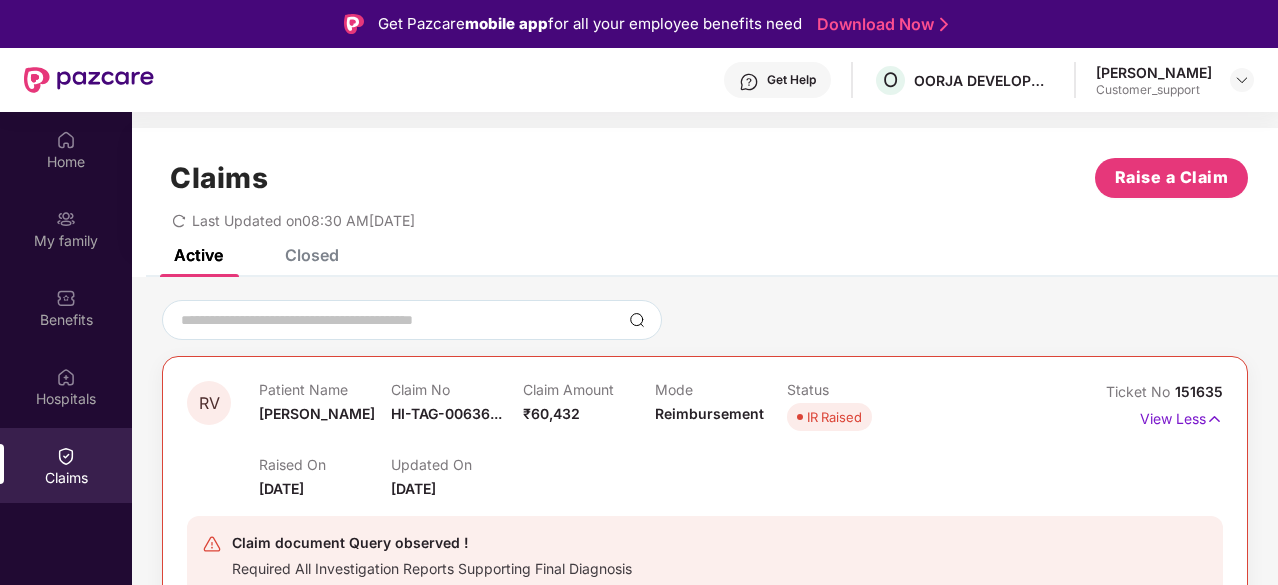 click on "Closed" at bounding box center (312, 255) 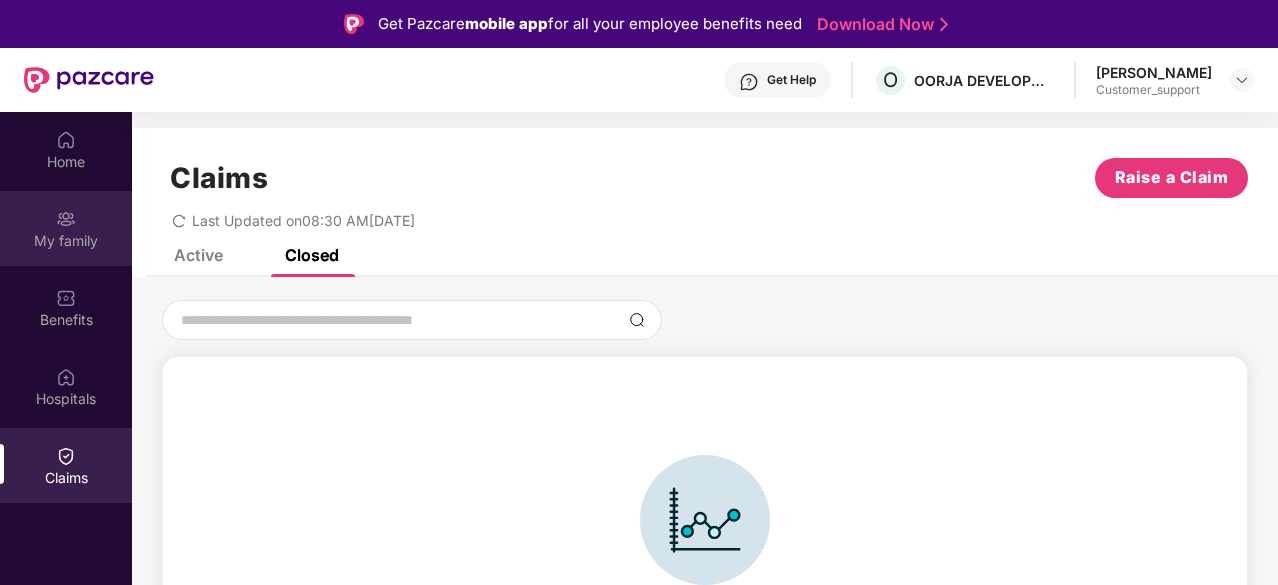 click on "My family" at bounding box center (66, 241) 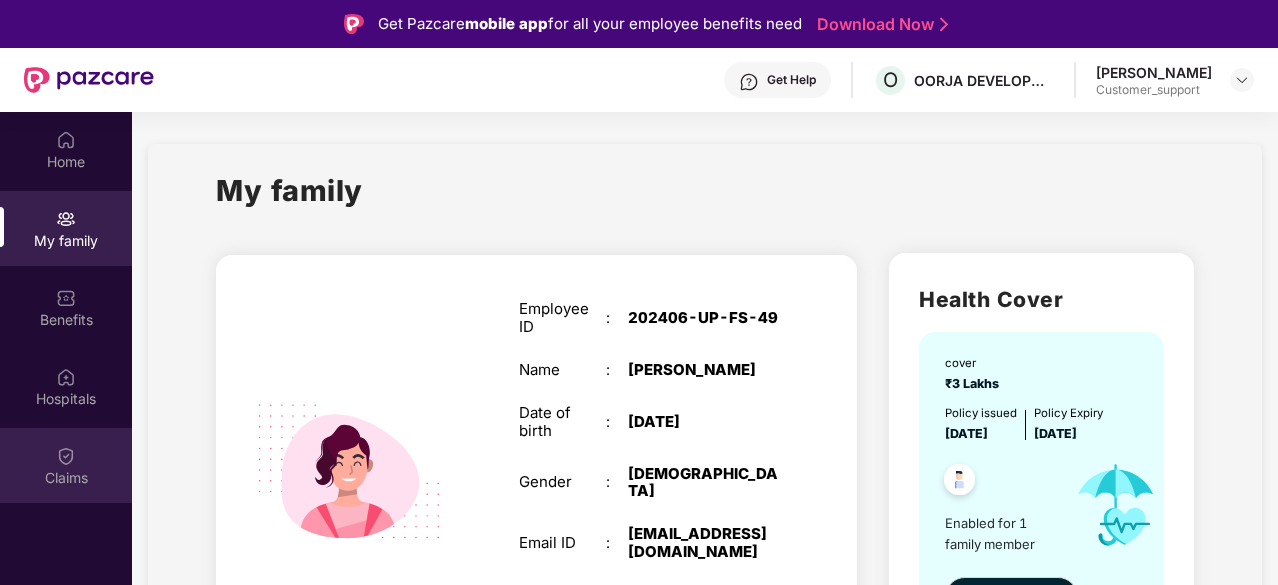 click on "Claims" at bounding box center [66, 465] 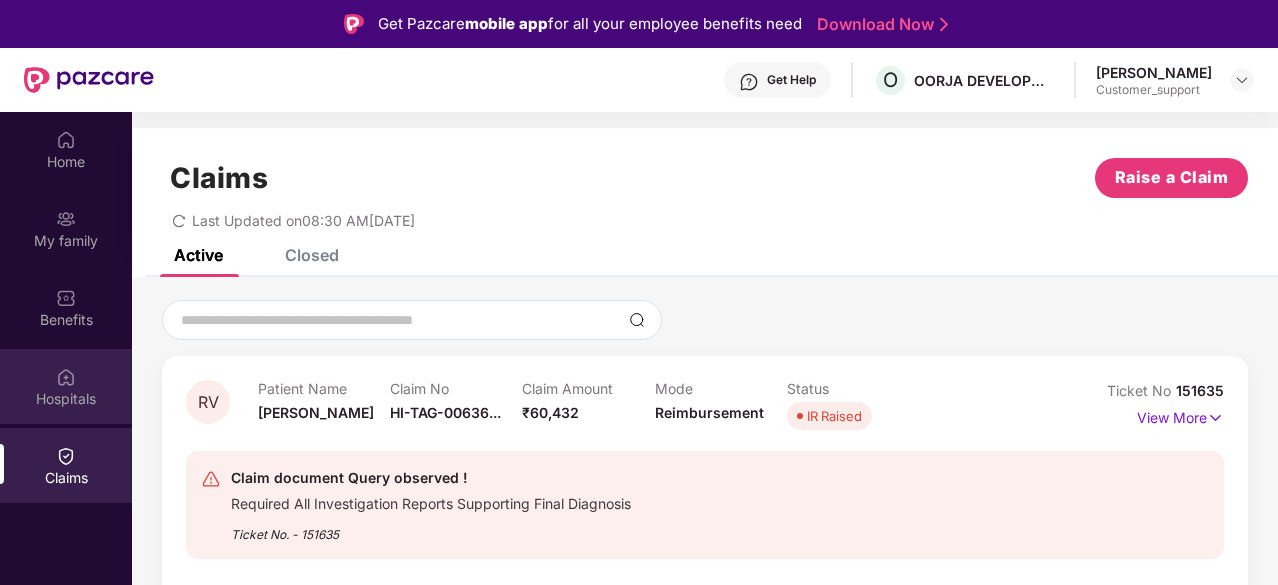 click on "Hospitals" at bounding box center [66, 386] 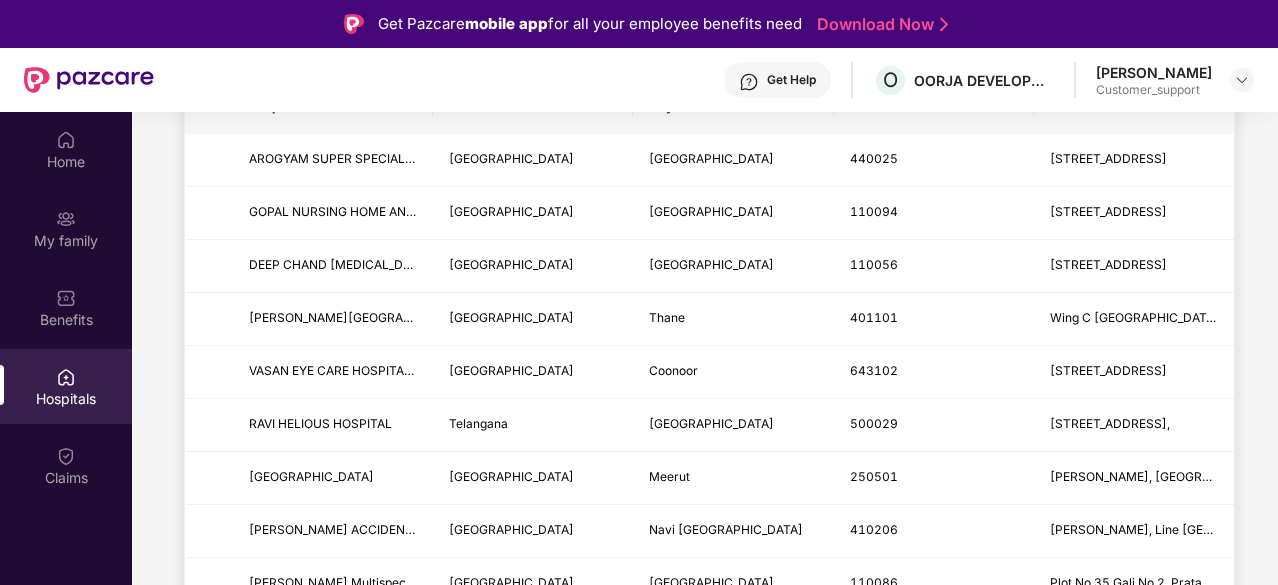 scroll, scrollTop: 0, scrollLeft: 0, axis: both 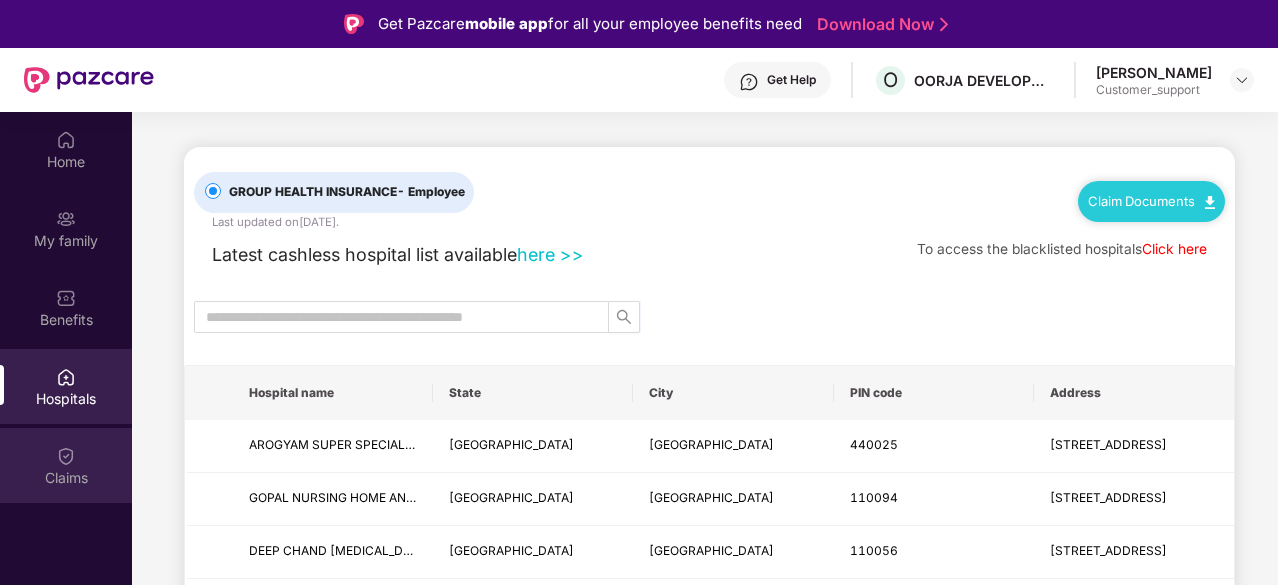 click on "Claims" at bounding box center [66, 478] 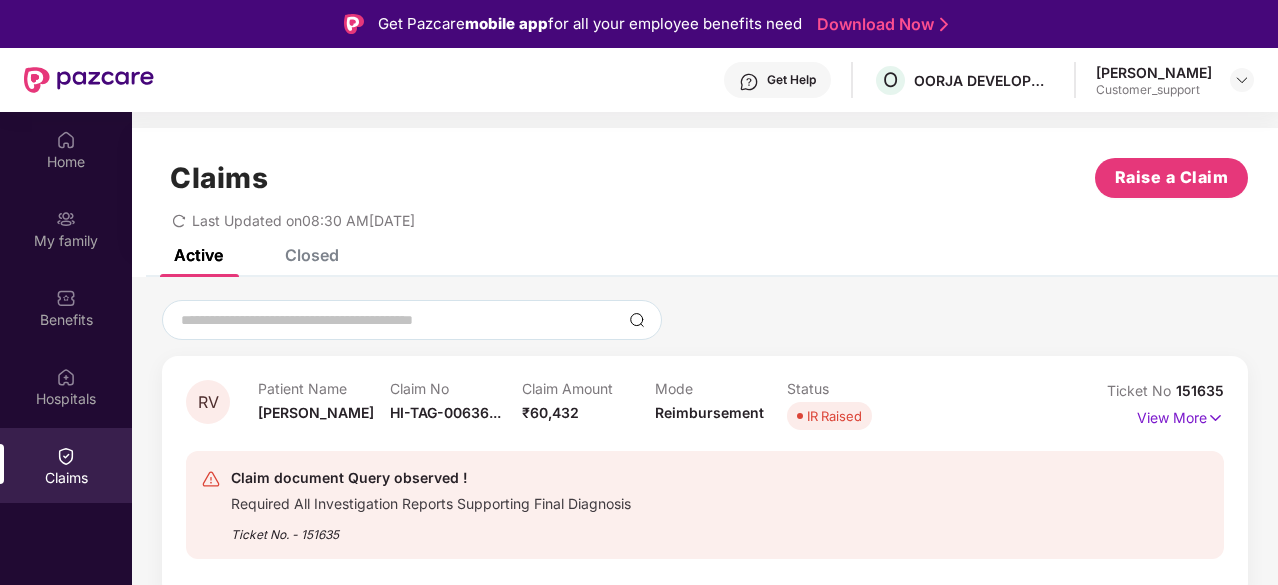 scroll, scrollTop: 112, scrollLeft: 0, axis: vertical 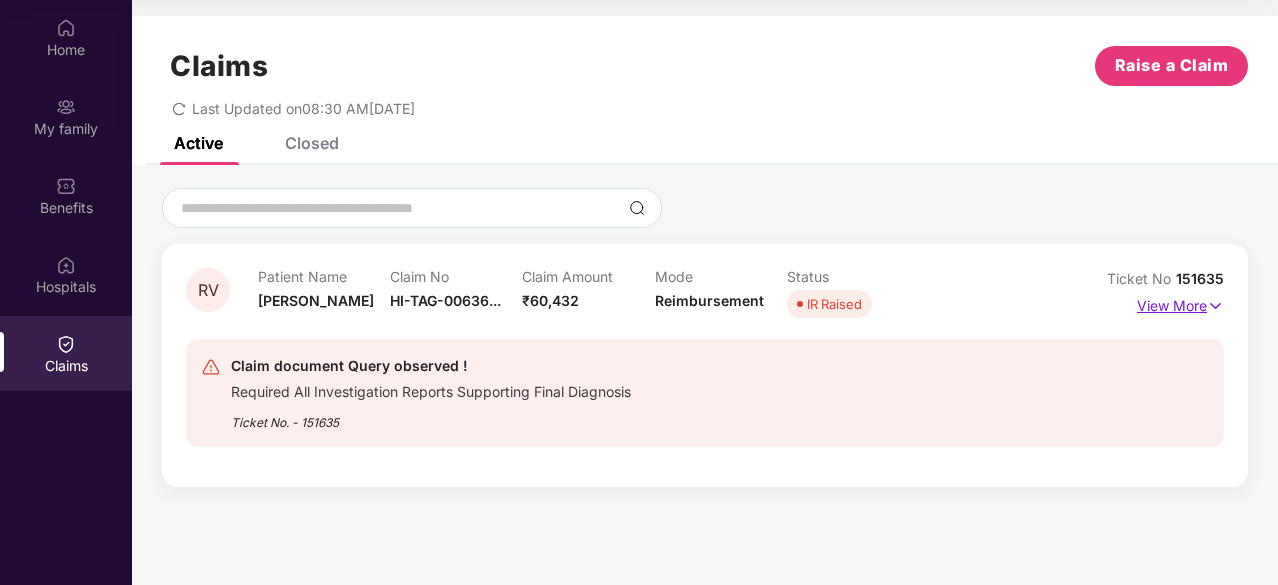 click on "View More" at bounding box center (1180, 303) 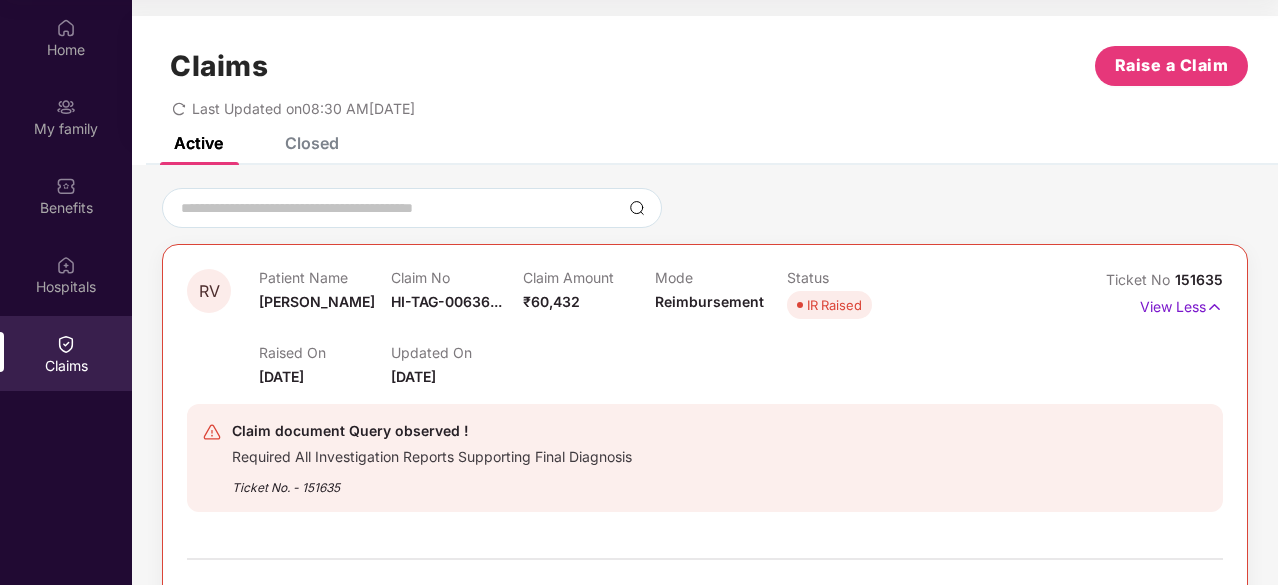 click on "Closed" at bounding box center [312, 143] 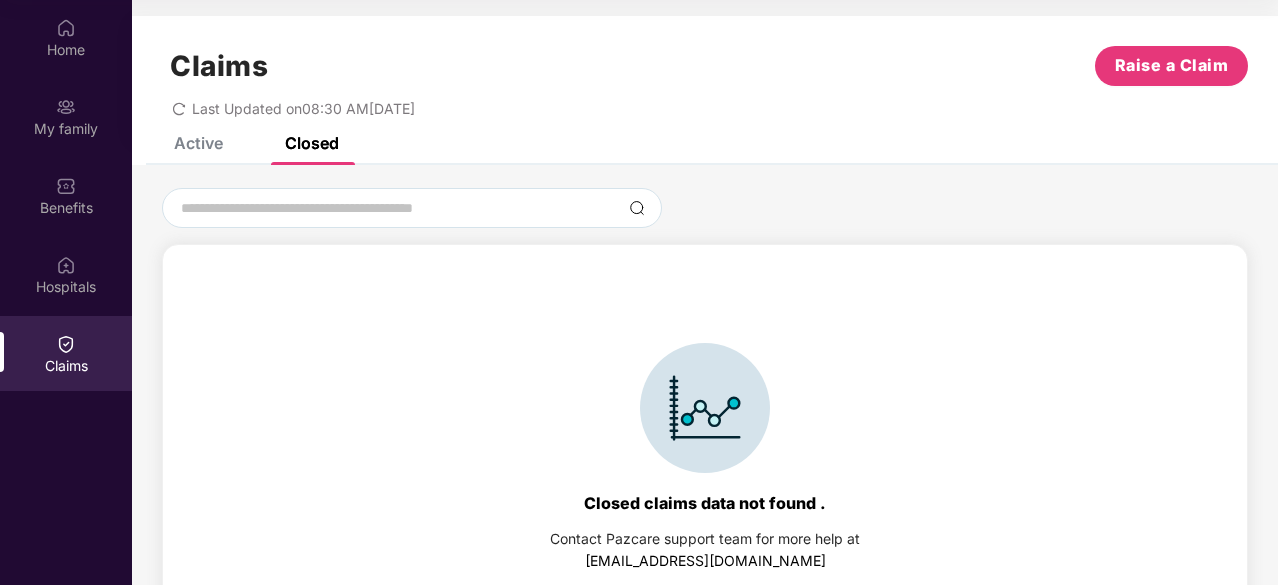 click on "Active" at bounding box center (198, 143) 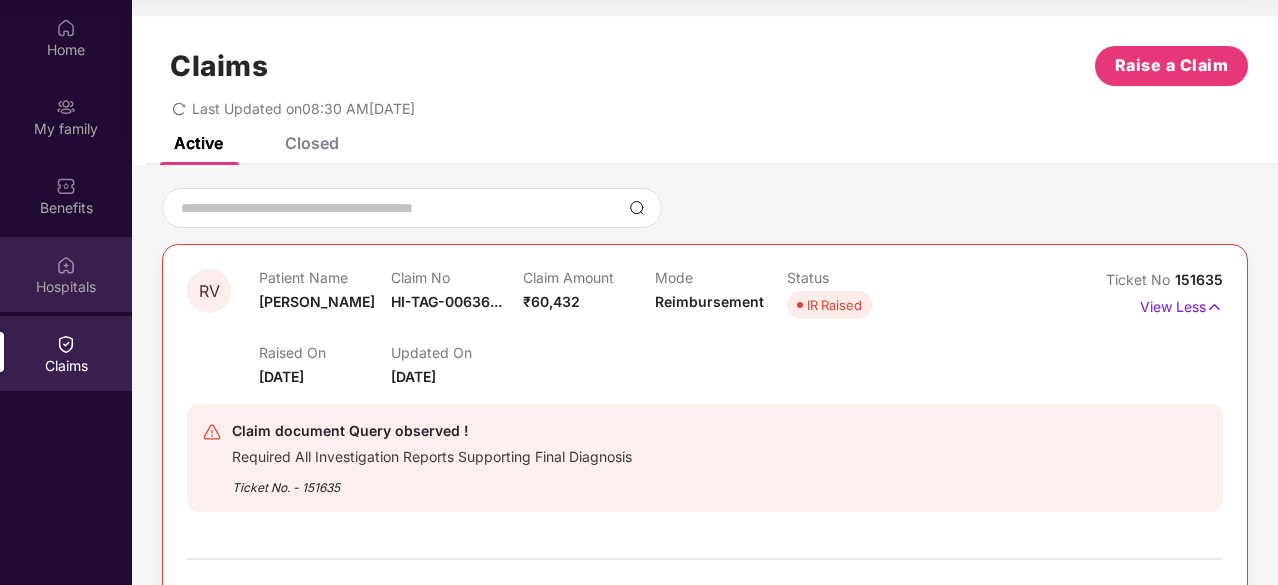 click on "Hospitals" at bounding box center [66, 274] 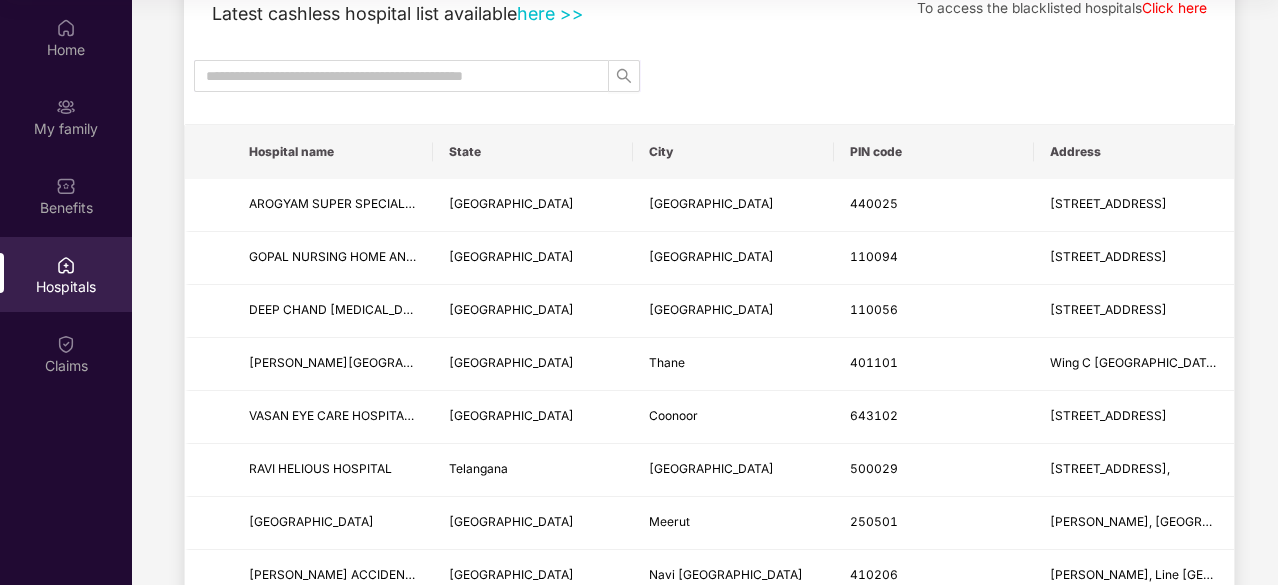 scroll, scrollTop: 0, scrollLeft: 0, axis: both 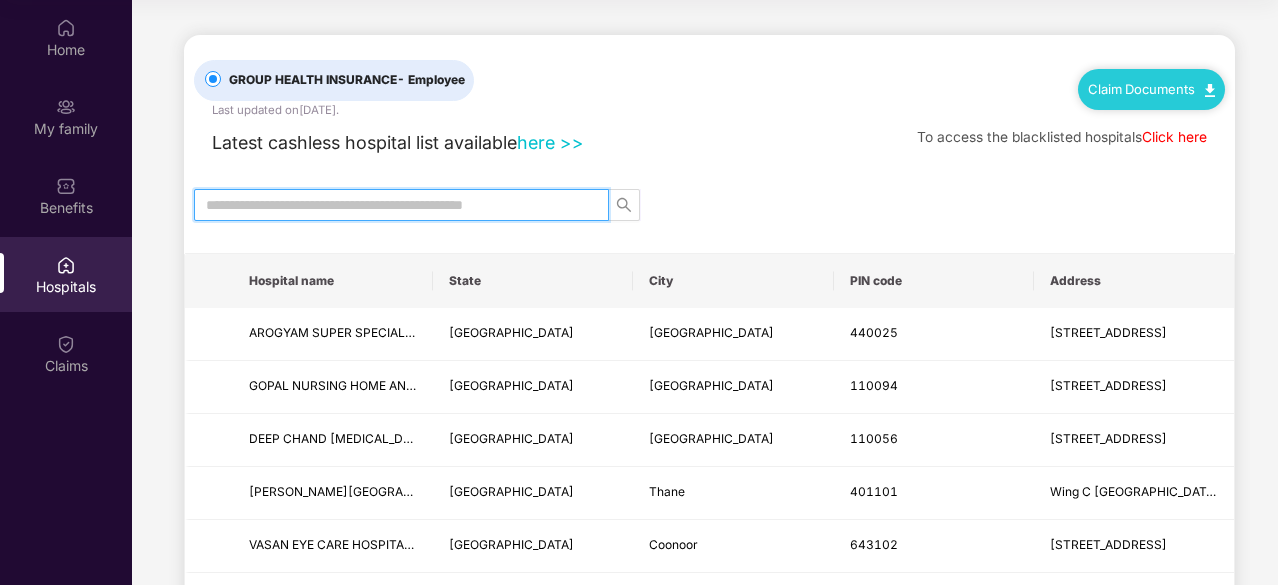 click at bounding box center (393, 205) 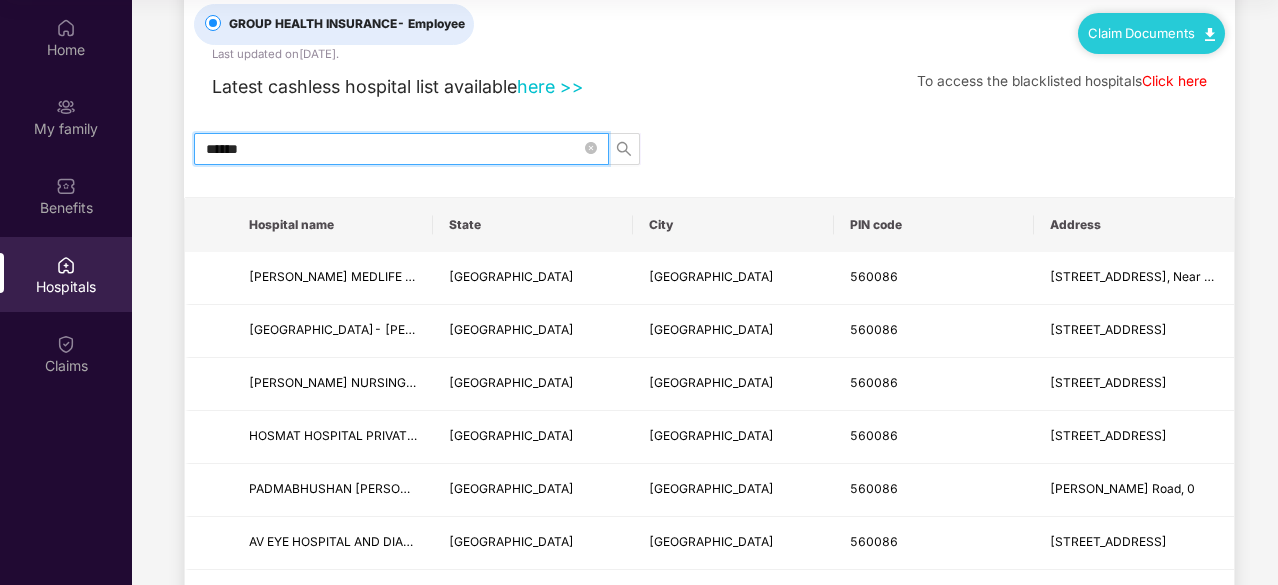 scroll, scrollTop: 39, scrollLeft: 0, axis: vertical 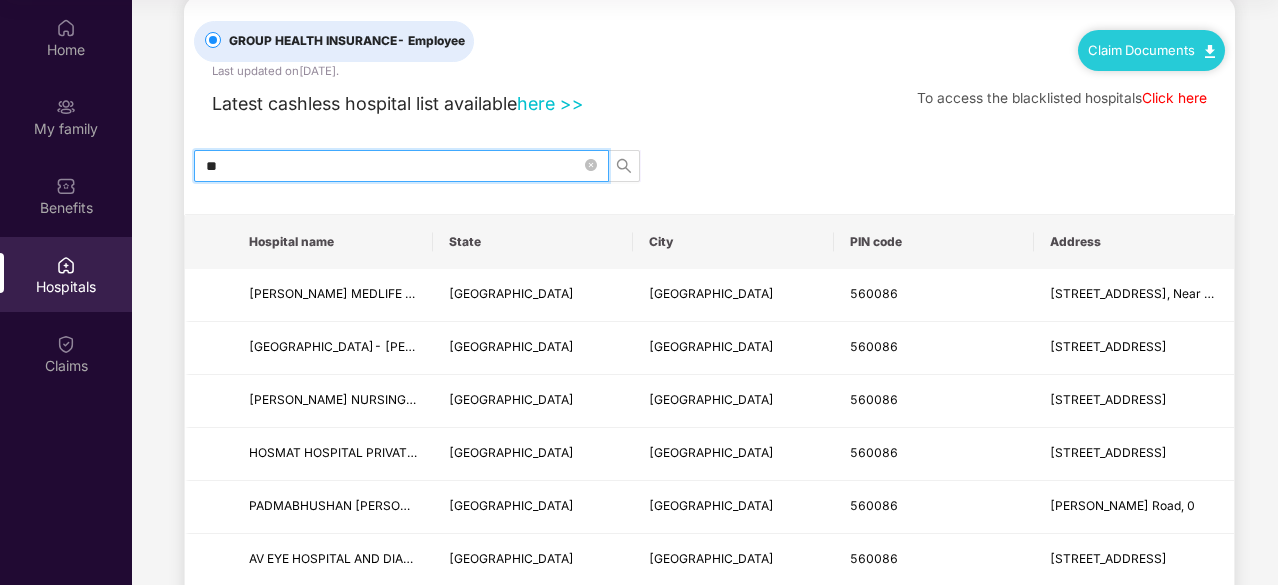 type on "*" 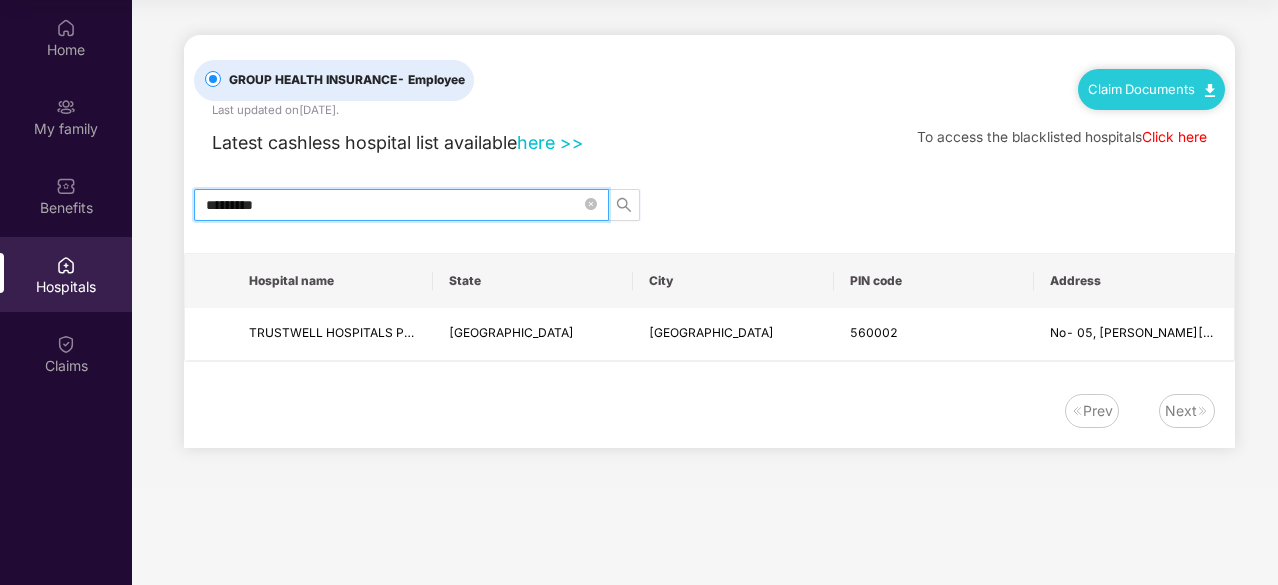 scroll, scrollTop: 0, scrollLeft: 0, axis: both 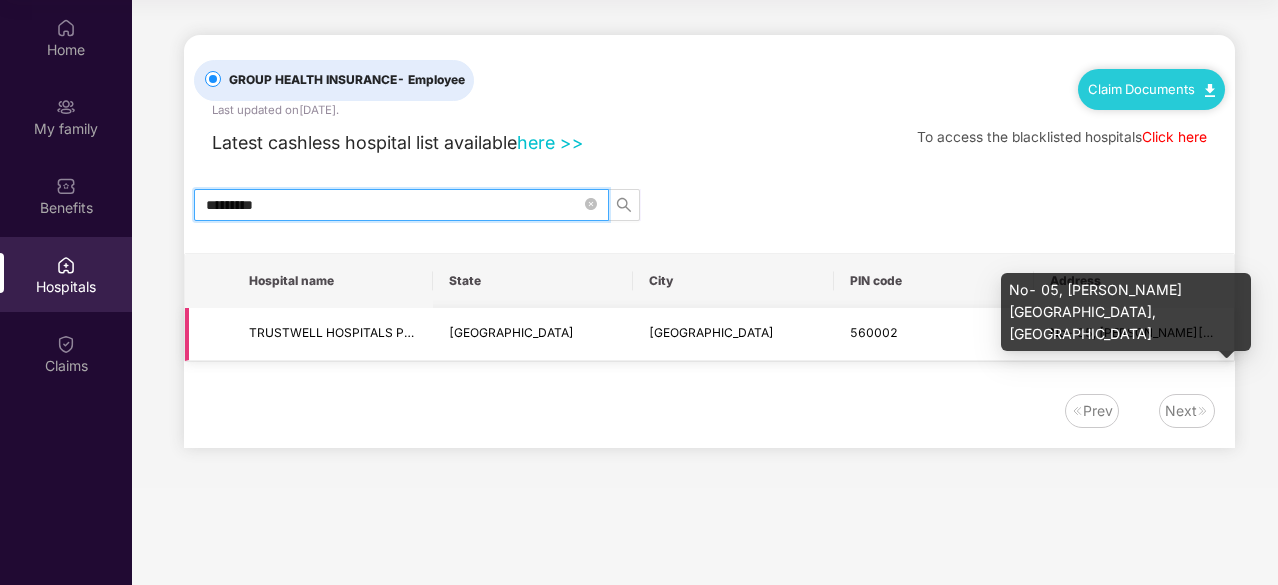 type on "*********" 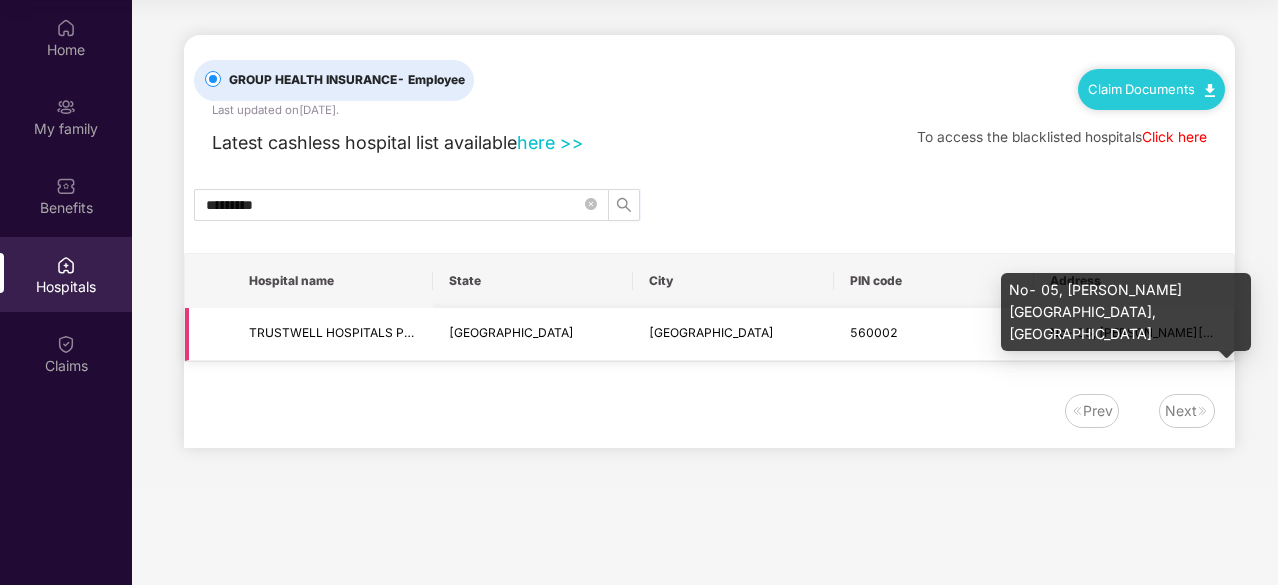 click on "No- 05, [PERSON_NAME][GEOGRAPHIC_DATA], [GEOGRAPHIC_DATA]" at bounding box center (1252, 332) 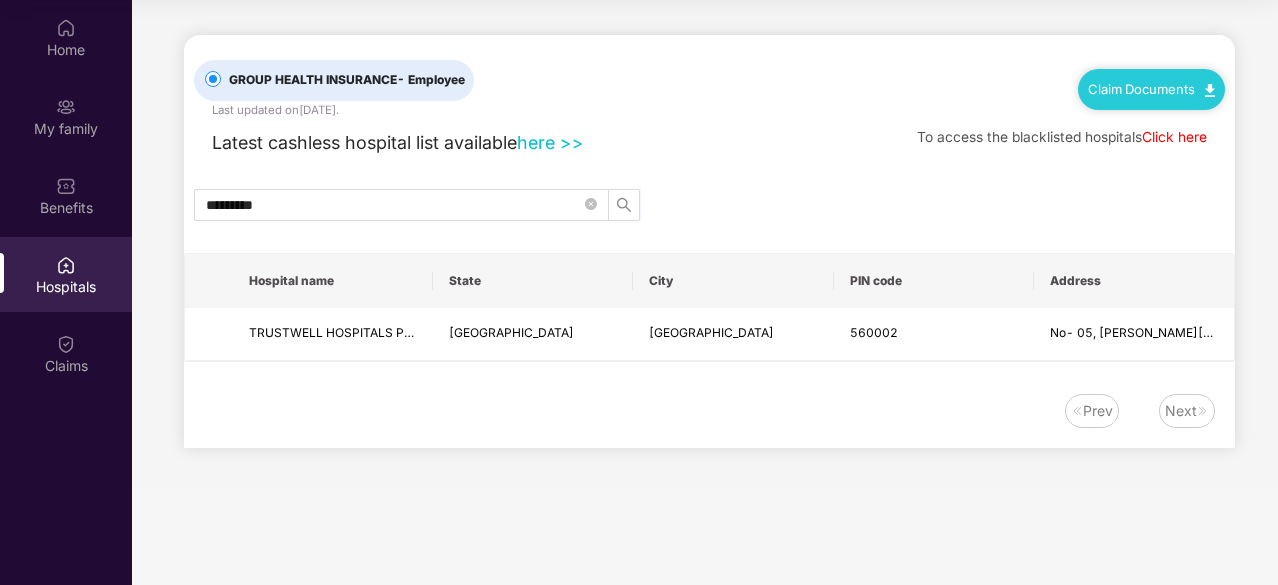 click on "Prev Next" at bounding box center (699, 411) 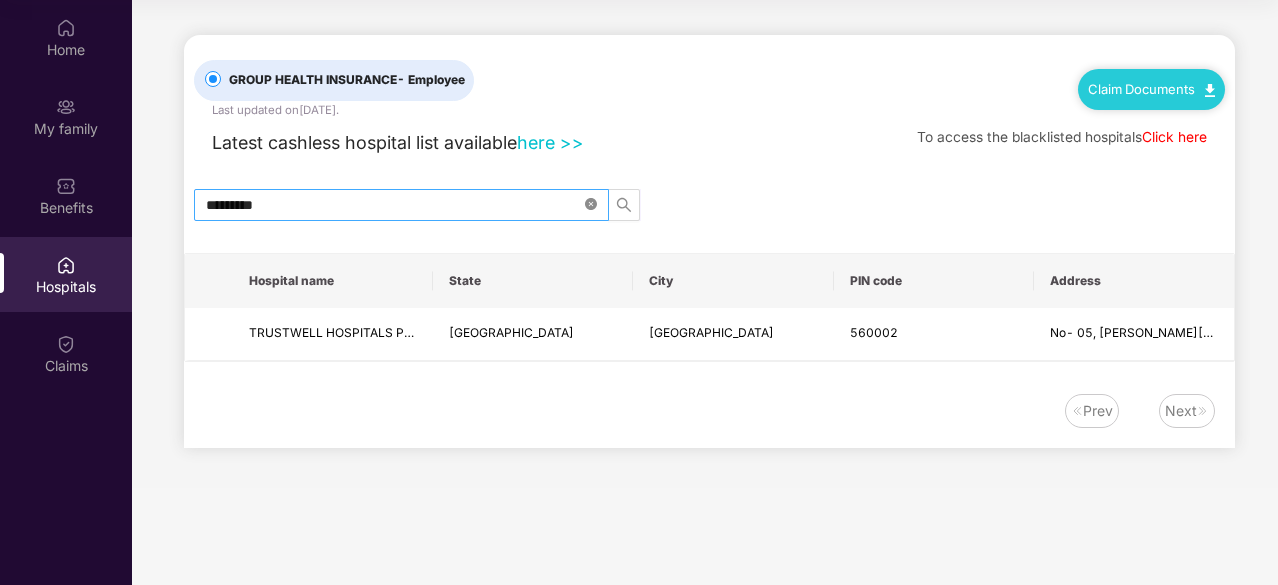 click 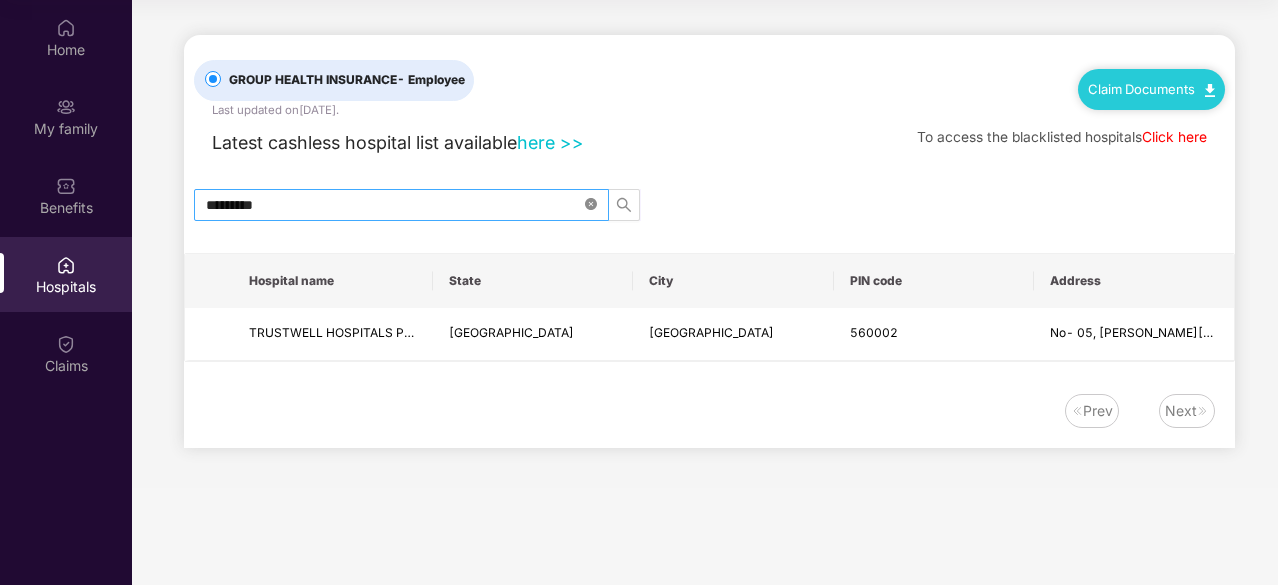 type 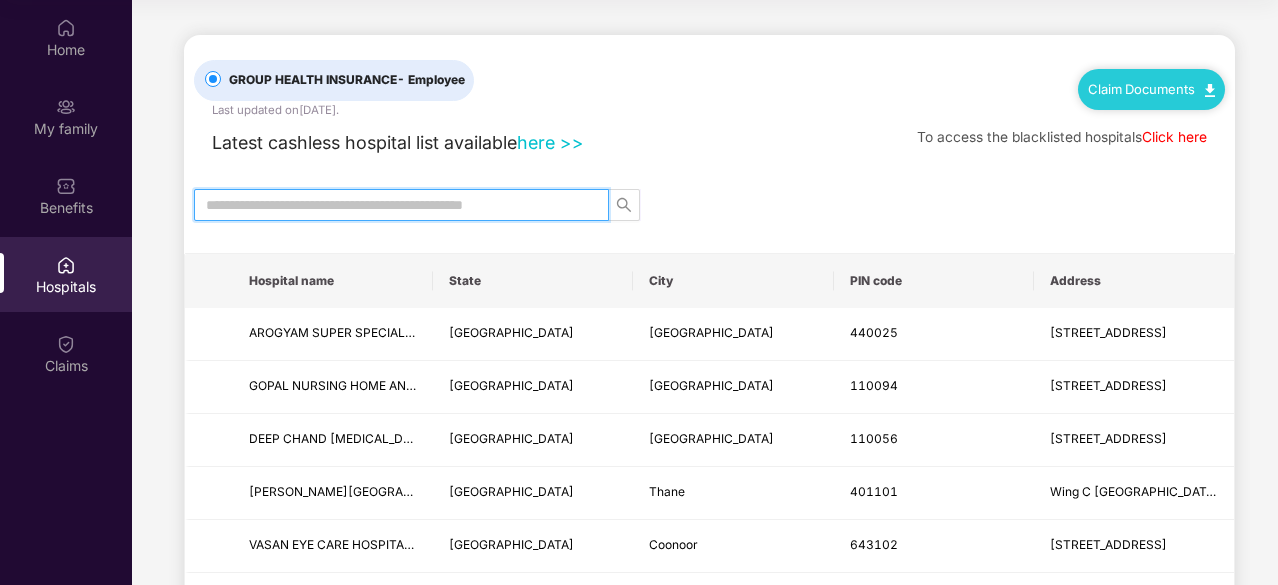 click at bounding box center [393, 205] 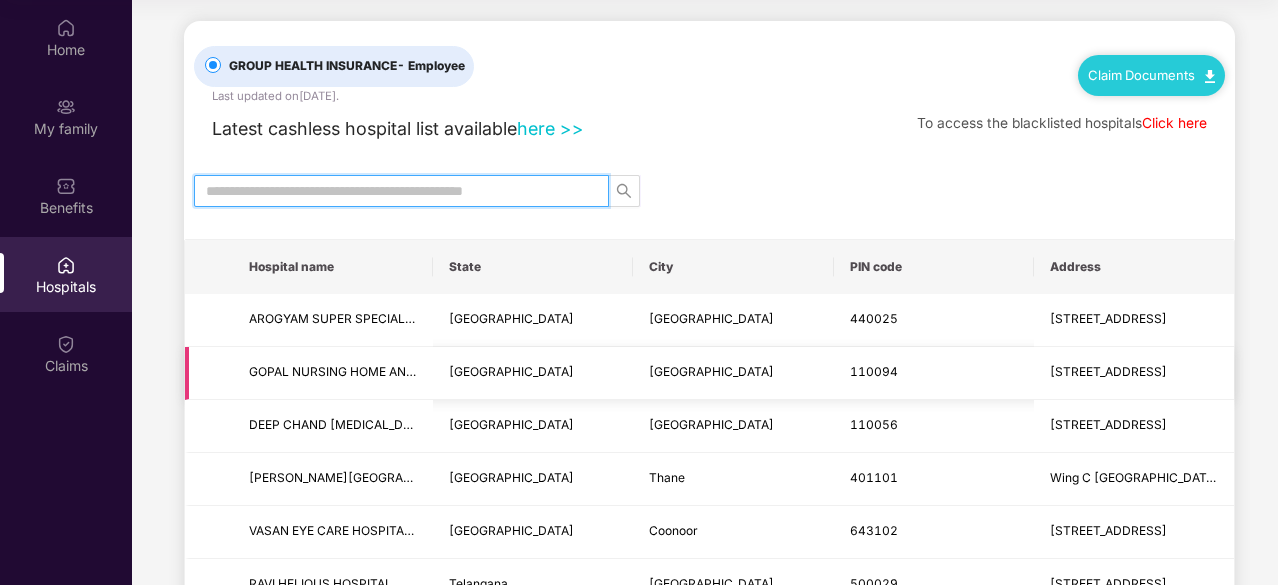 scroll, scrollTop: 0, scrollLeft: 0, axis: both 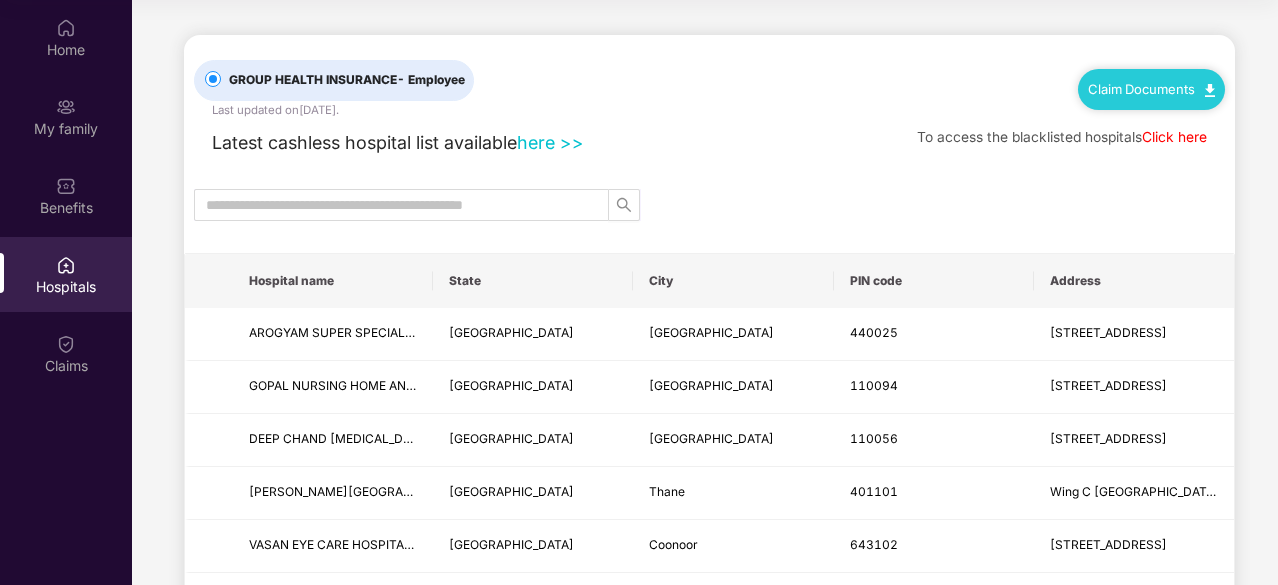 click on "Claim Documents" at bounding box center [1151, 89] 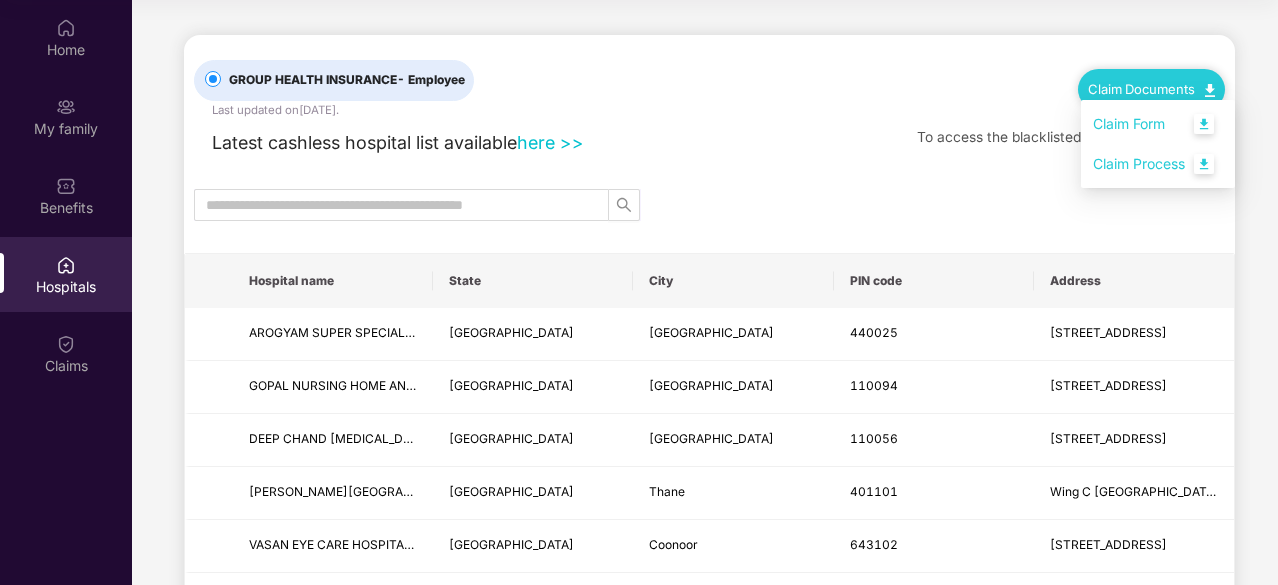 click on "GROUP HEALTH INSURANCE  - Employee Last updated on  [DATE] . Claim Documents" at bounding box center [709, 77] 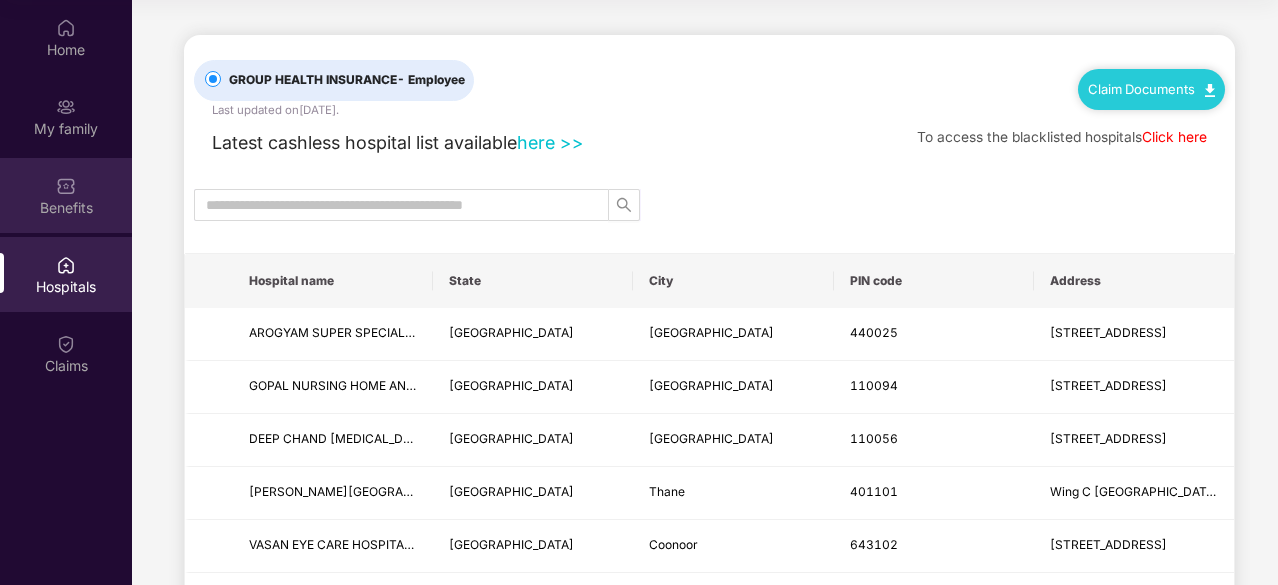 click on "Benefits" at bounding box center [66, 208] 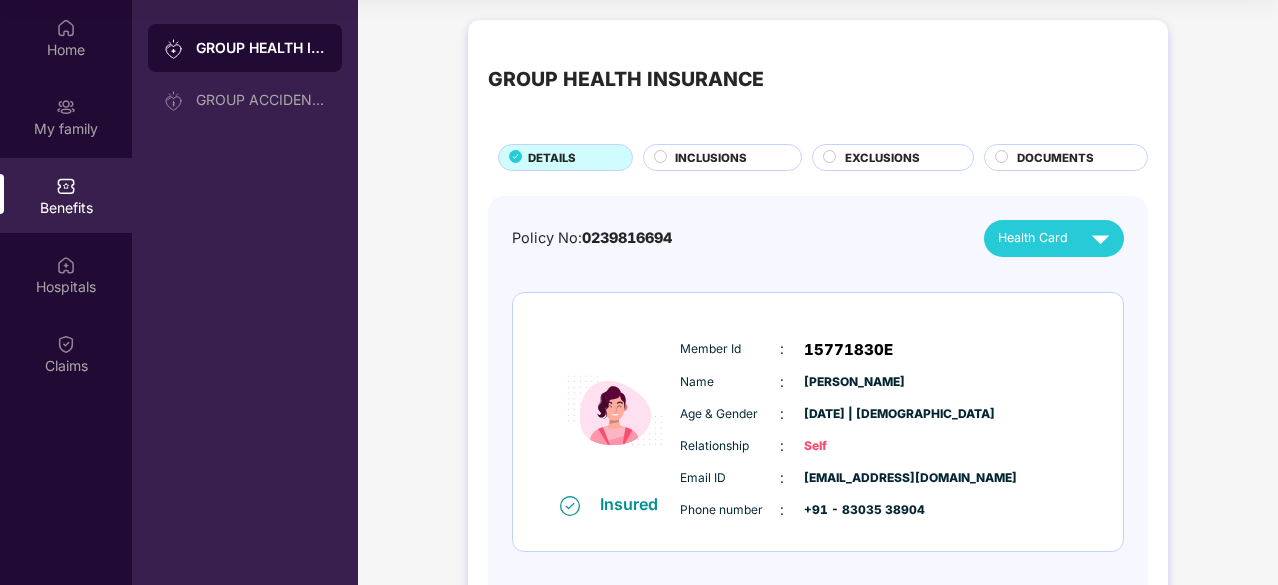 click on "INCLUSIONS" at bounding box center (711, 158) 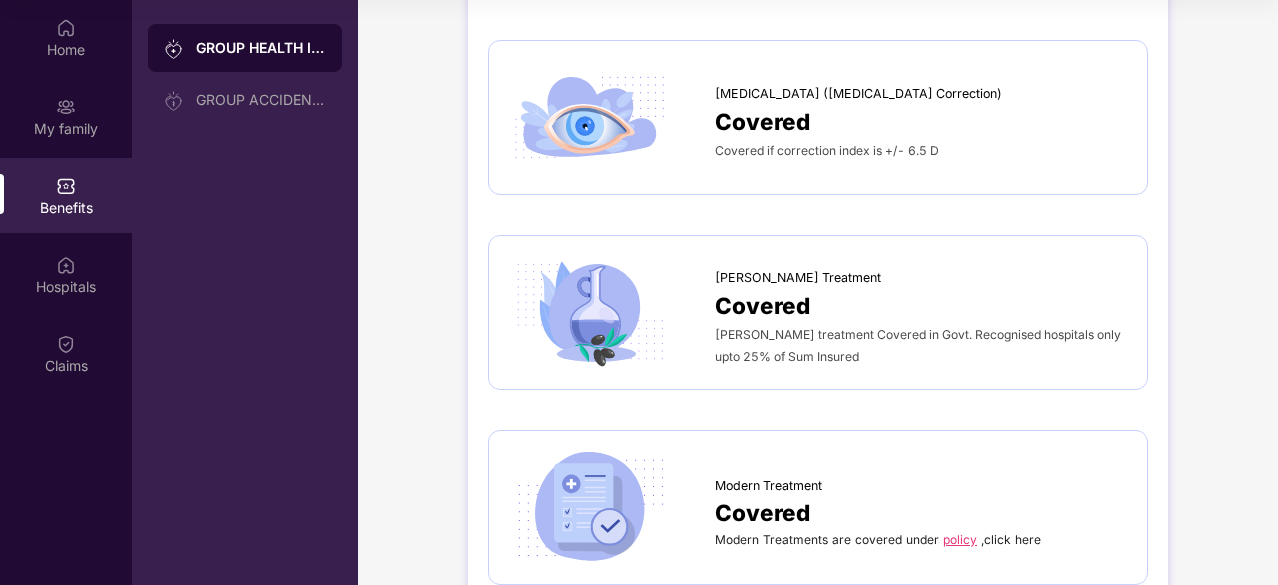 scroll, scrollTop: 2658, scrollLeft: 0, axis: vertical 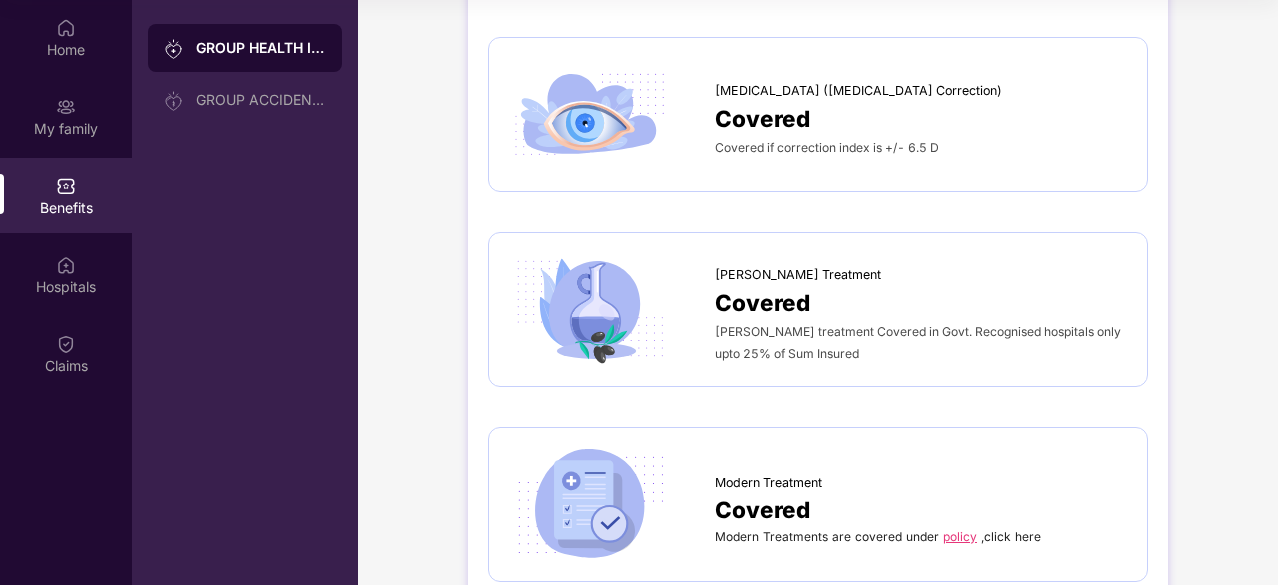 click on "Covered" at bounding box center [921, 118] 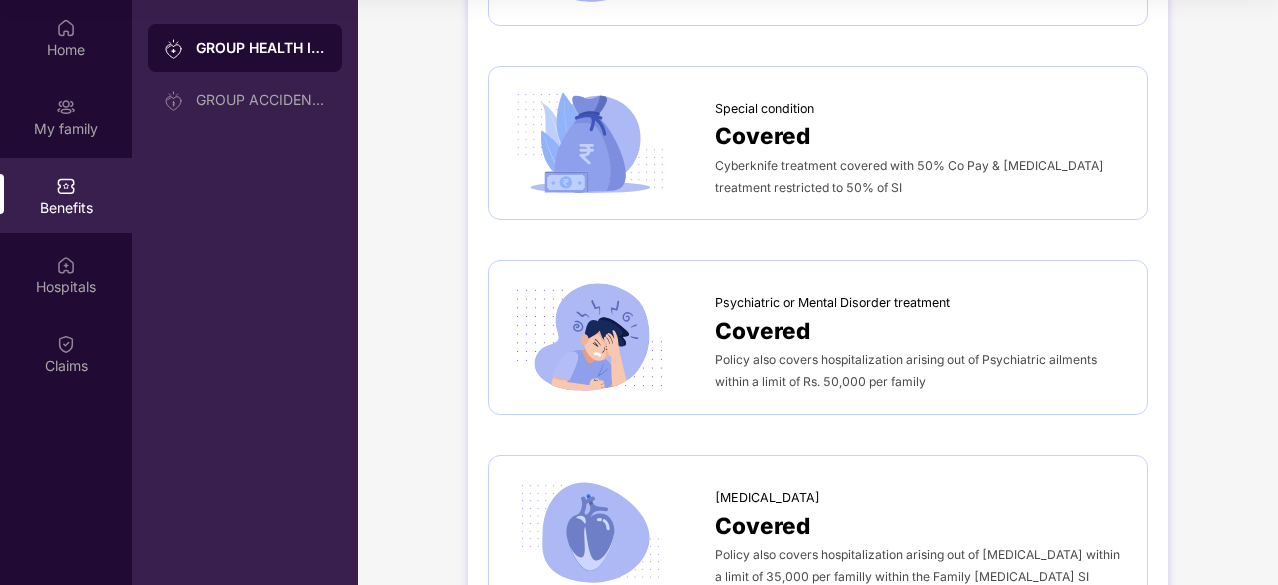 scroll, scrollTop: 3251, scrollLeft: 0, axis: vertical 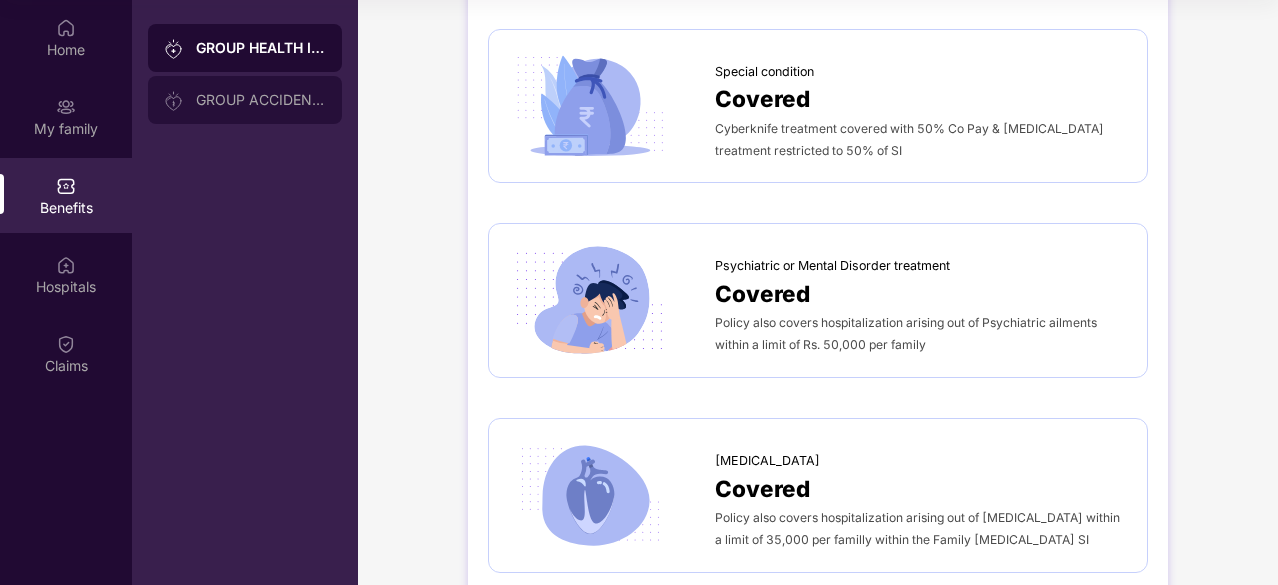 click on "GROUP ACCIDENTAL INSURANCE" at bounding box center (261, 100) 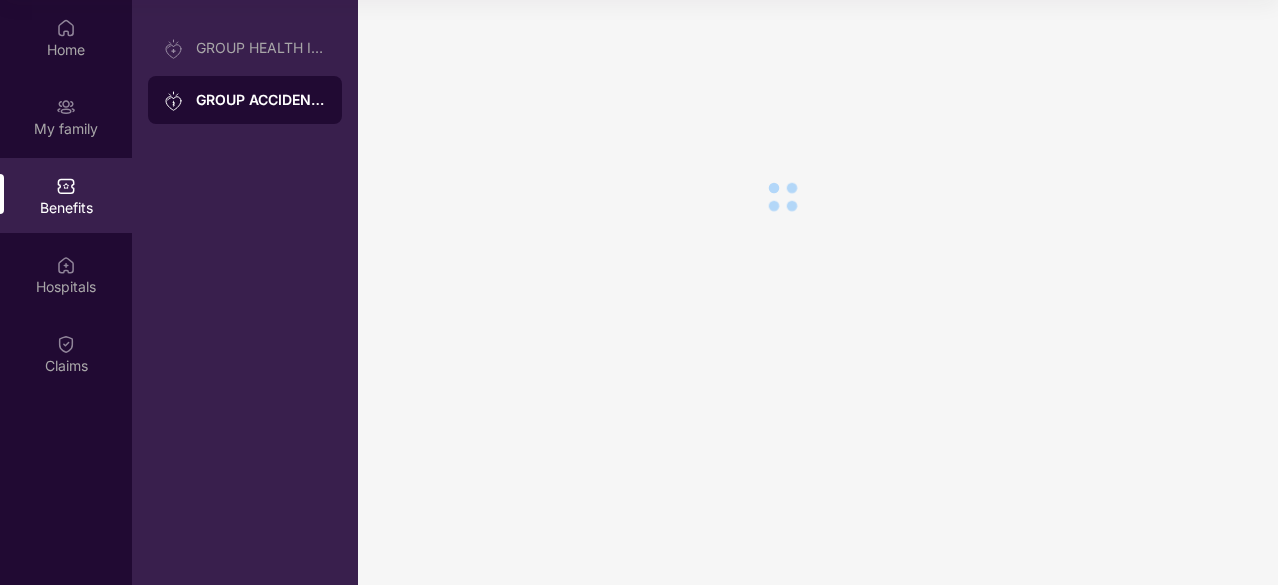 scroll, scrollTop: 0, scrollLeft: 0, axis: both 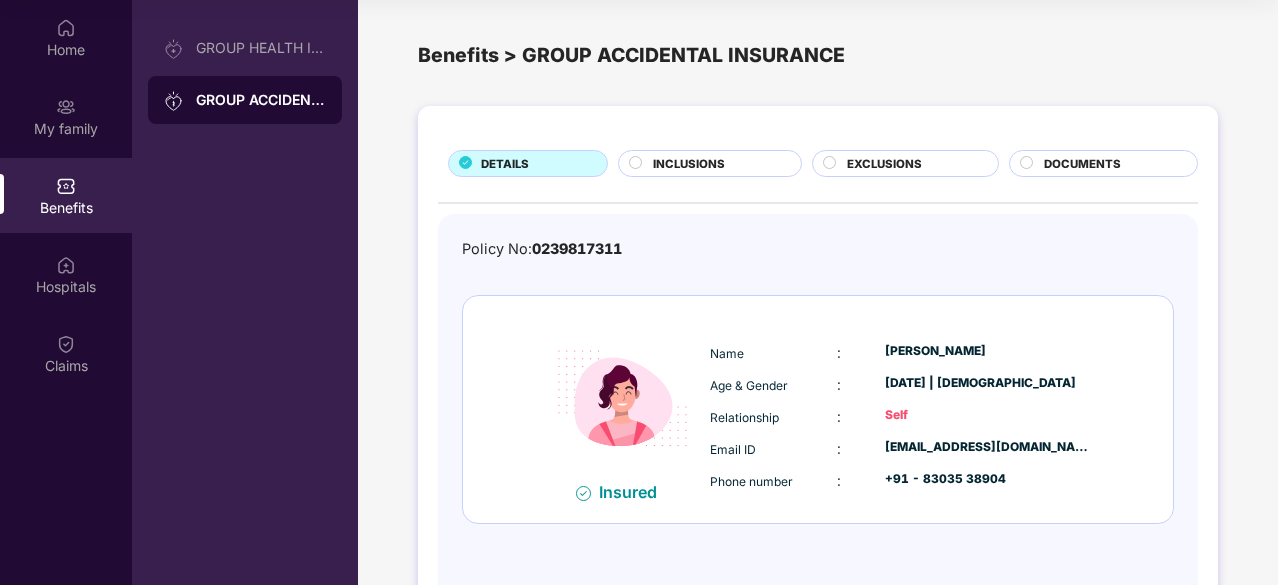 click on "INCLUSIONS" at bounding box center [689, 164] 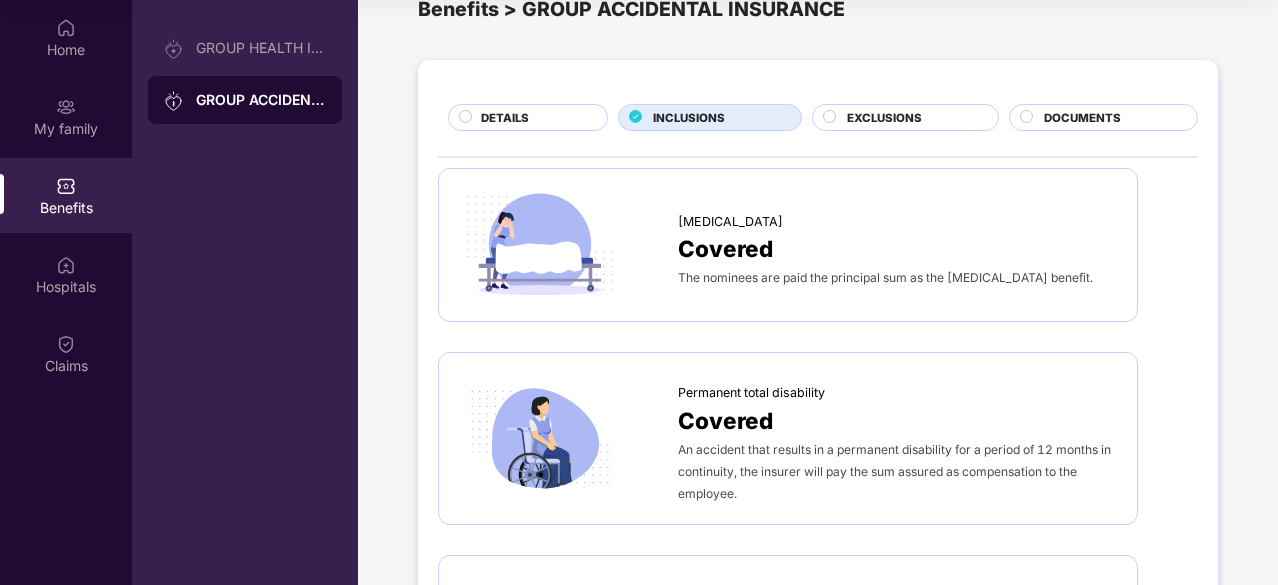 scroll, scrollTop: 0, scrollLeft: 0, axis: both 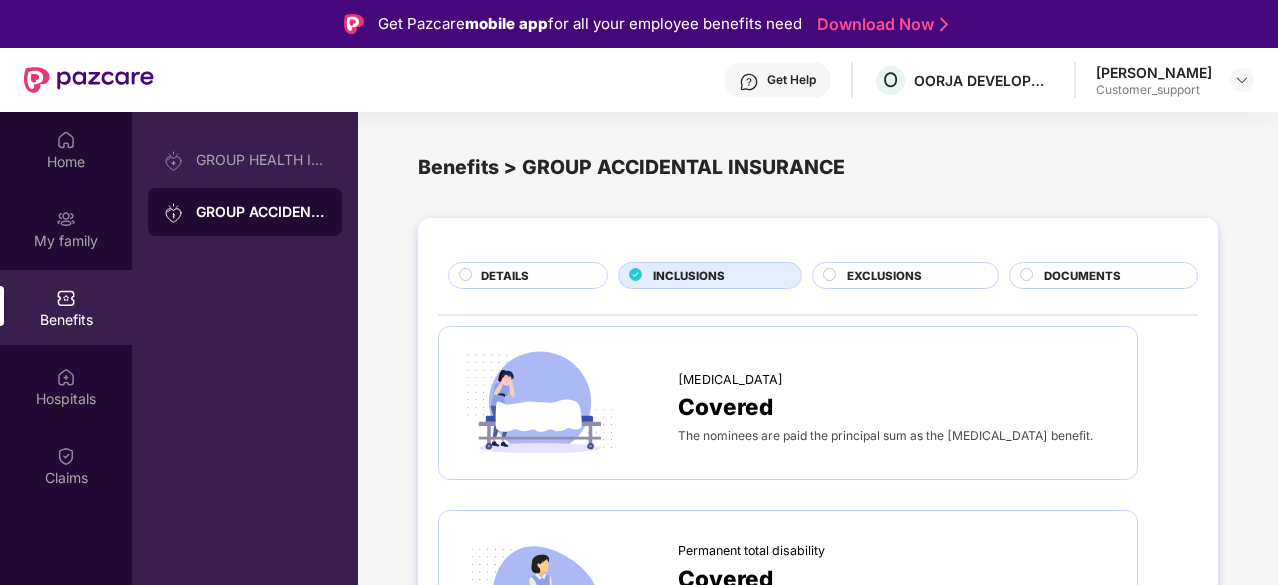 click on "EXCLUSIONS" at bounding box center (905, 275) 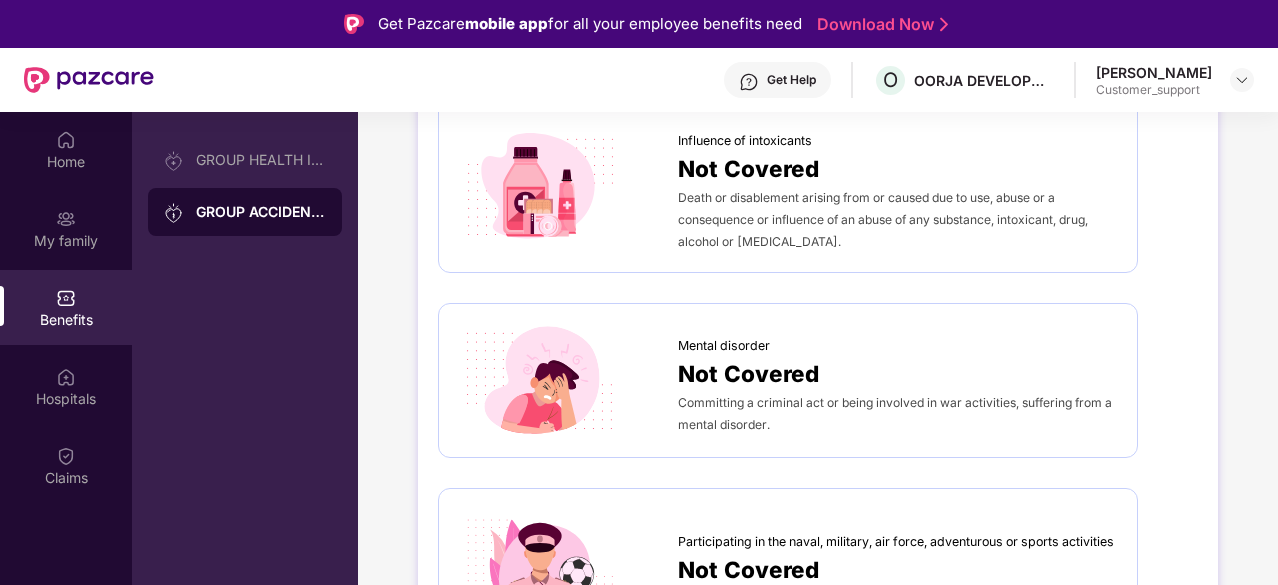 scroll, scrollTop: 1168, scrollLeft: 0, axis: vertical 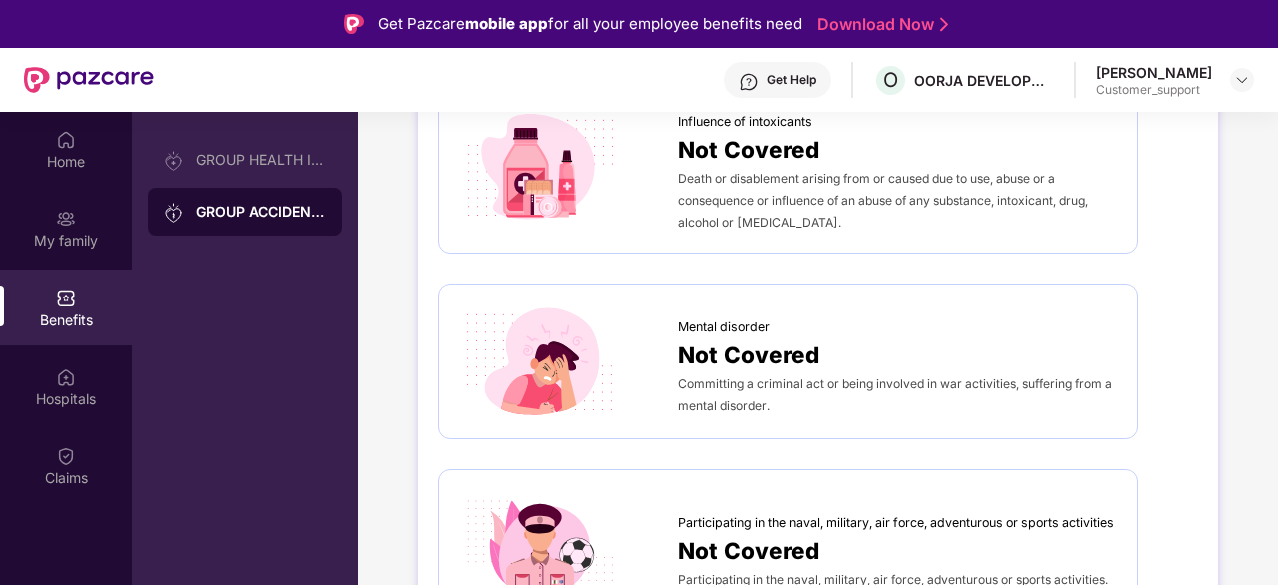 click on "Benefits" at bounding box center (66, 307) 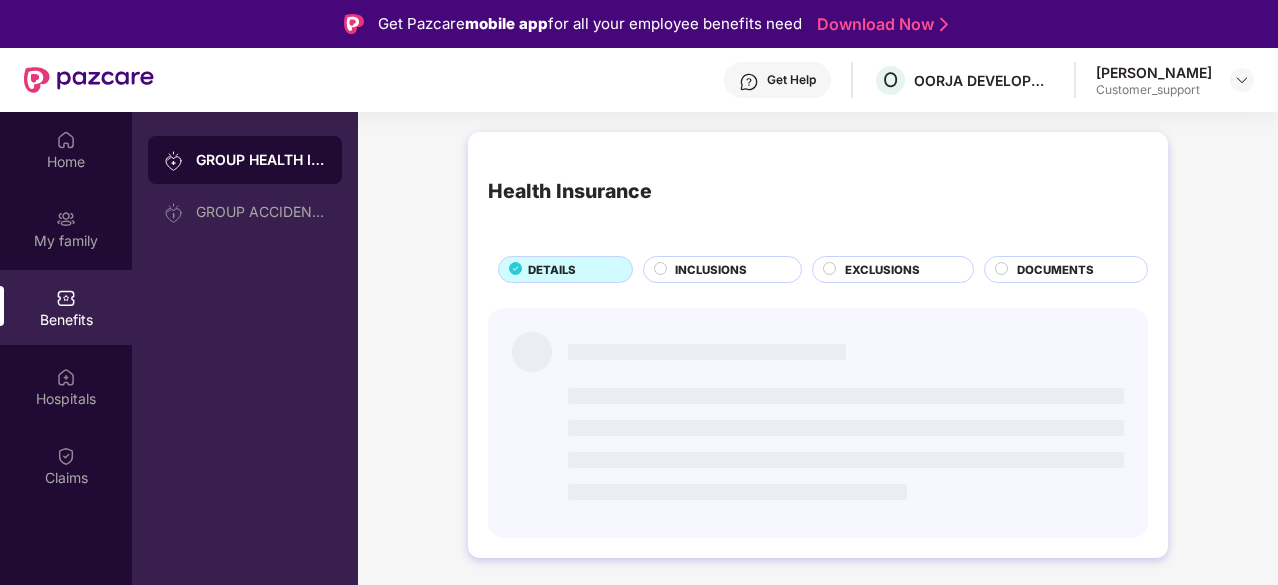 scroll, scrollTop: 0, scrollLeft: 0, axis: both 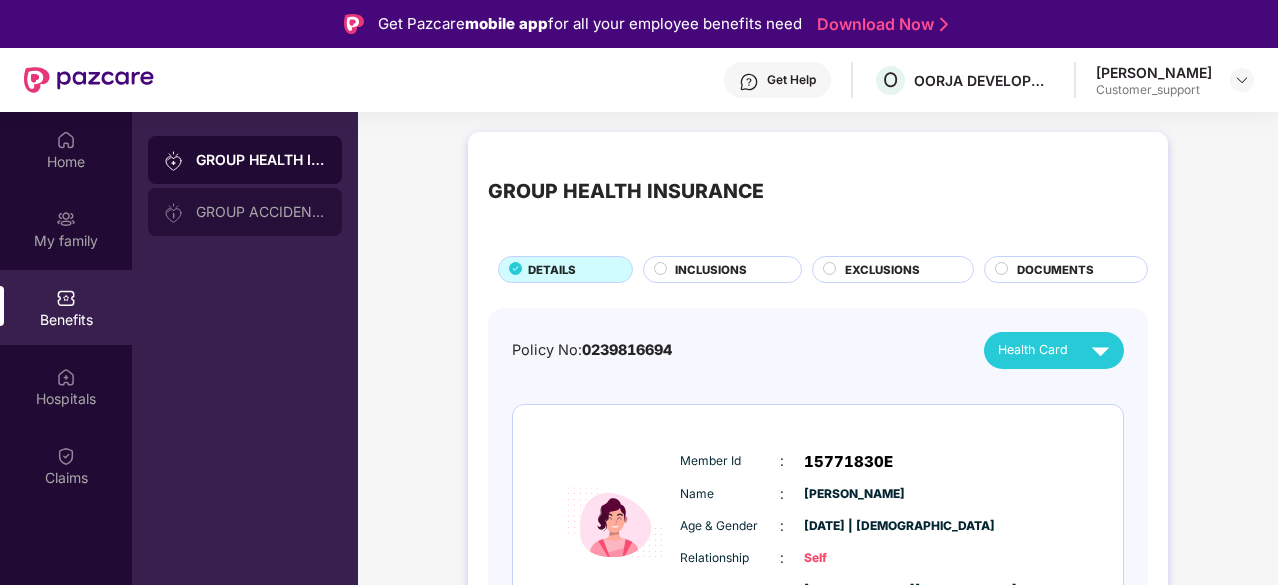 click on "GROUP ACCIDENTAL INSURANCE" at bounding box center (261, 212) 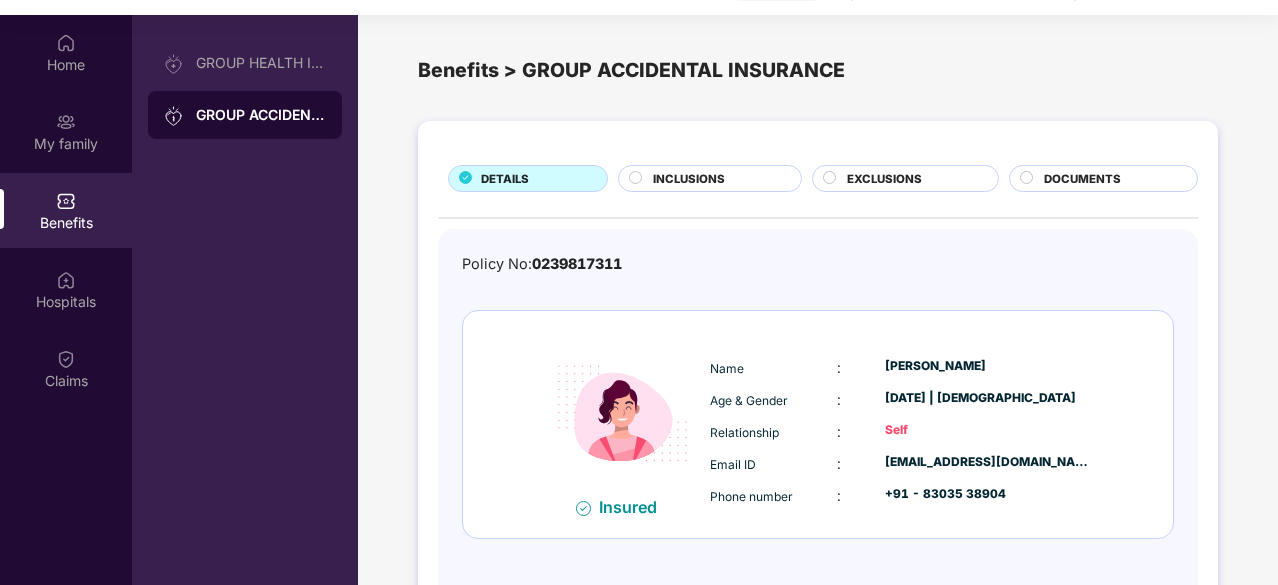 scroll, scrollTop: 98, scrollLeft: 0, axis: vertical 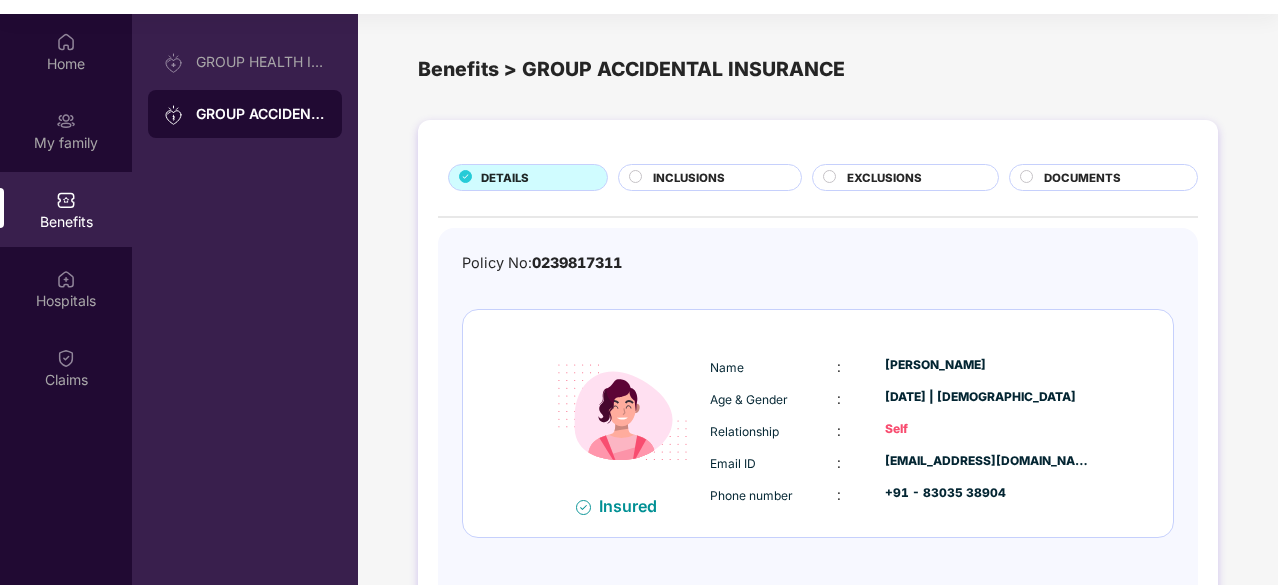 click on "EXCLUSIONS" at bounding box center (884, 178) 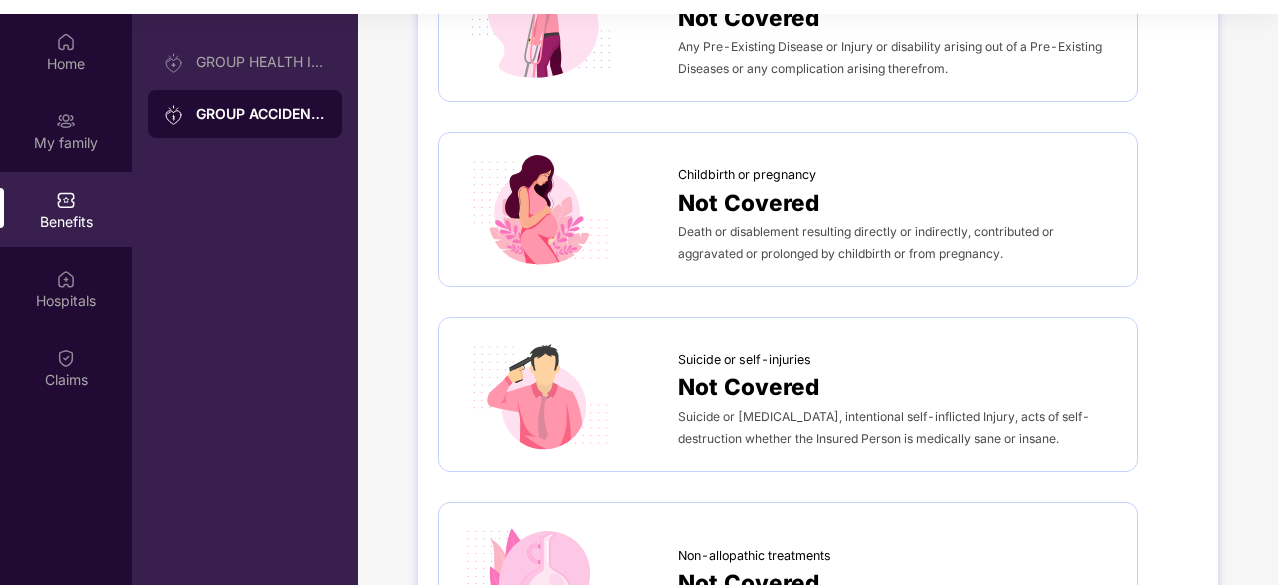 scroll, scrollTop: 0, scrollLeft: 0, axis: both 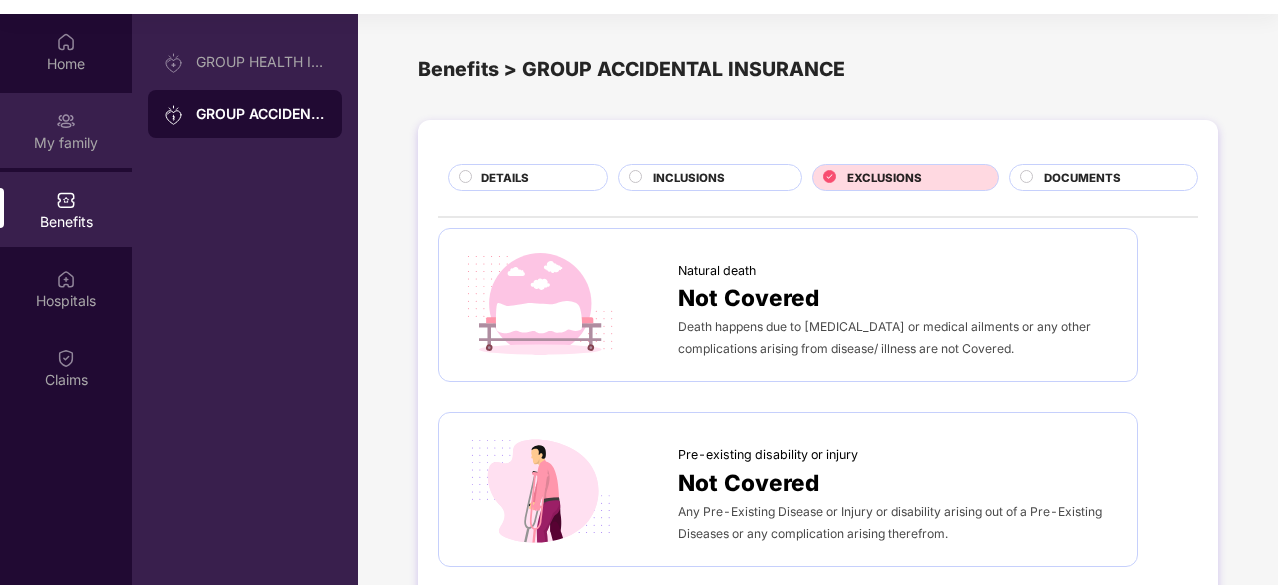 click on "My family" at bounding box center [66, 143] 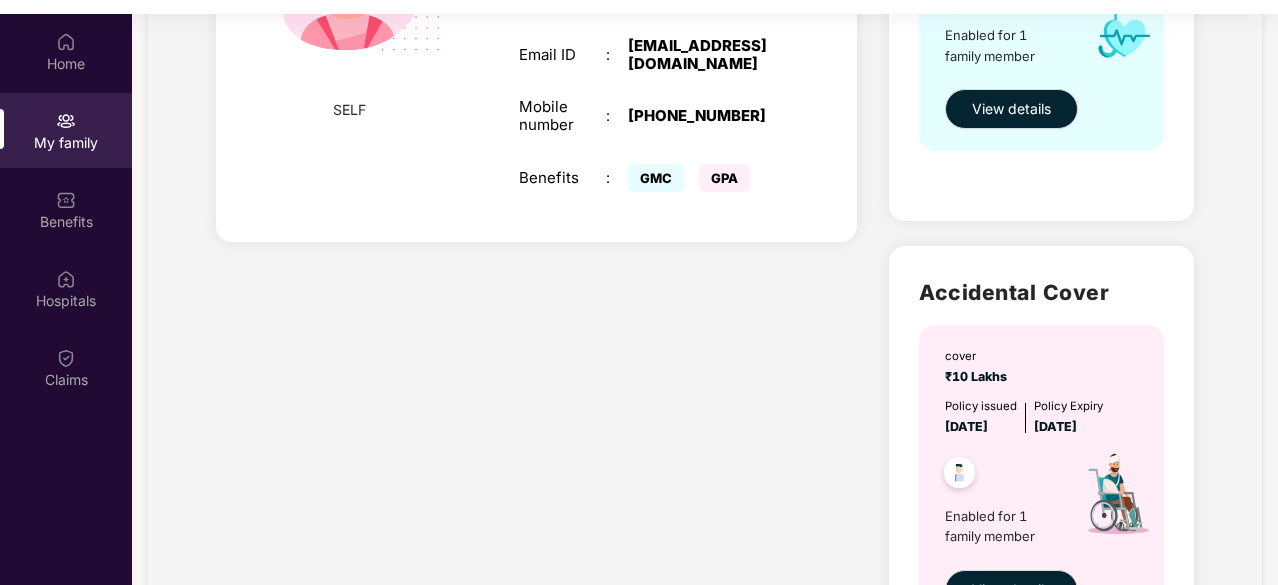 scroll, scrollTop: 385, scrollLeft: 0, axis: vertical 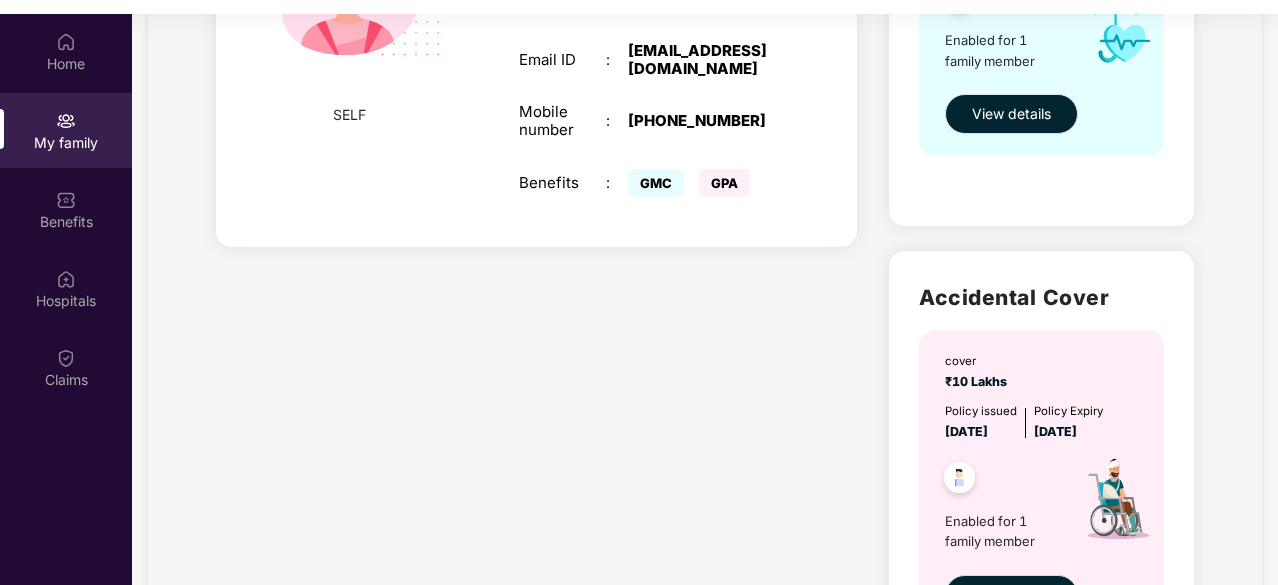 click on "View details" at bounding box center [1011, 114] 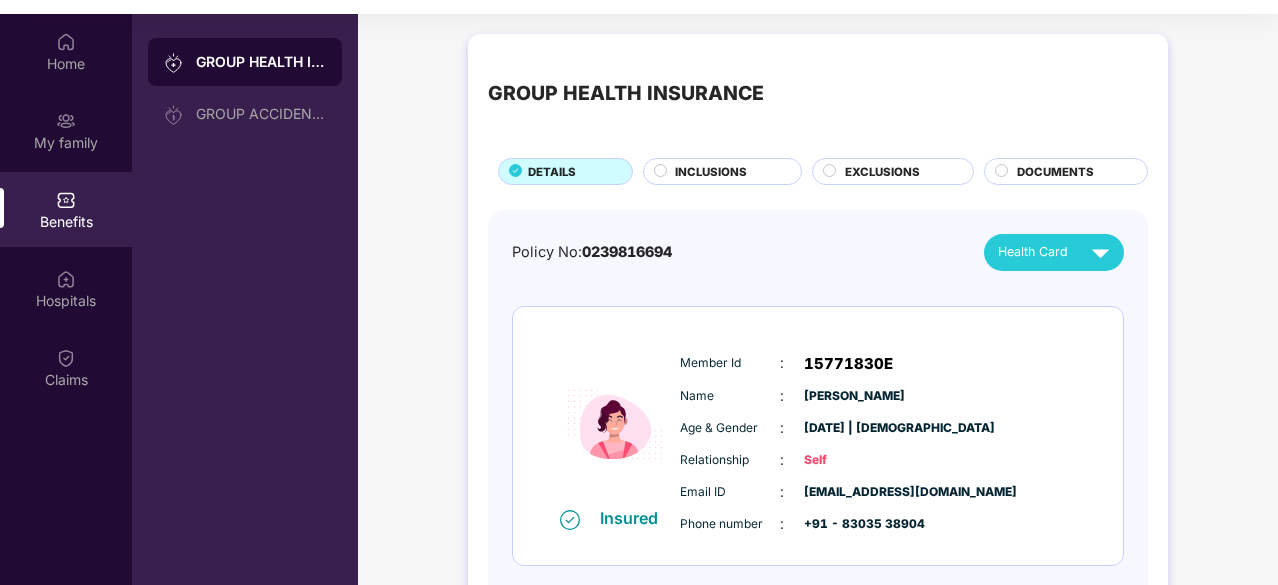 scroll, scrollTop: 89, scrollLeft: 0, axis: vertical 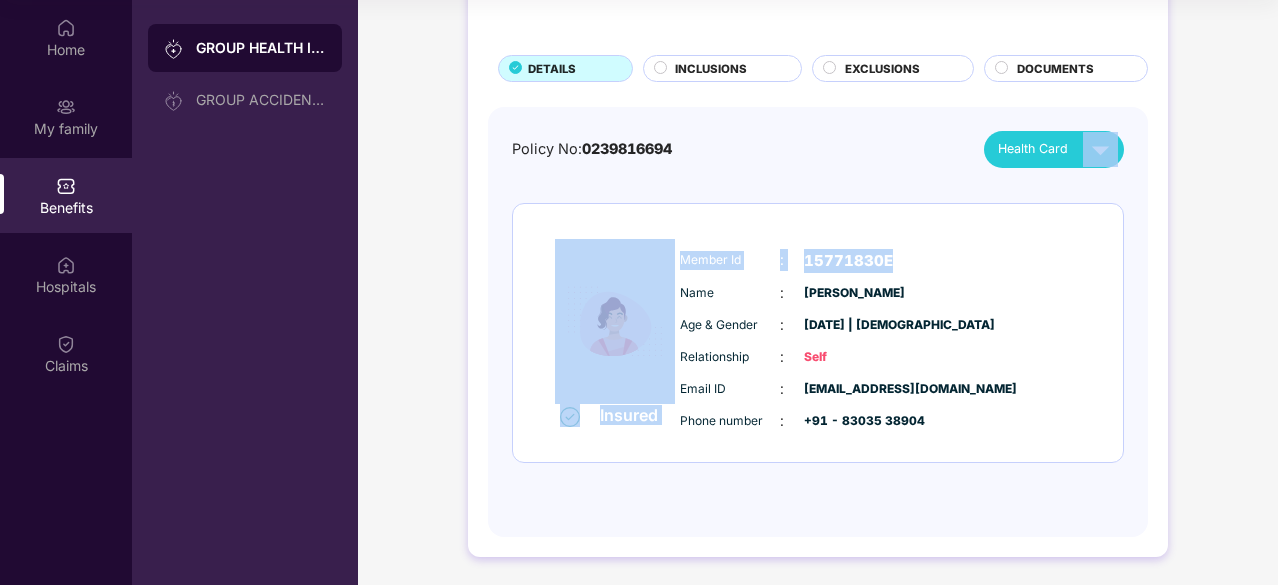 drag, startPoint x: 1071, startPoint y: 169, endPoint x: 1070, endPoint y: 139, distance: 30.016663 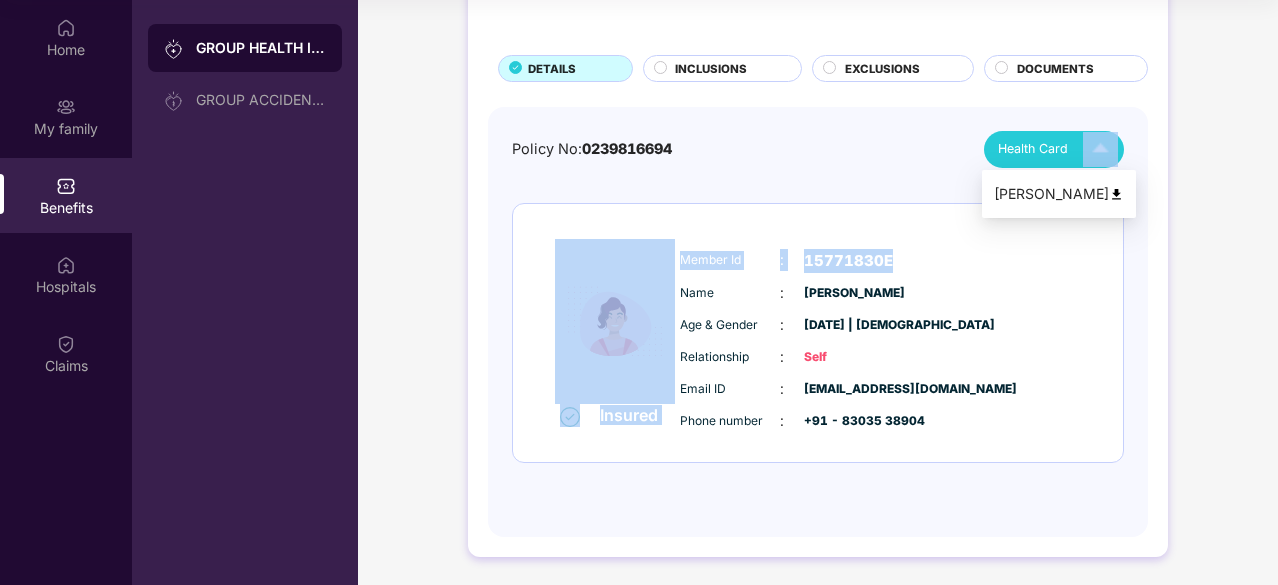 click on "Health Card" at bounding box center [1058, 149] 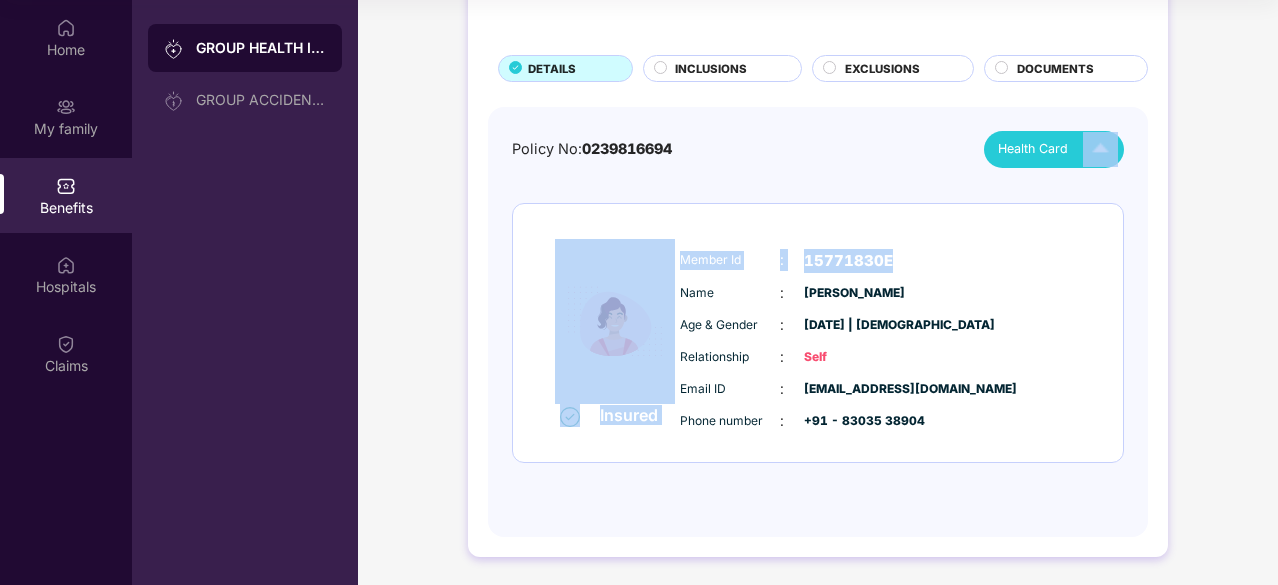 scroll, scrollTop: 0, scrollLeft: 0, axis: both 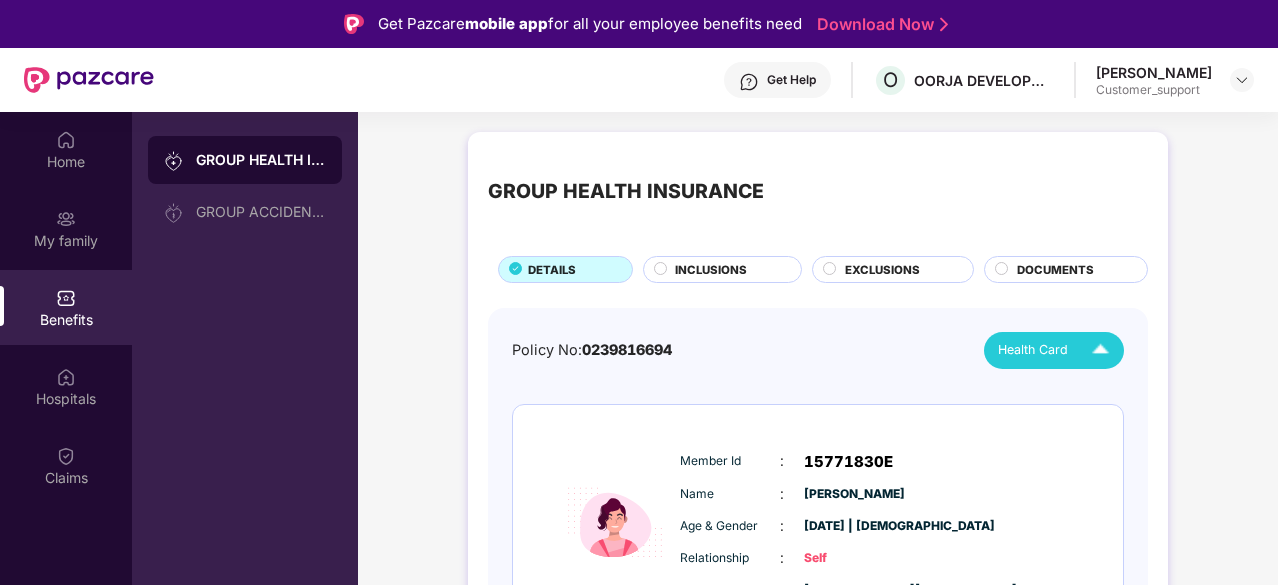 click on "DOCUMENTS" at bounding box center [1072, 271] 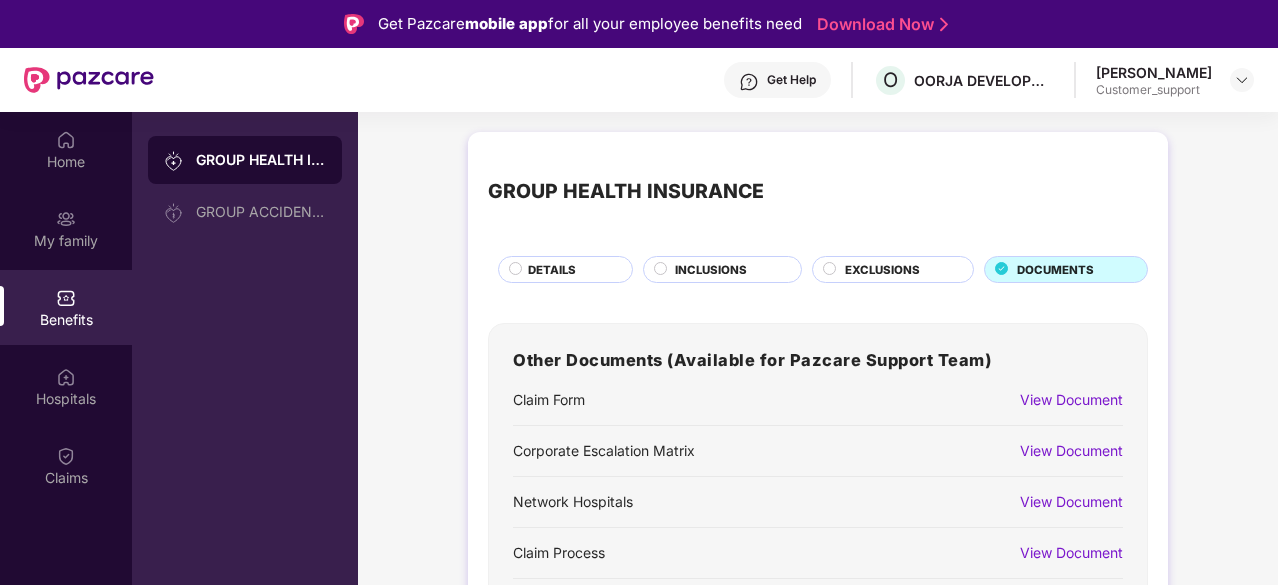 scroll, scrollTop: 13, scrollLeft: 0, axis: vertical 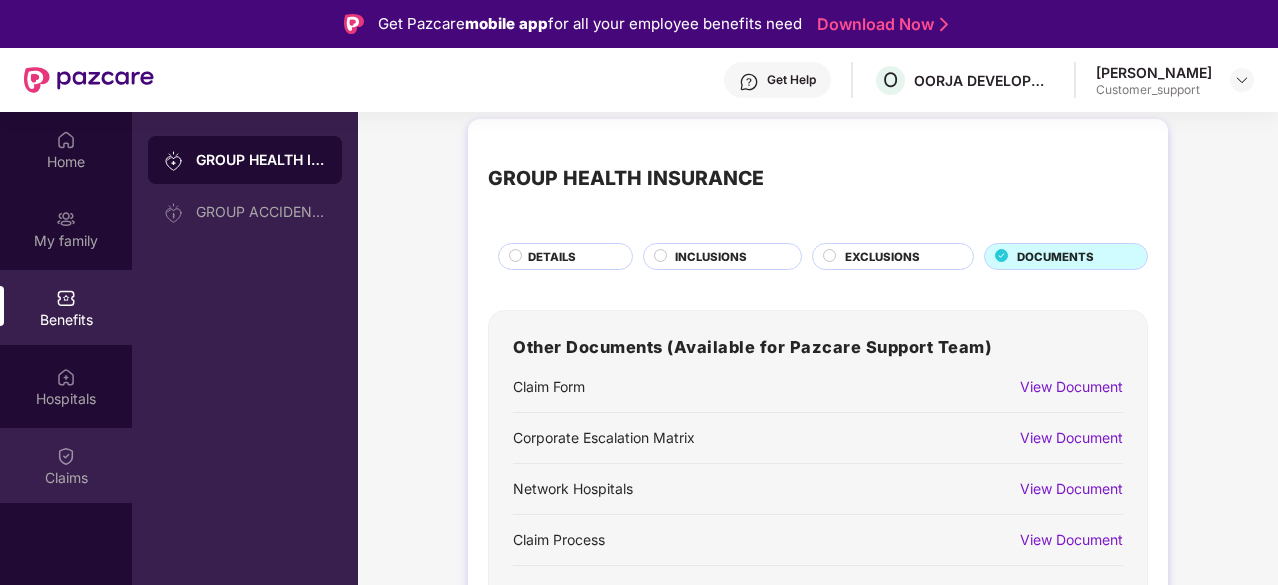 click on "Claims" at bounding box center (66, 465) 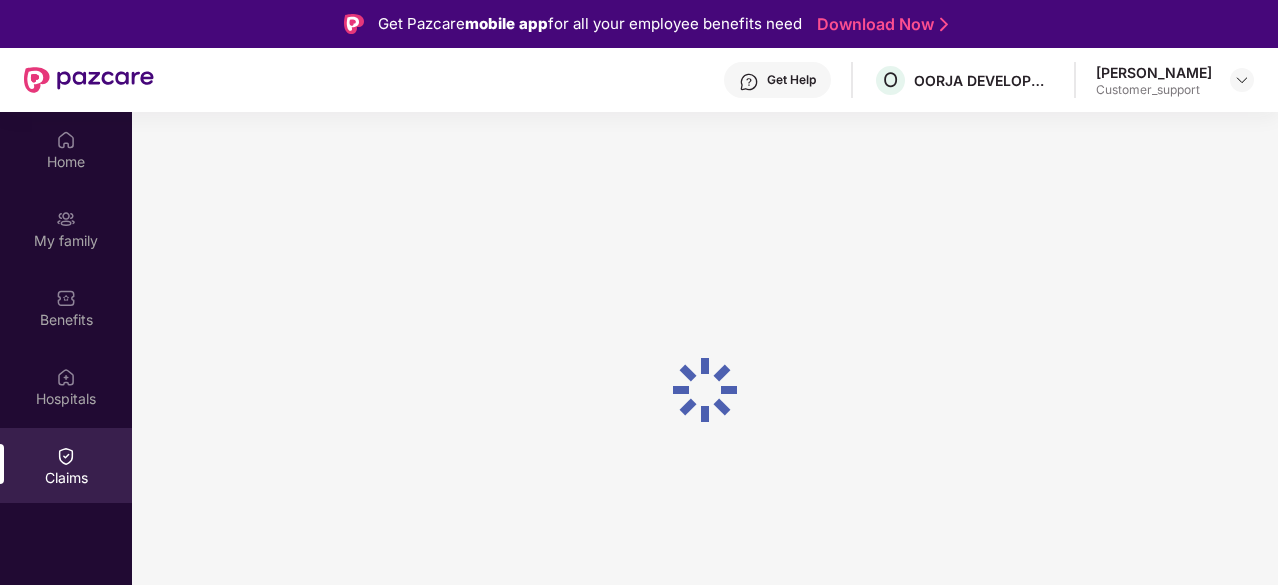 scroll, scrollTop: 0, scrollLeft: 0, axis: both 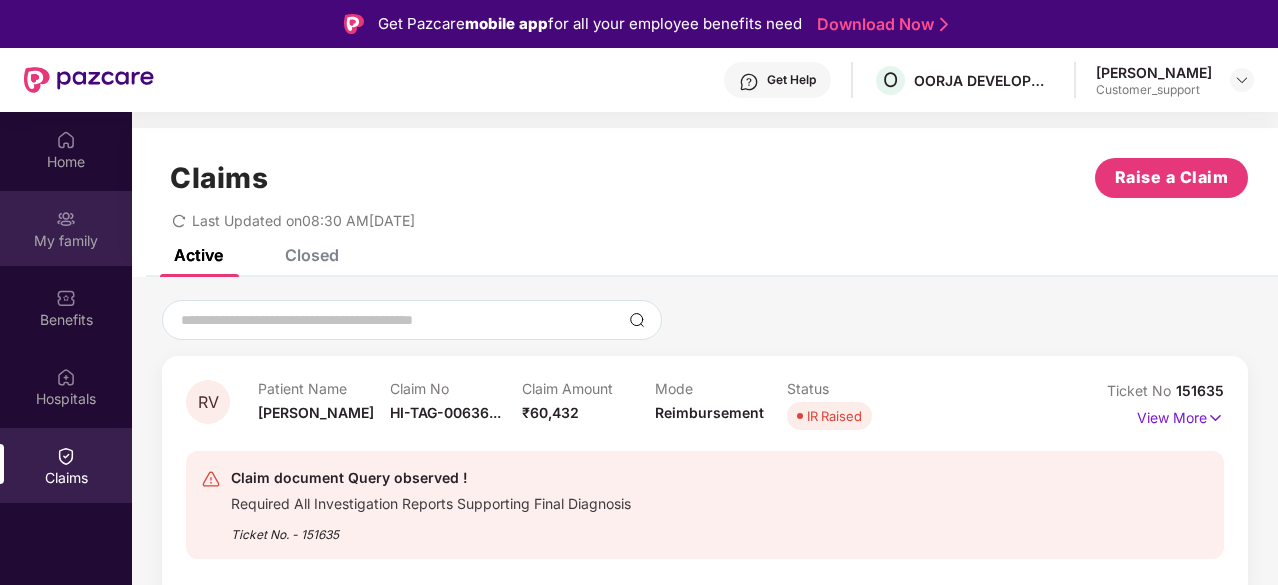 click on "My family" at bounding box center [66, 228] 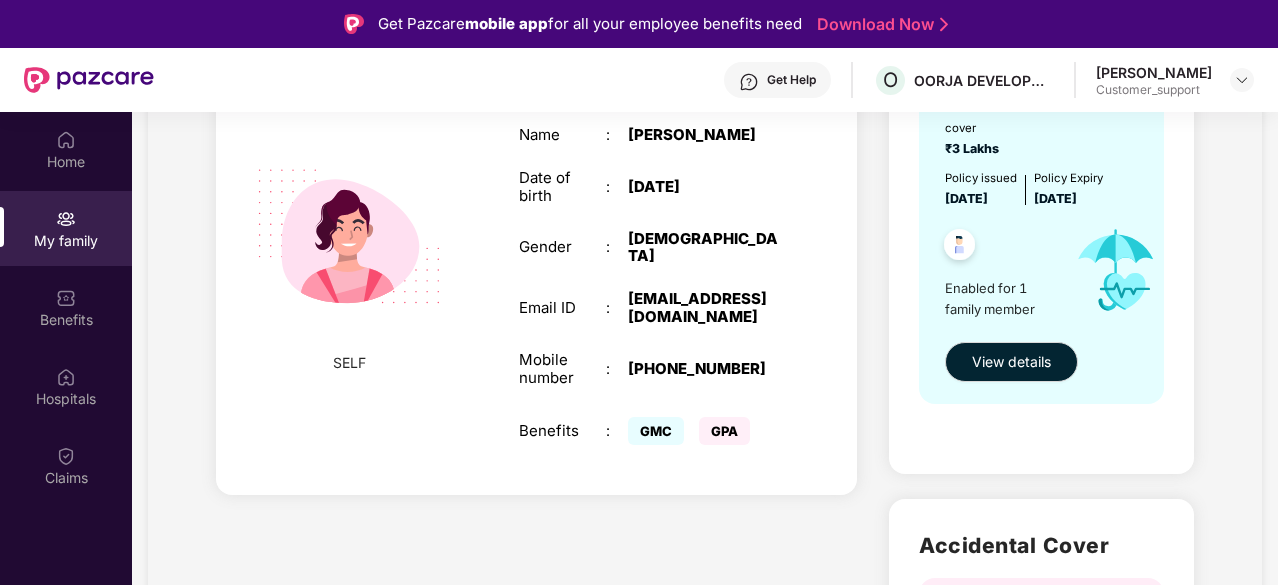 scroll, scrollTop: 0, scrollLeft: 0, axis: both 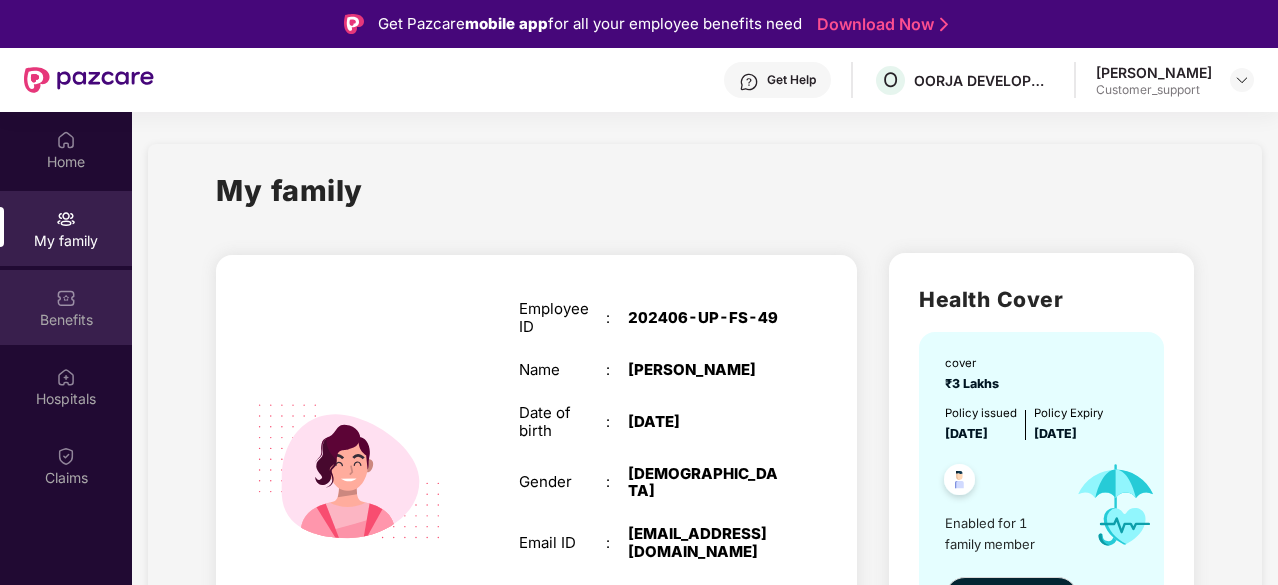 click on "Benefits" at bounding box center (66, 320) 